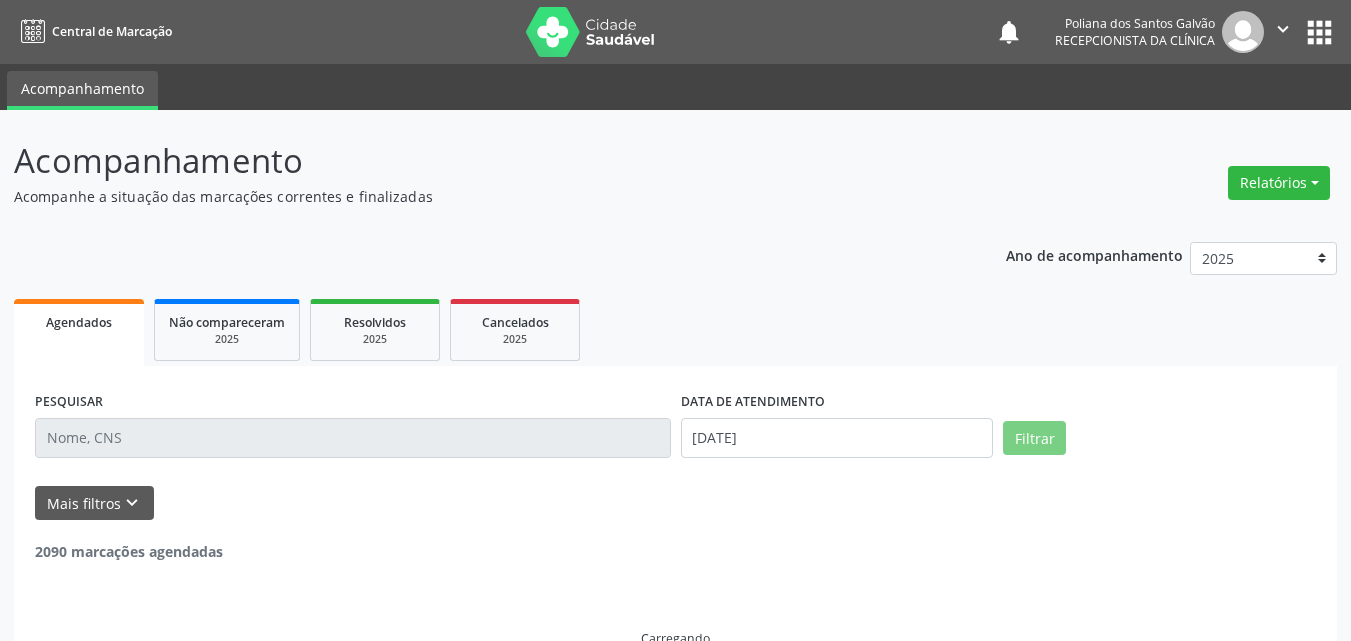 scroll, scrollTop: 0, scrollLeft: 0, axis: both 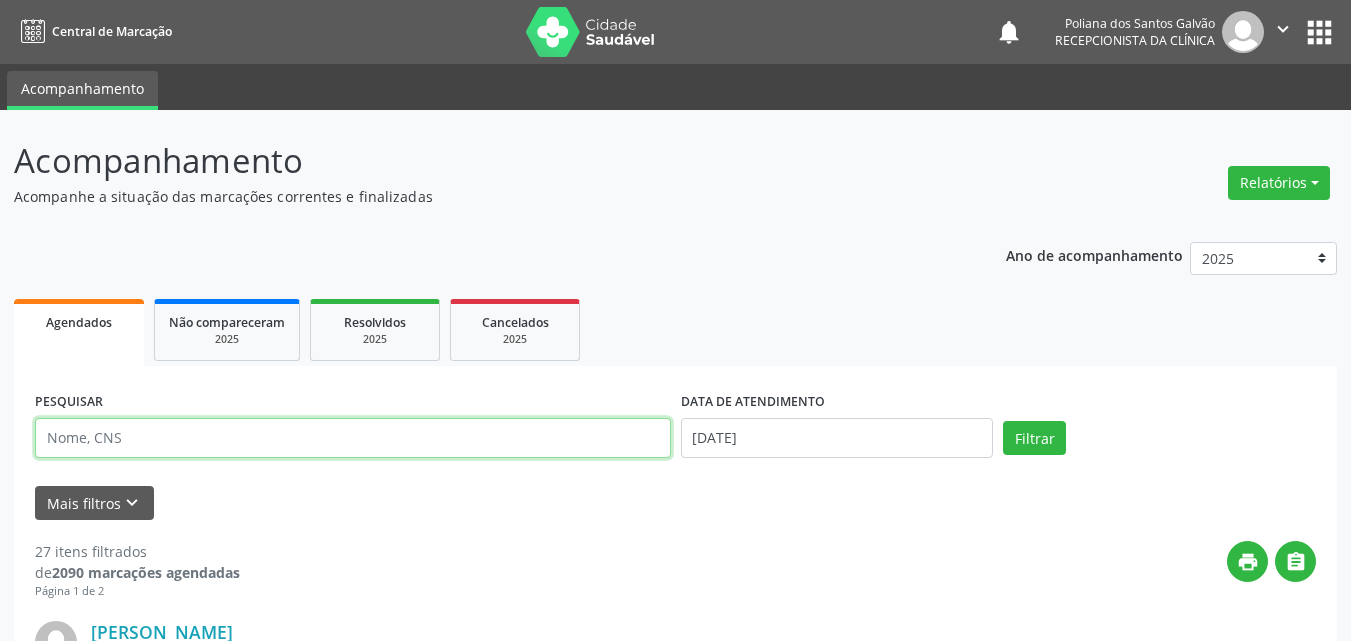 click at bounding box center [353, 438] 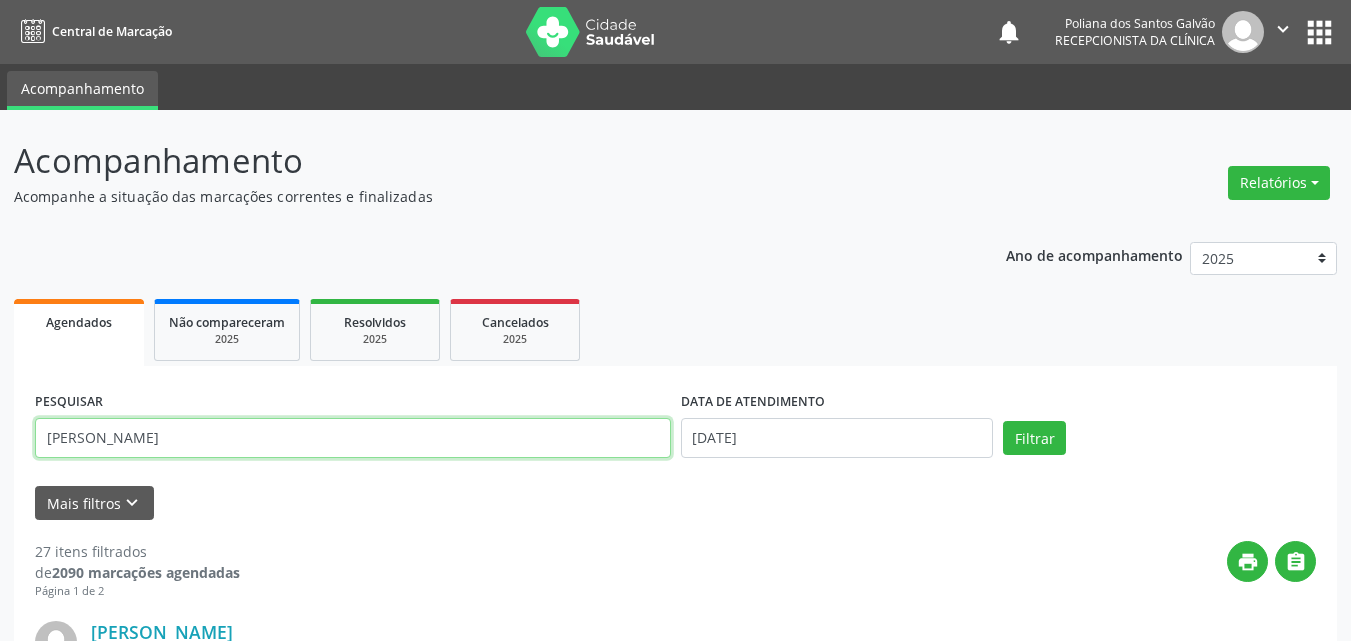 type on "[PERSON_NAME]" 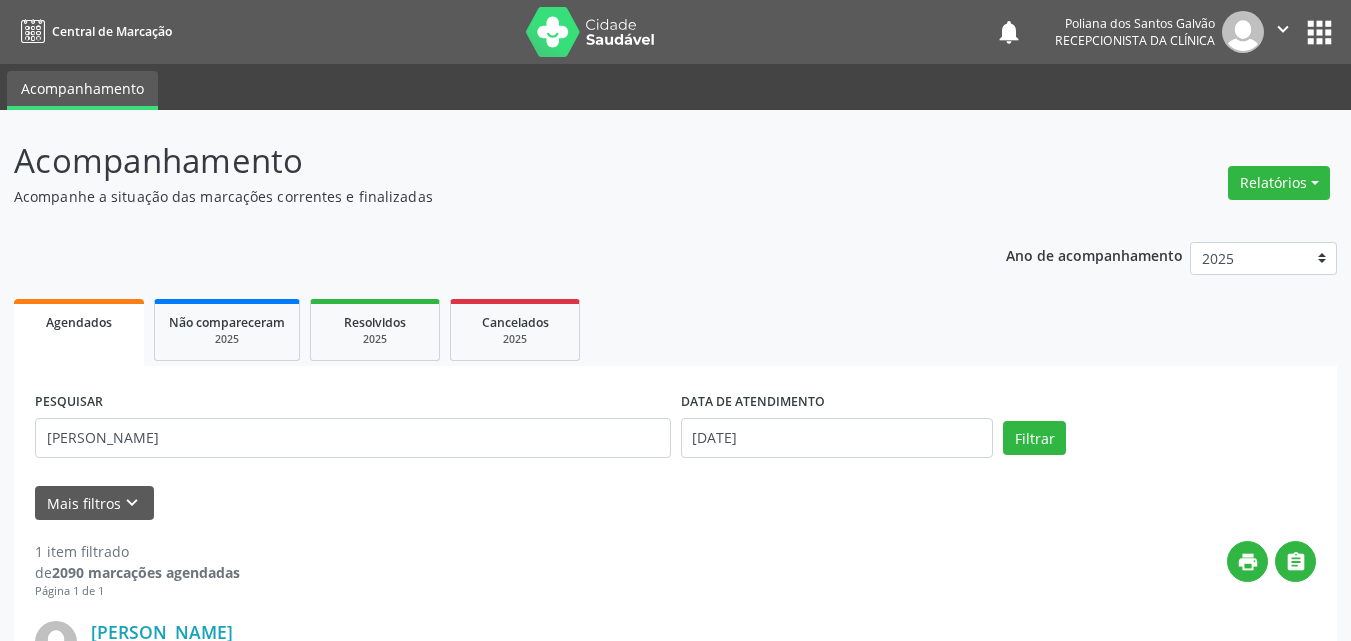 scroll, scrollTop: 264, scrollLeft: 0, axis: vertical 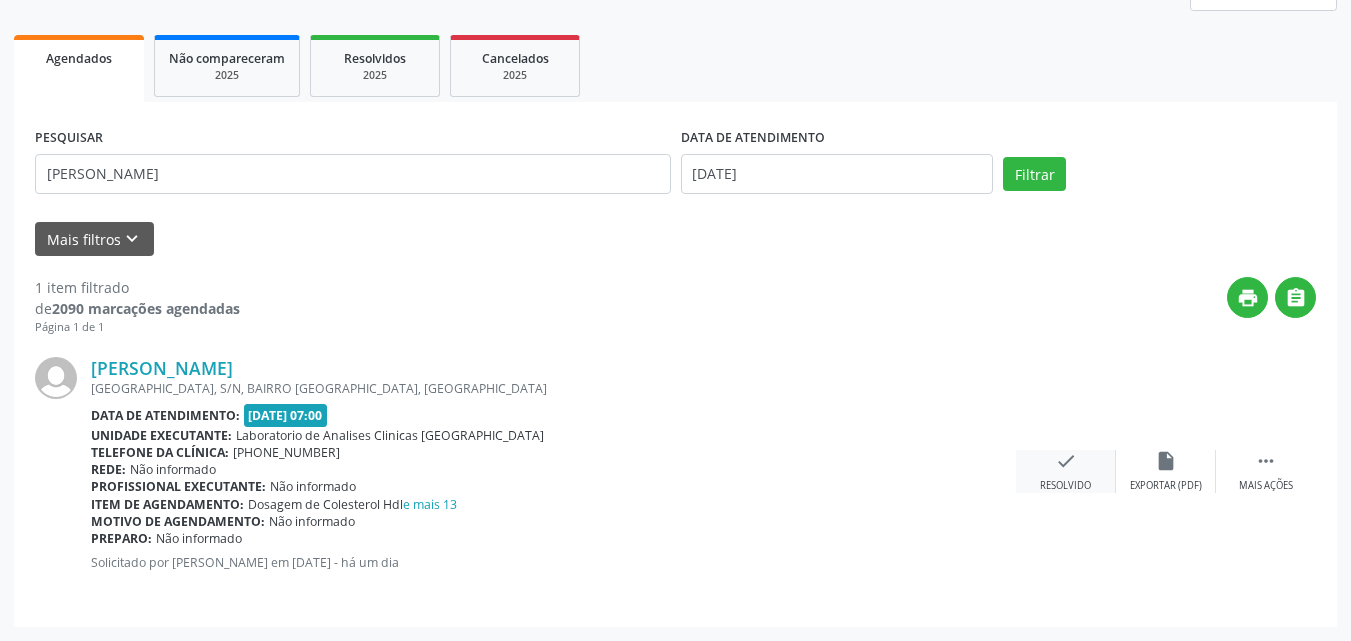 click on "check
Resolvido" at bounding box center [1066, 471] 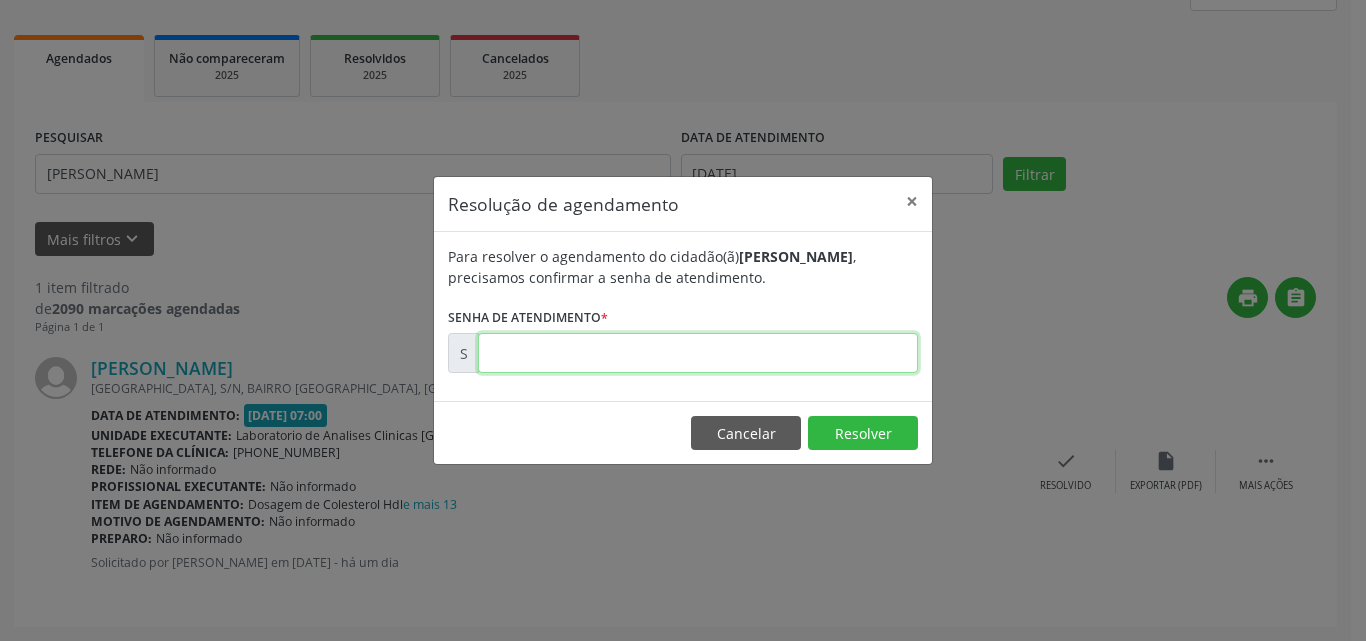 click at bounding box center [698, 353] 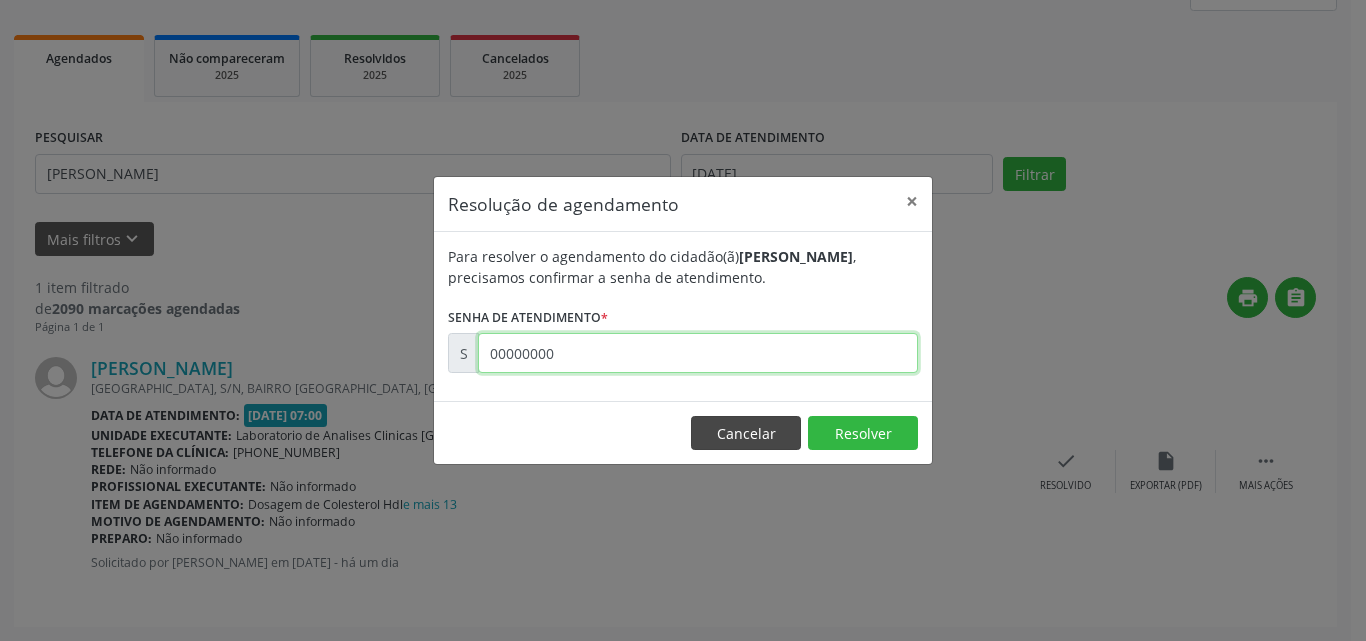 type on "00000000" 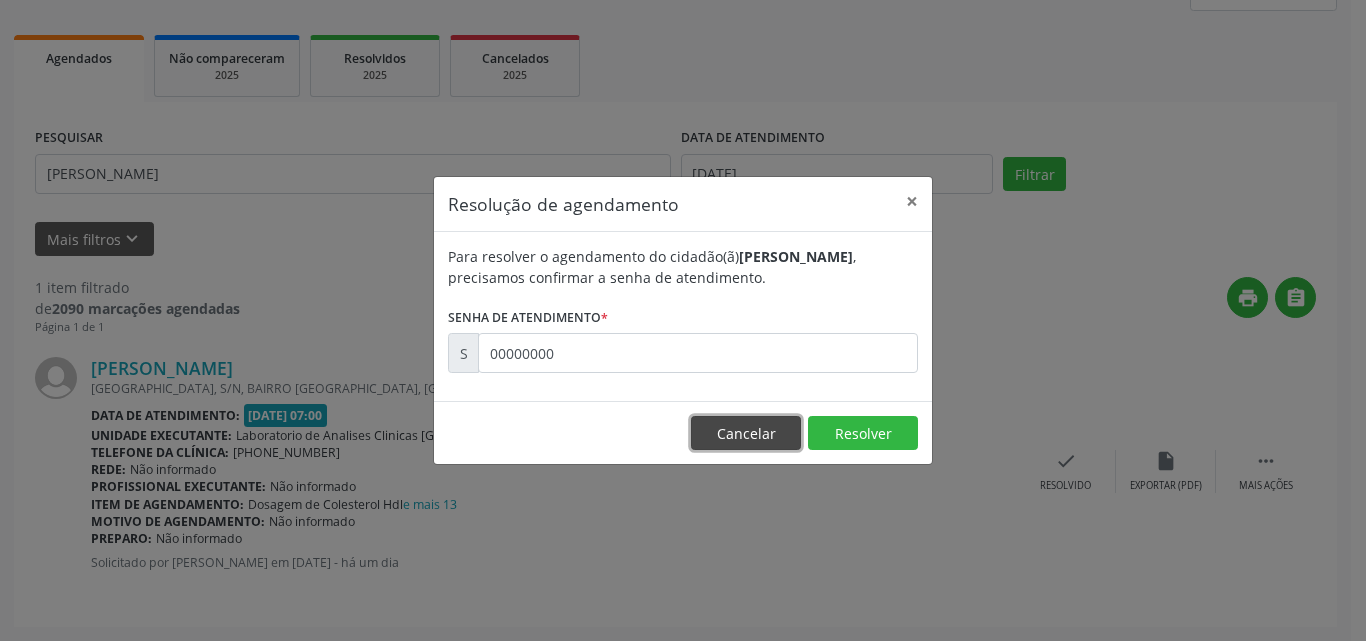 click on "Cancelar" at bounding box center [746, 433] 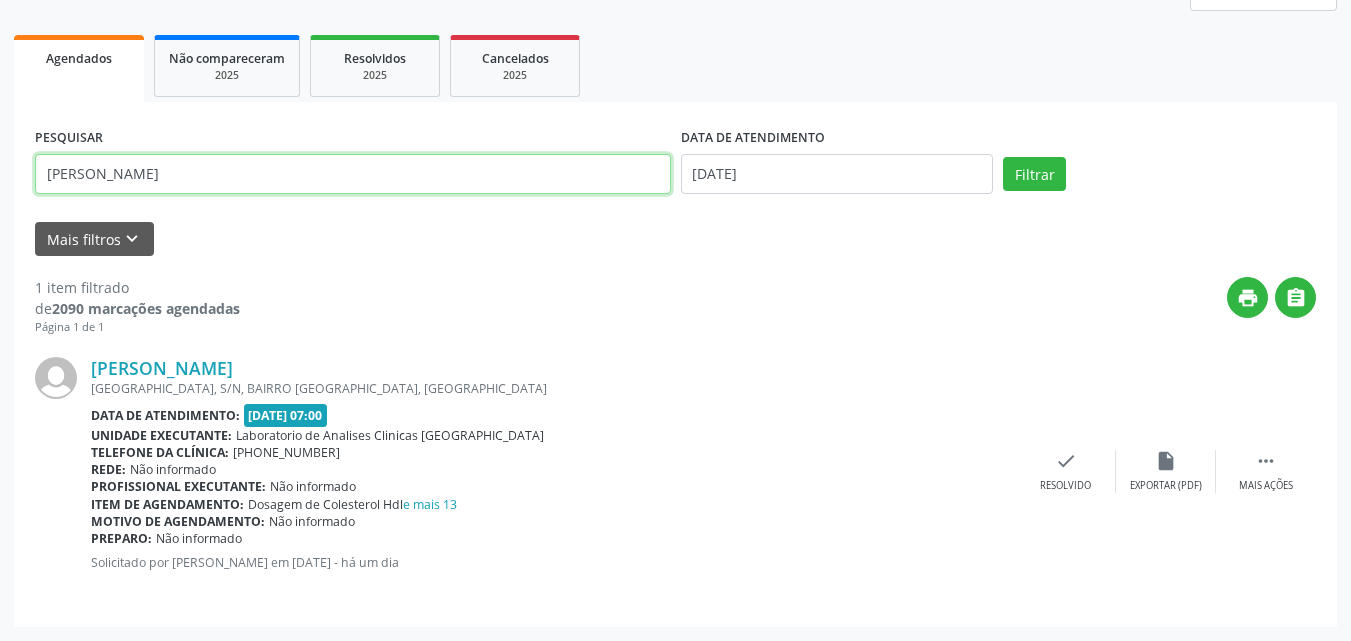 drag, startPoint x: 314, startPoint y: 189, endPoint x: 0, endPoint y: 65, distance: 337.59738 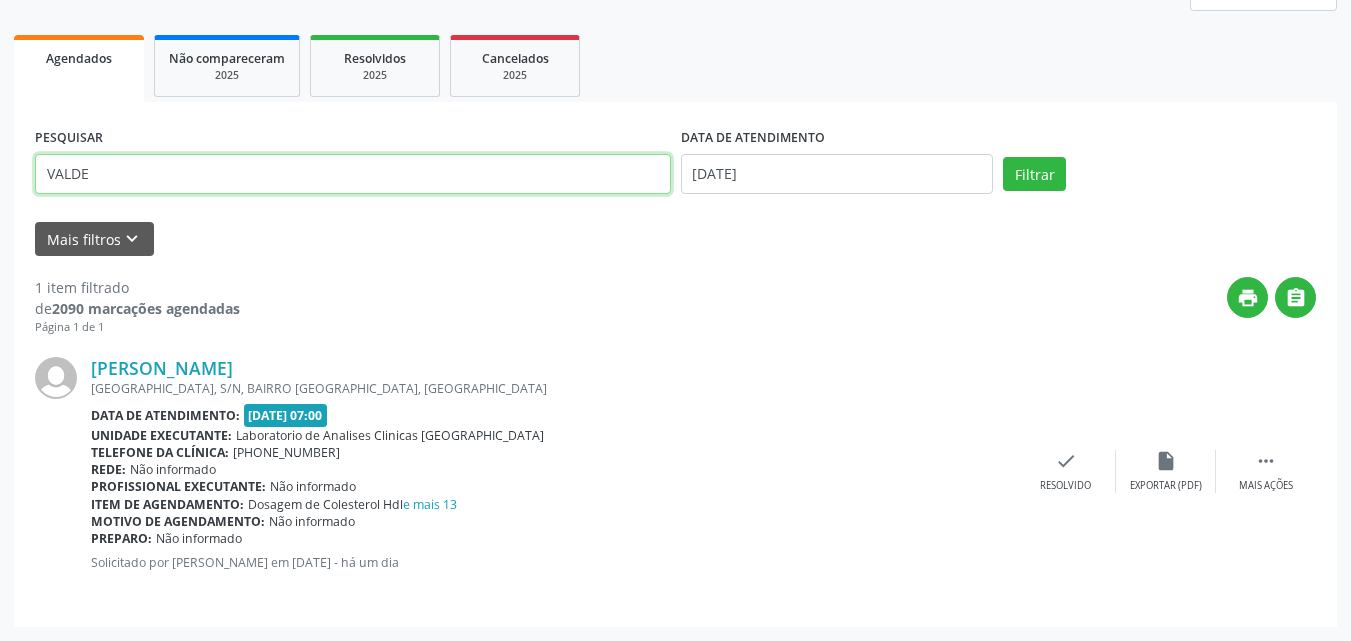 type on "VALDE" 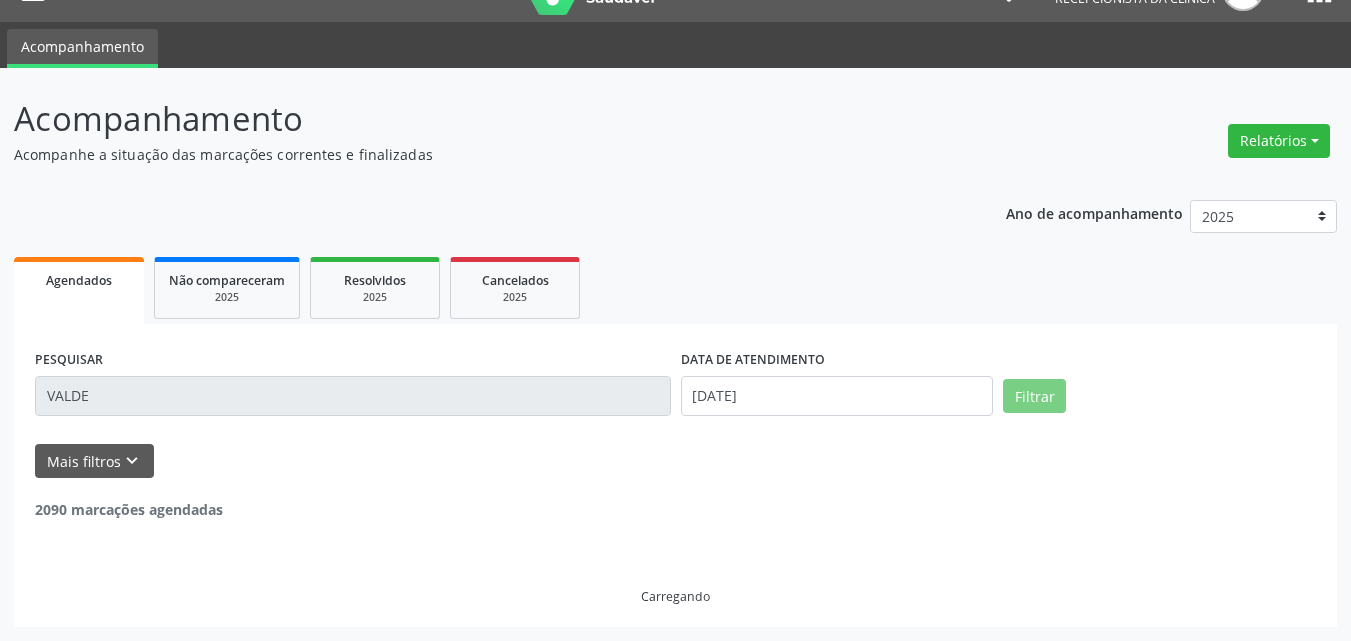scroll, scrollTop: 0, scrollLeft: 0, axis: both 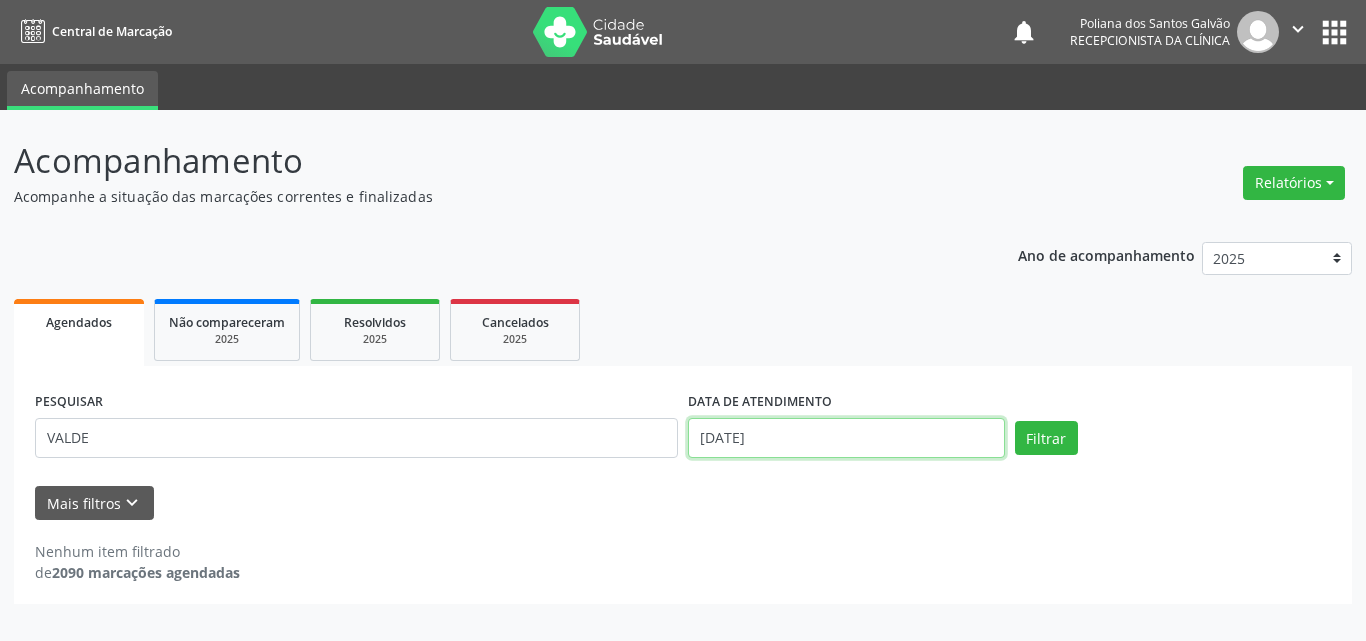 click on "[DATE]" at bounding box center (846, 438) 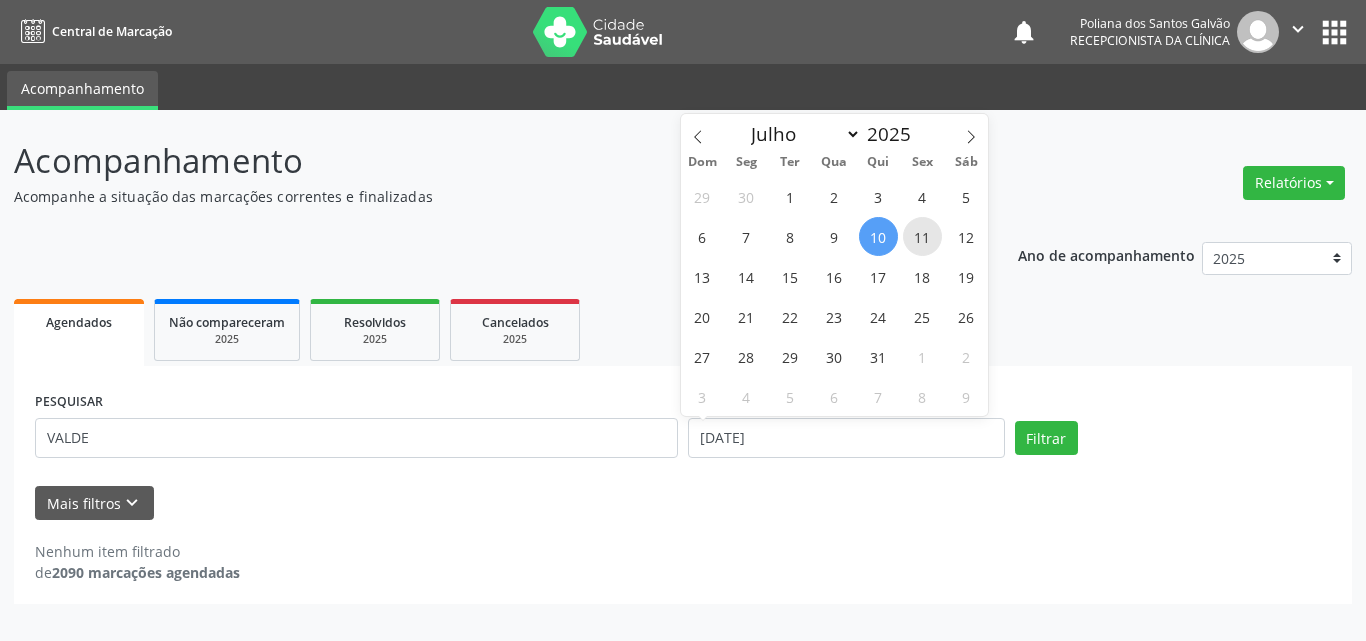 click on "11" at bounding box center (922, 236) 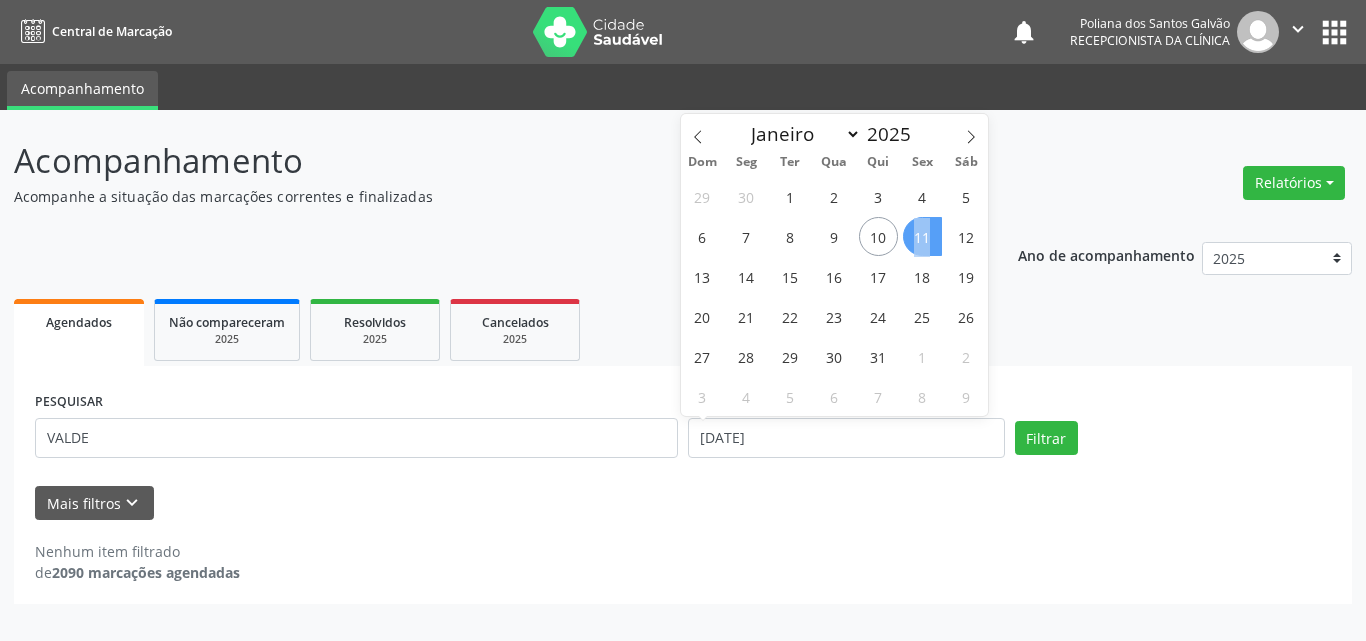click on "11" at bounding box center (922, 236) 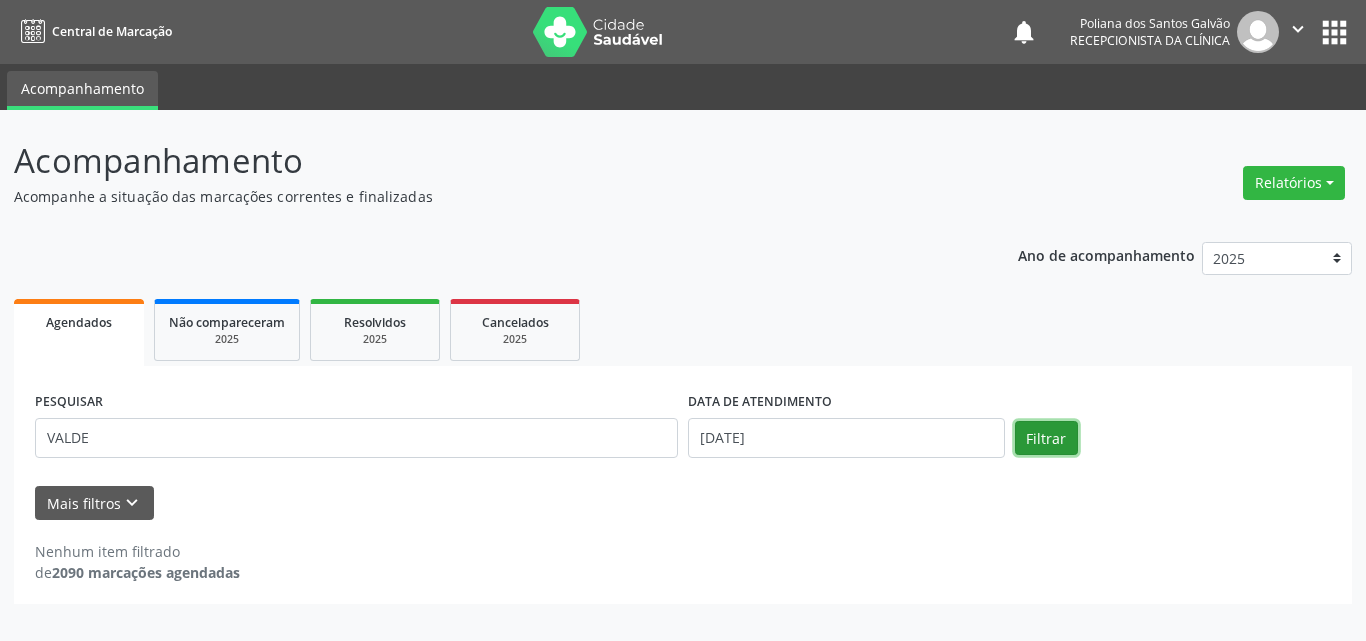 click on "Filtrar" at bounding box center (1046, 438) 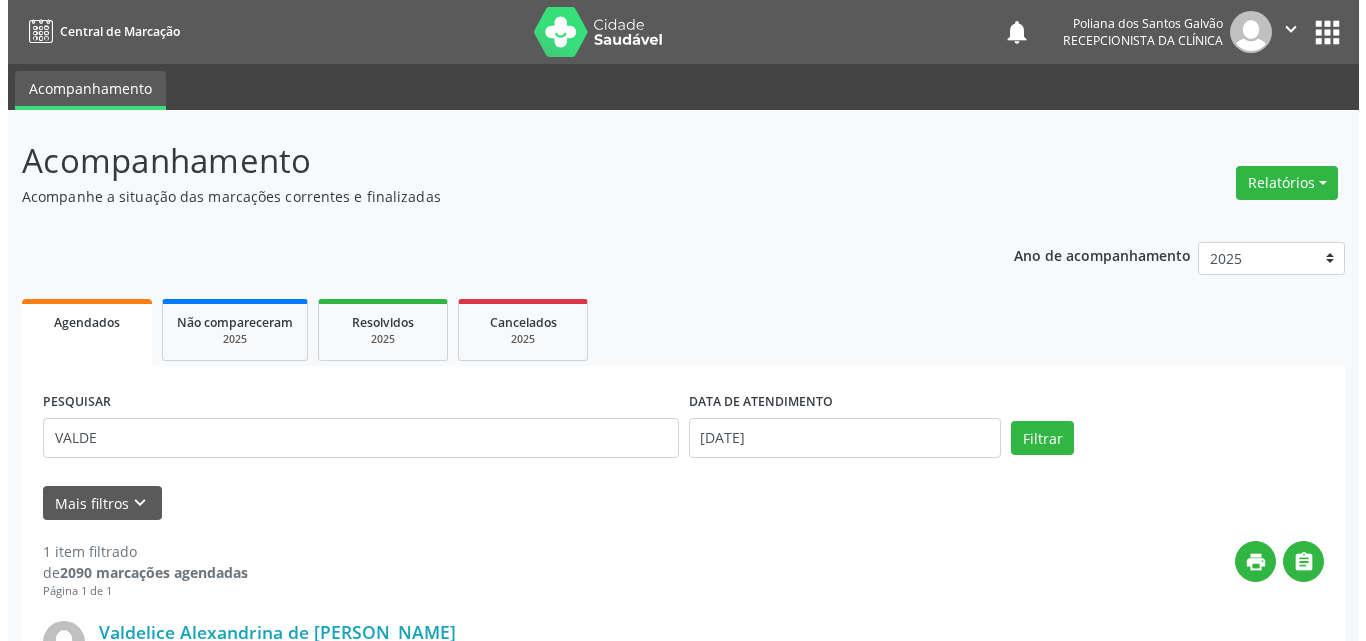scroll, scrollTop: 264, scrollLeft: 0, axis: vertical 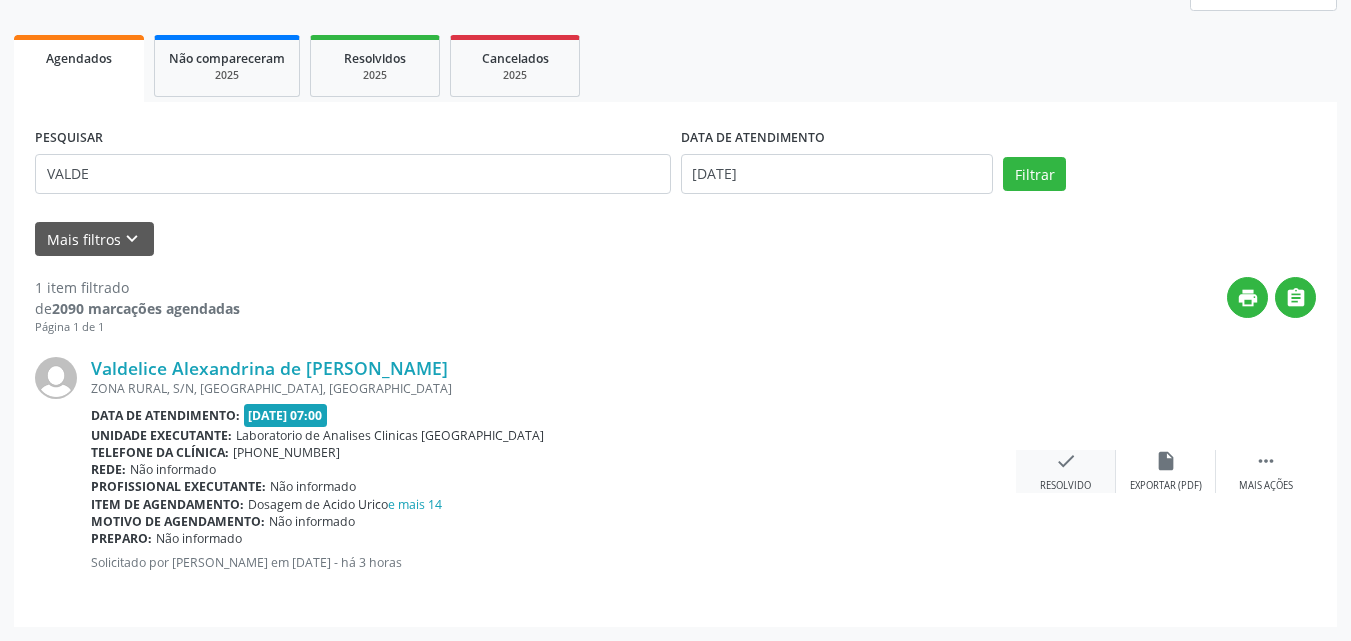 click on "check
Resolvido" at bounding box center (1066, 471) 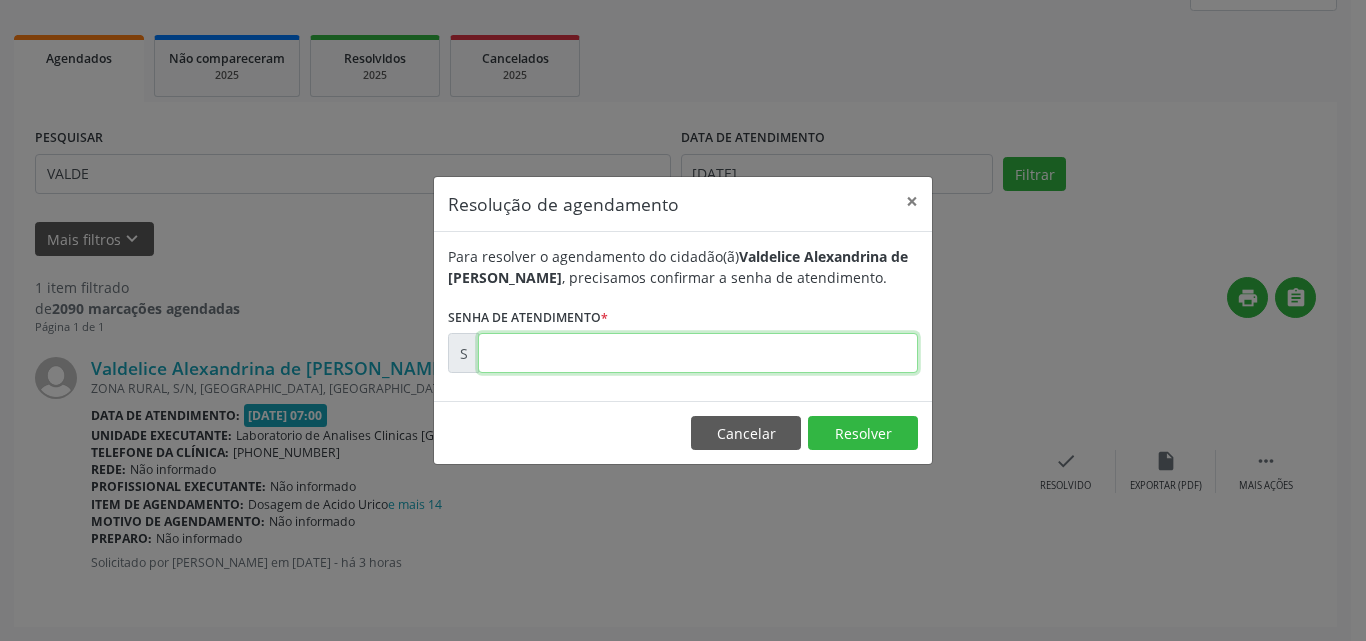 click at bounding box center [698, 353] 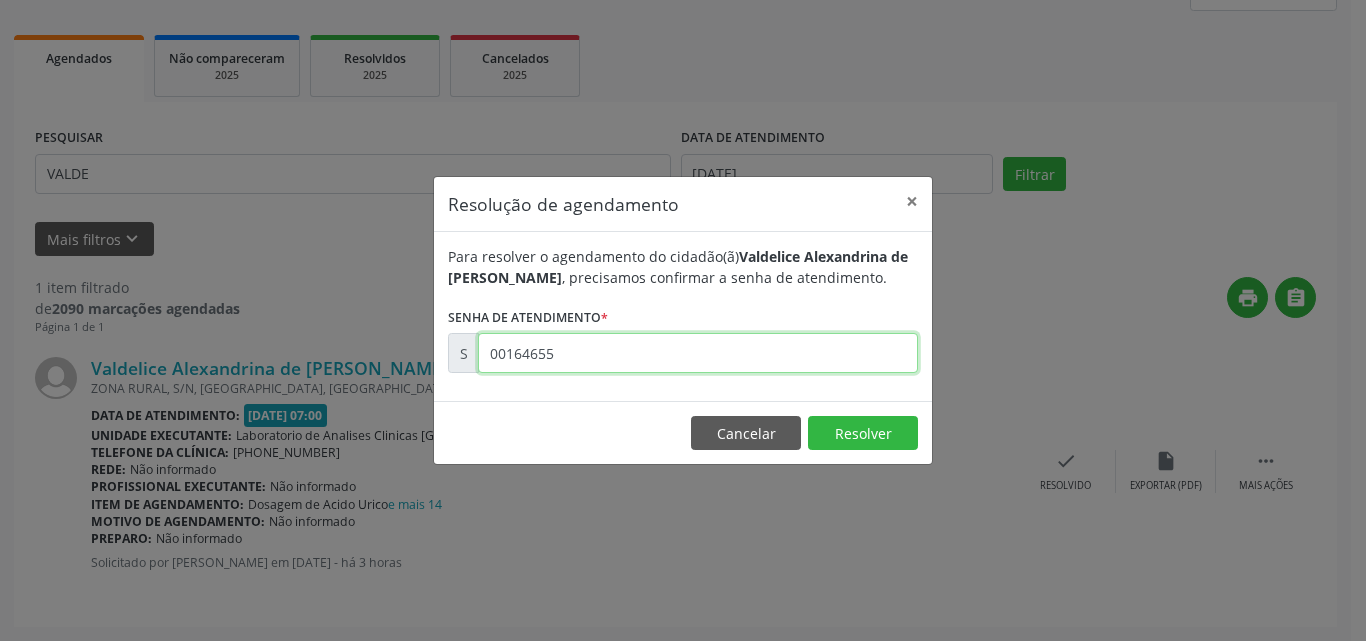 type on "00164655" 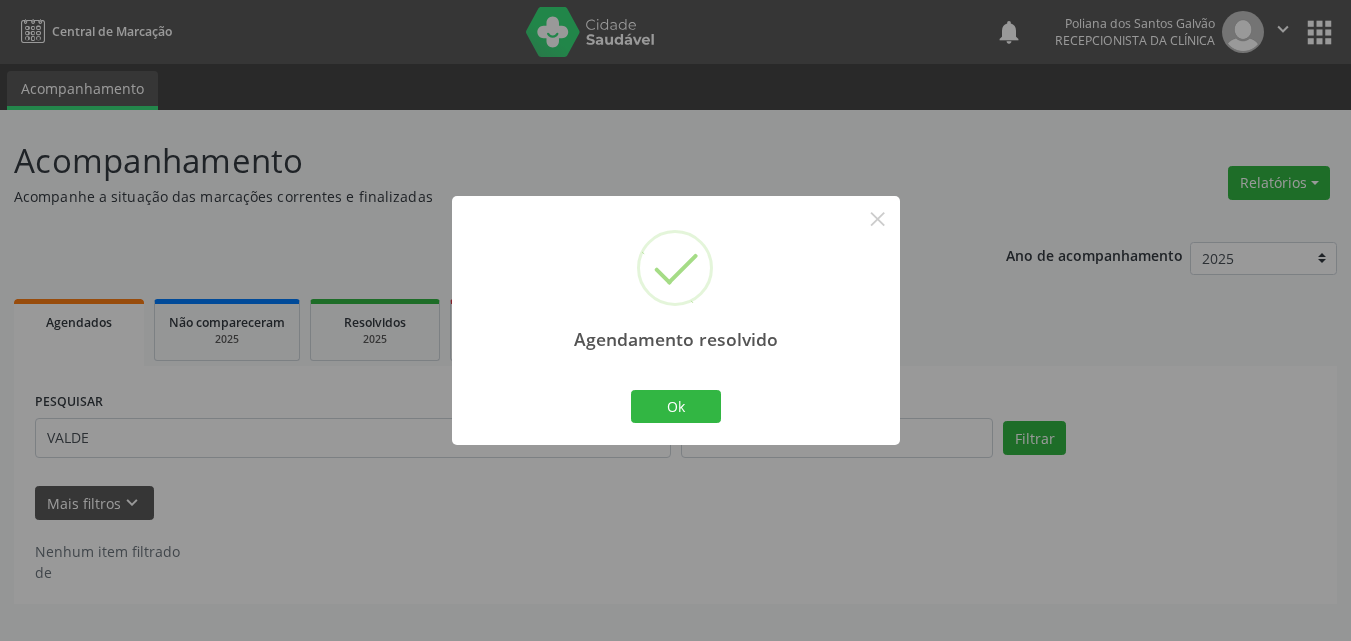 scroll, scrollTop: 0, scrollLeft: 0, axis: both 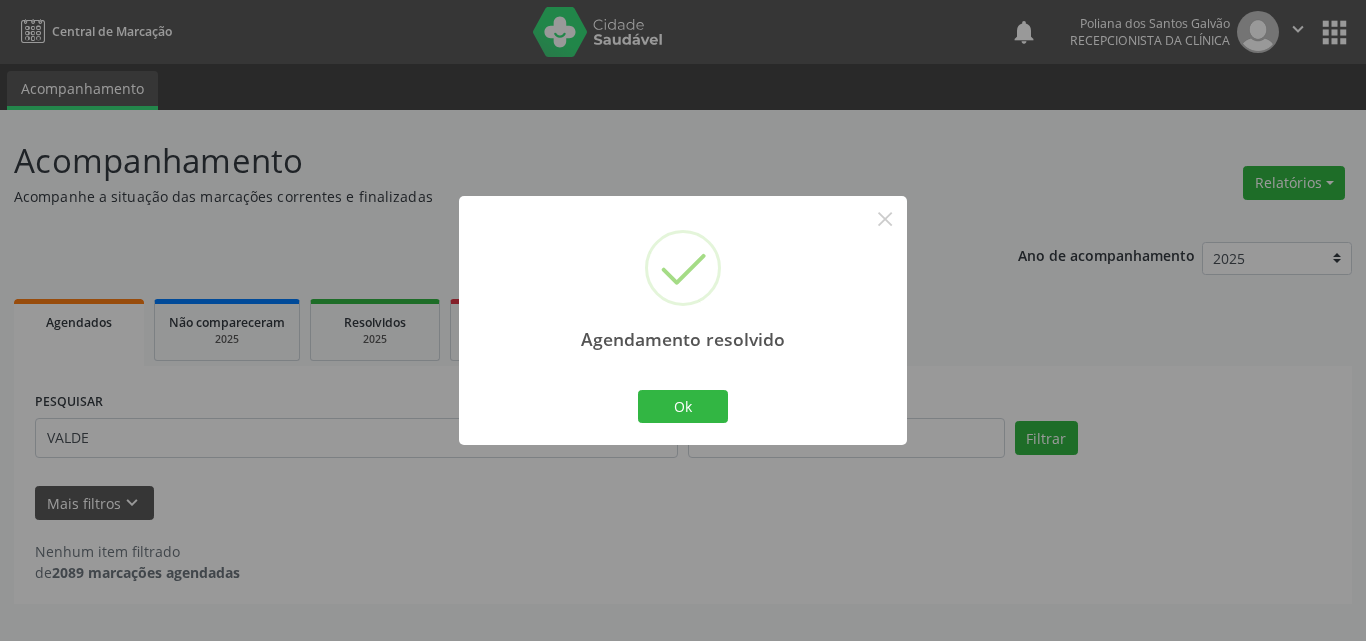 click on "Ok Cancel" at bounding box center [683, 406] 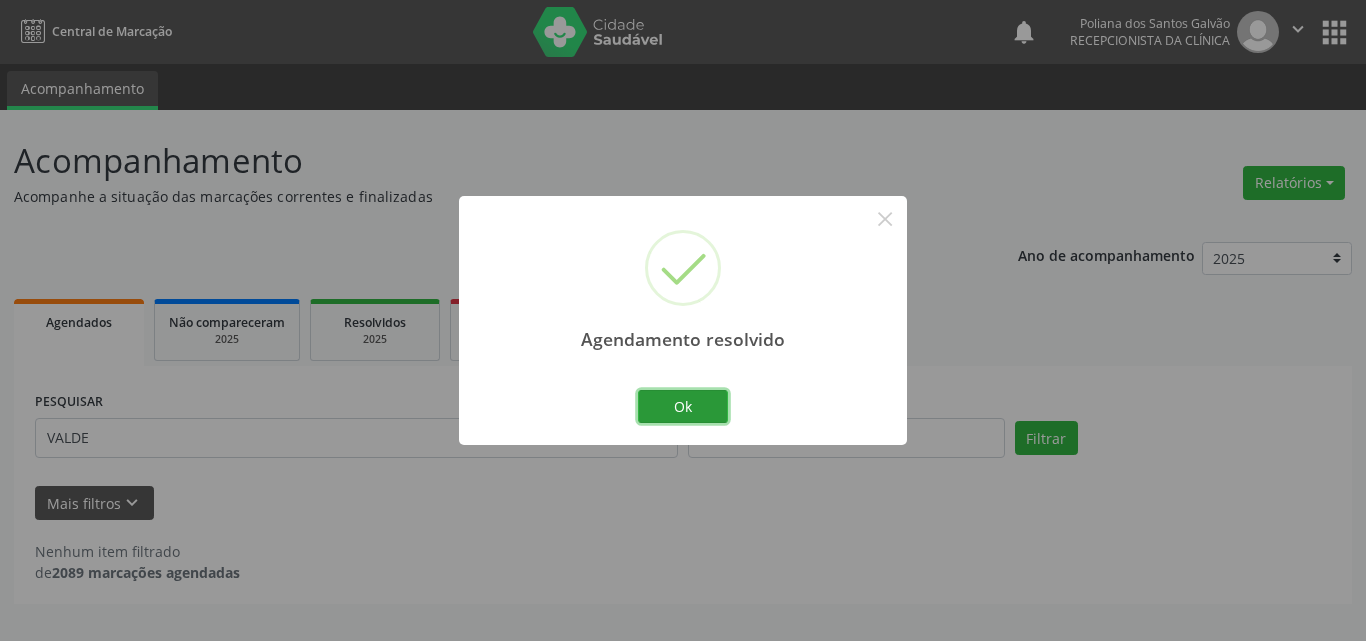 drag, startPoint x: 682, startPoint y: 402, endPoint x: 583, endPoint y: 429, distance: 102.61579 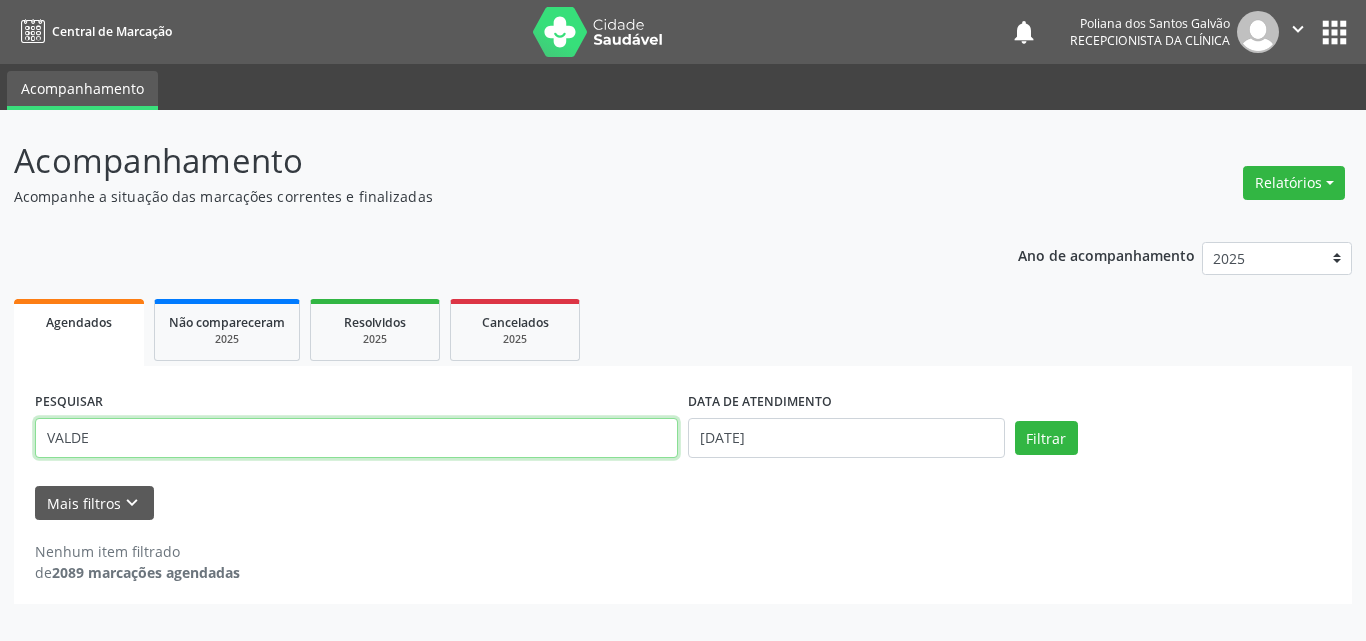 drag, startPoint x: 475, startPoint y: 398, endPoint x: 0, endPoint y: 137, distance: 541.9834 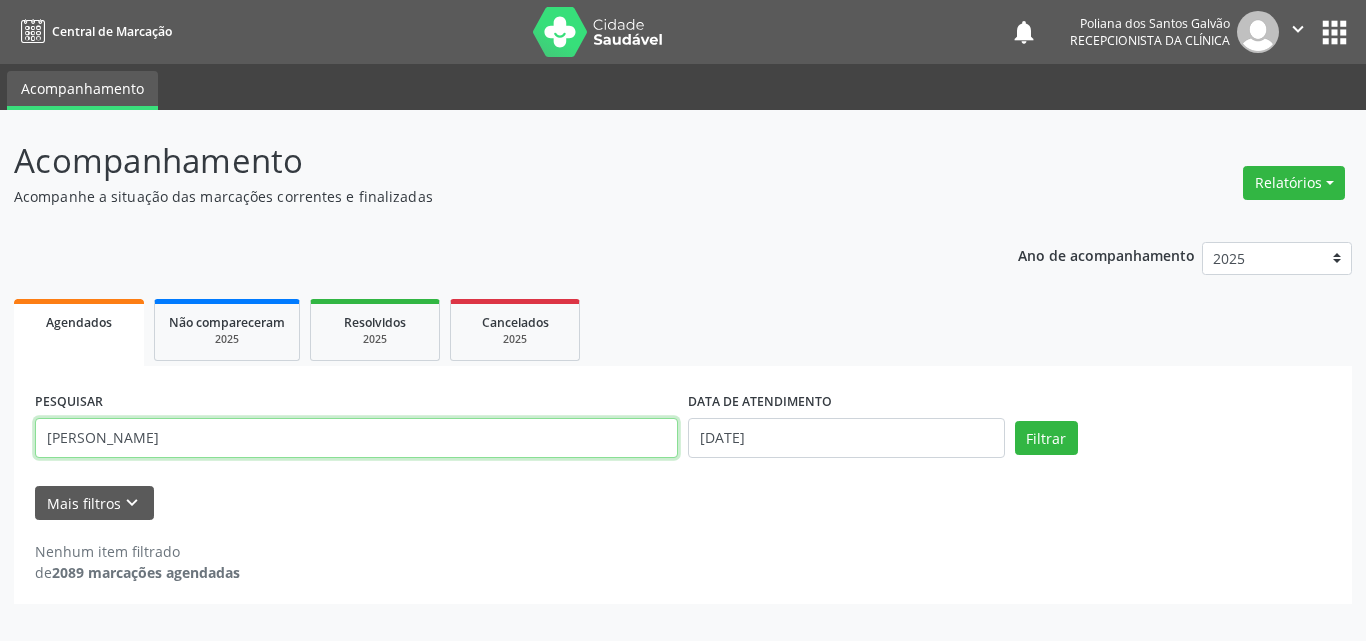 type on "[PERSON_NAME]" 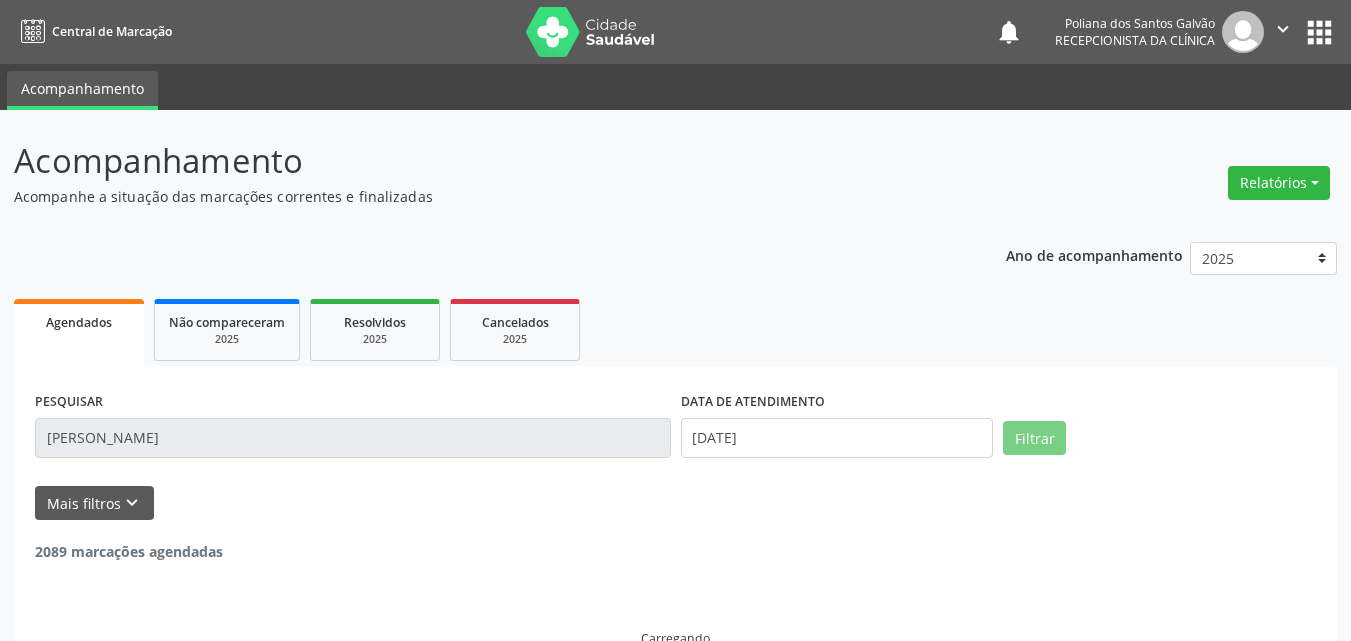 scroll, scrollTop: 42, scrollLeft: 0, axis: vertical 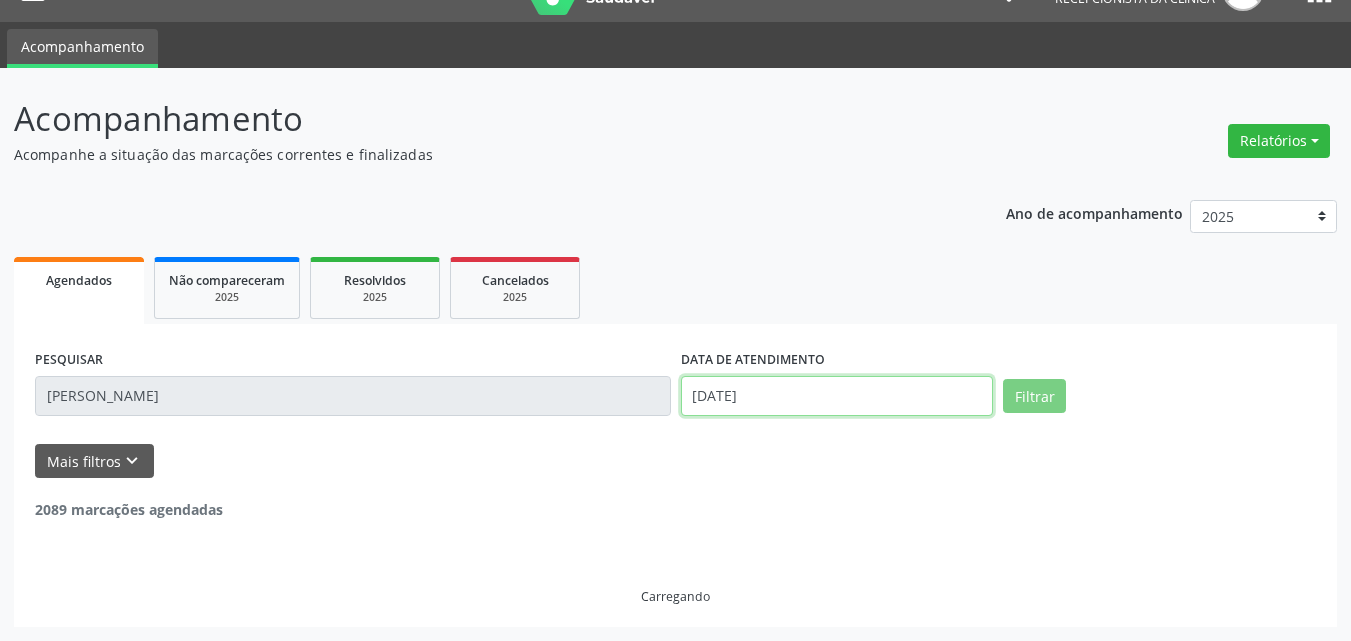 click on "[DATE]" at bounding box center [837, 396] 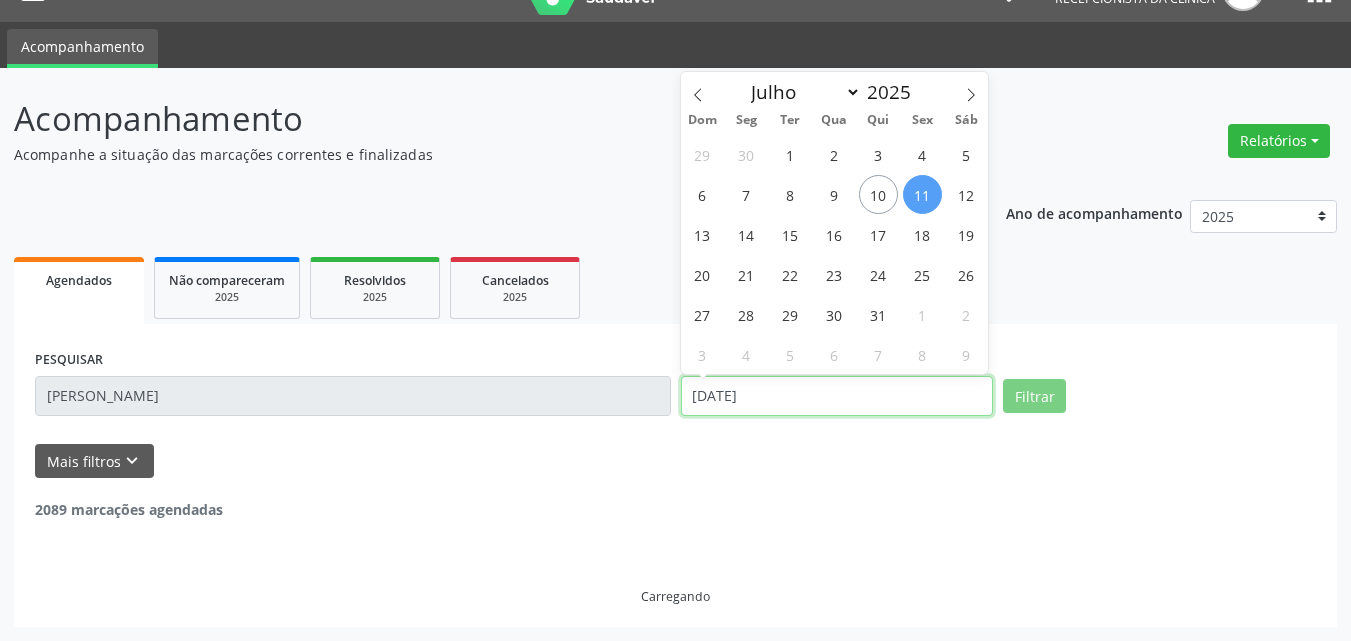 scroll, scrollTop: 0, scrollLeft: 0, axis: both 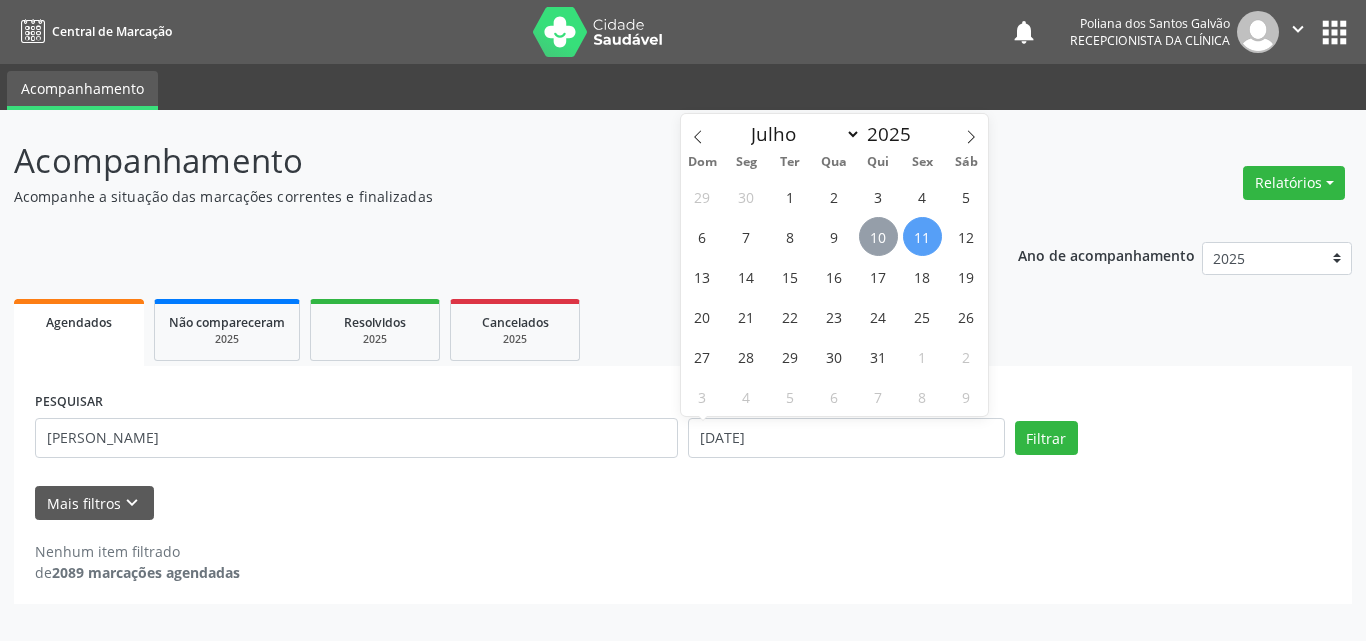 click on "10" at bounding box center [878, 236] 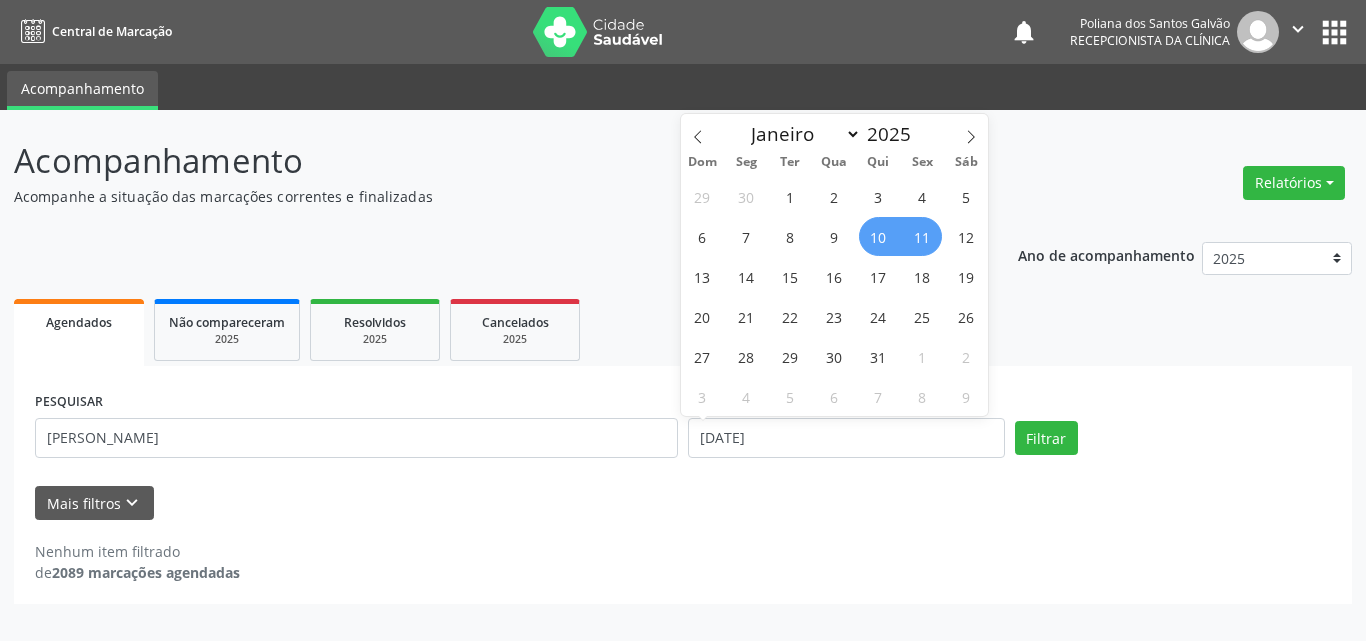 click on "11" at bounding box center [922, 236] 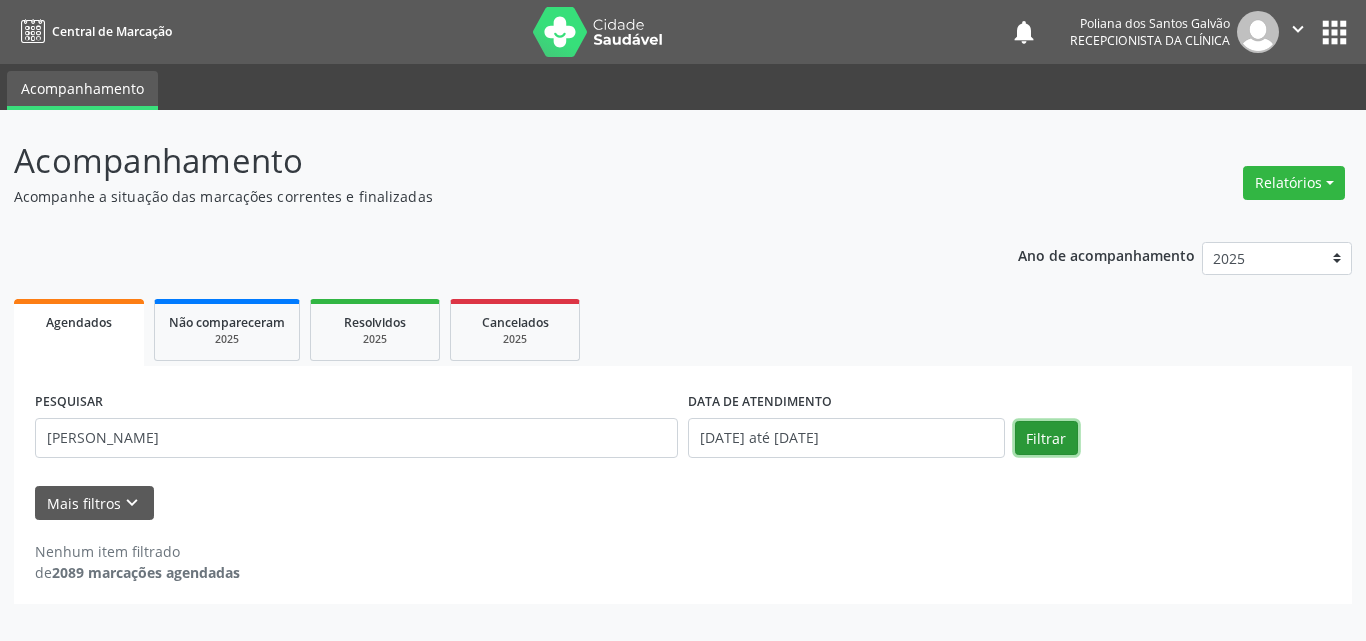 click on "Filtrar" at bounding box center [1046, 438] 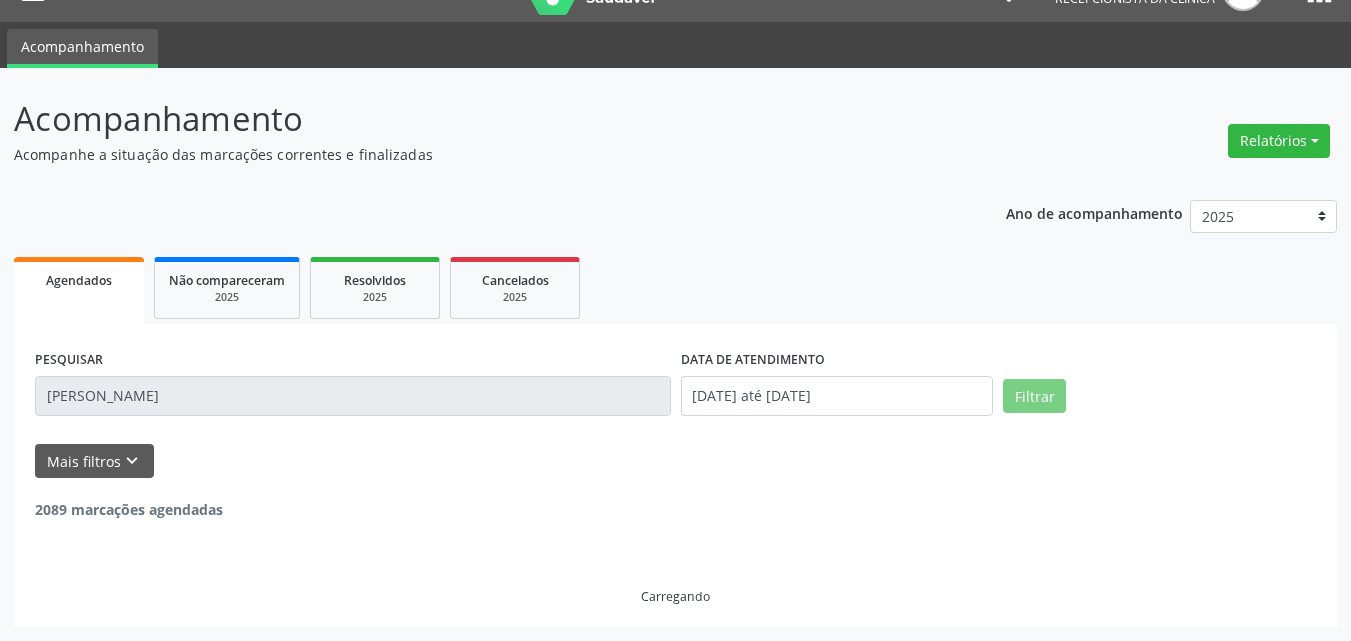 scroll, scrollTop: 264, scrollLeft: 0, axis: vertical 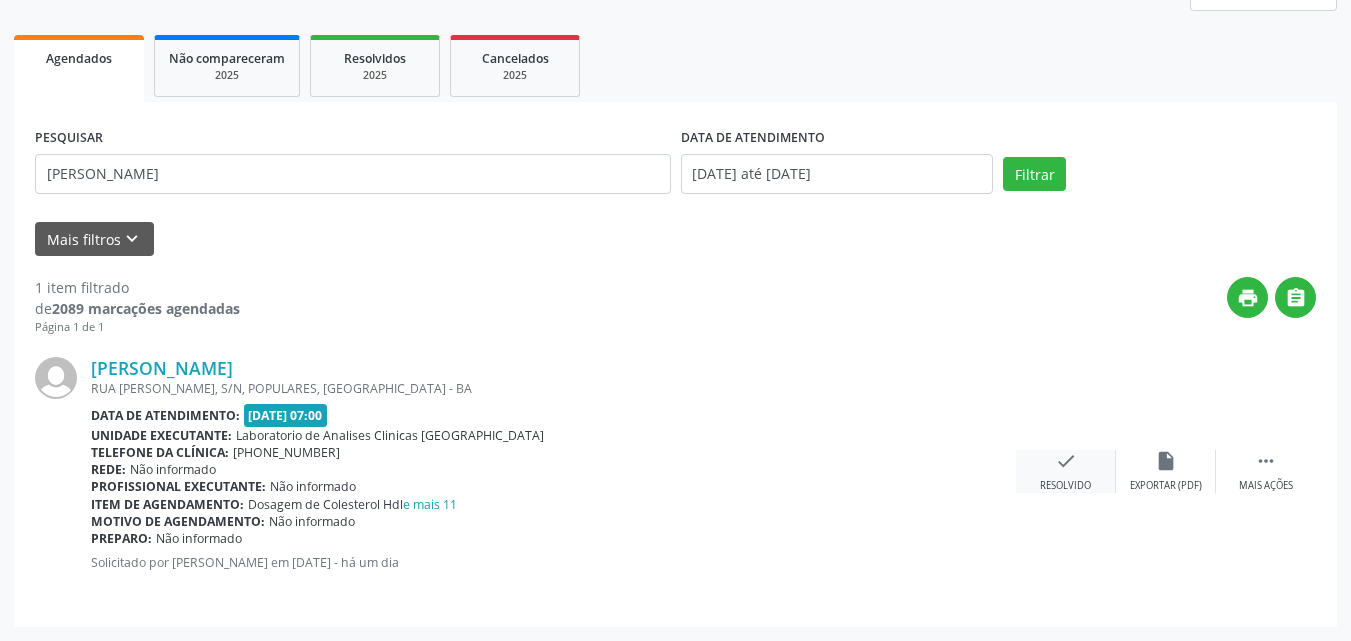 click on "check
Resolvido" at bounding box center (1066, 471) 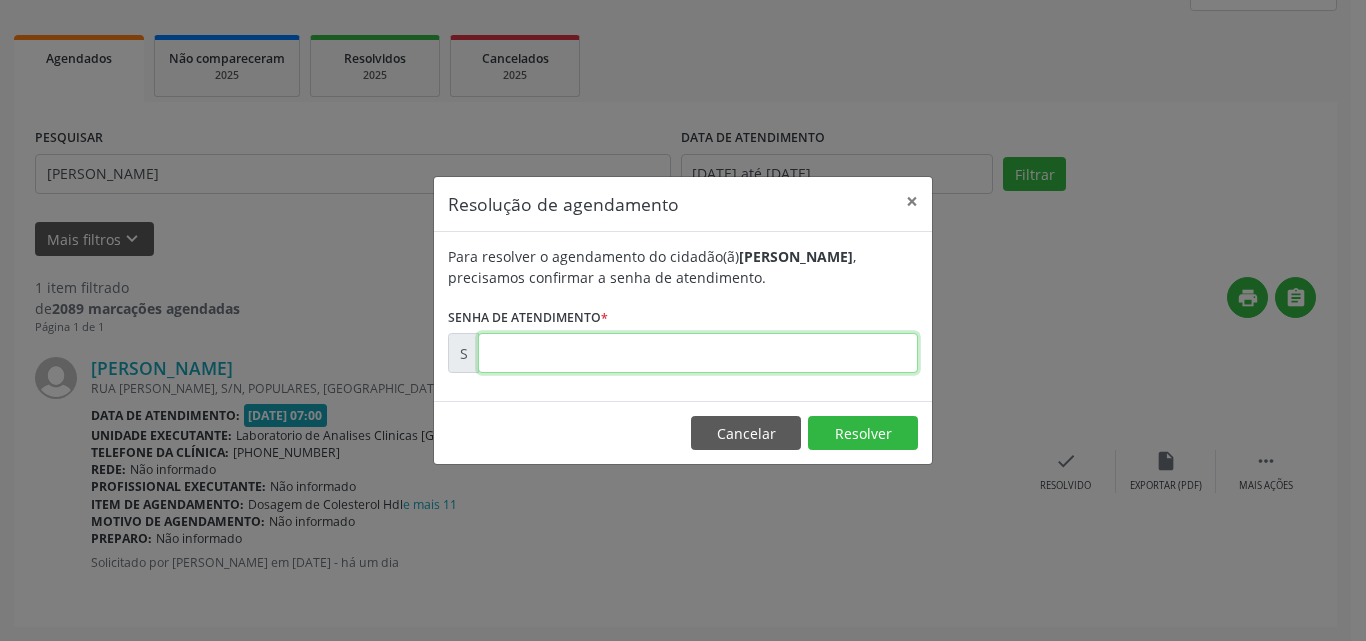 click at bounding box center (698, 353) 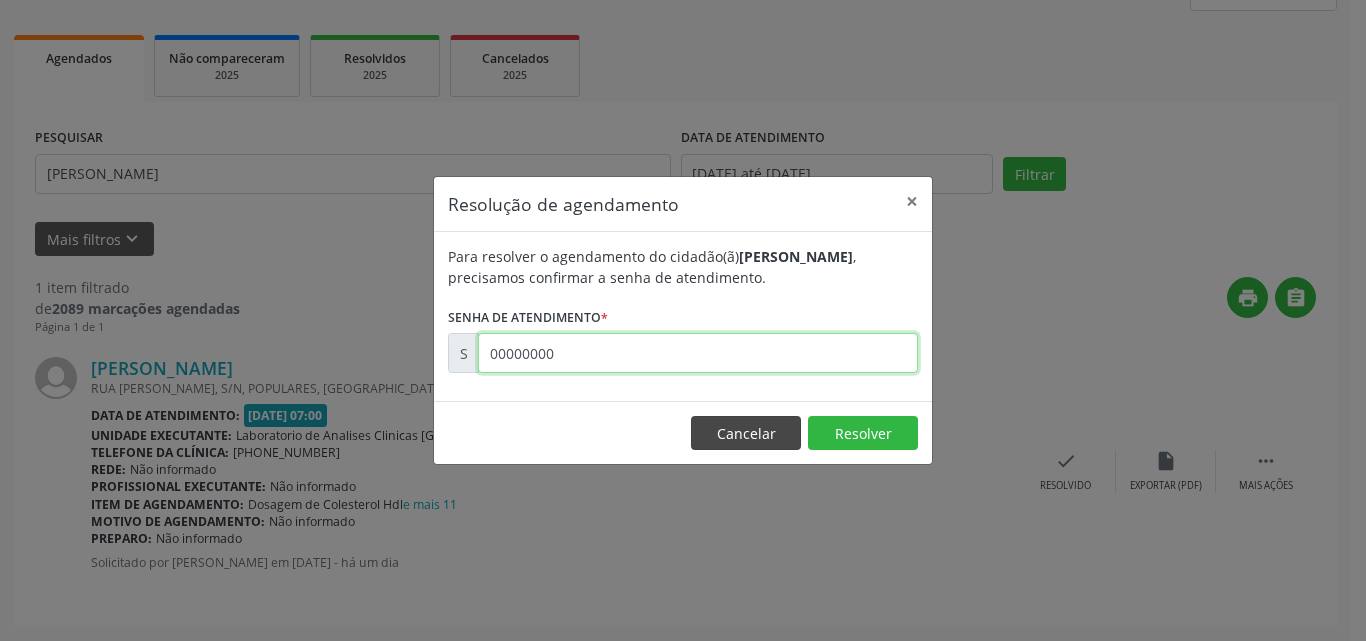 type on "00000000" 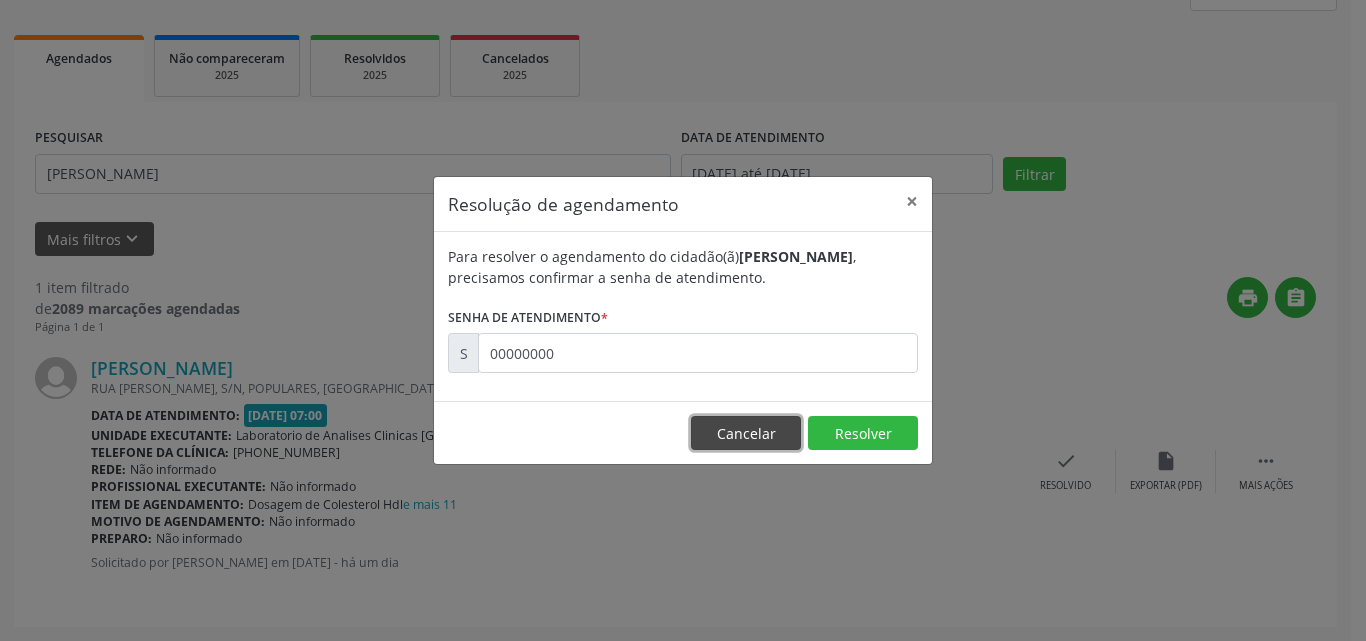 click on "Cancelar" at bounding box center [746, 433] 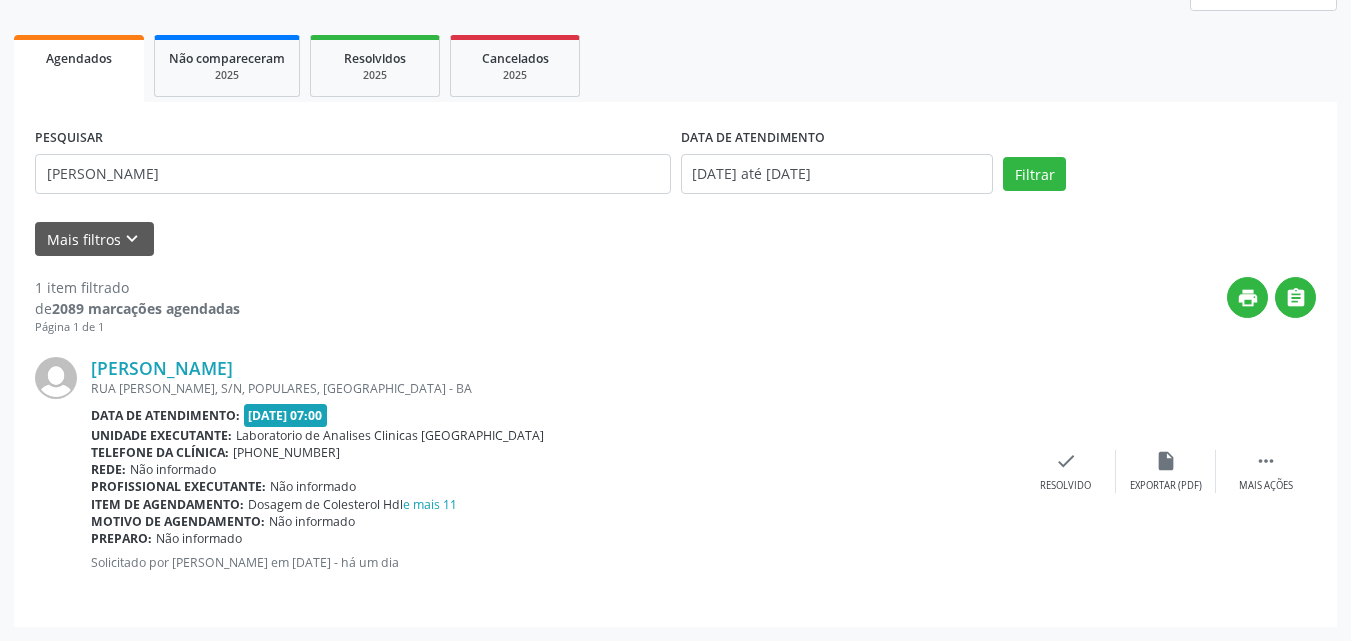 click on "PESQUISAR
[PERSON_NAME]" at bounding box center [353, 165] 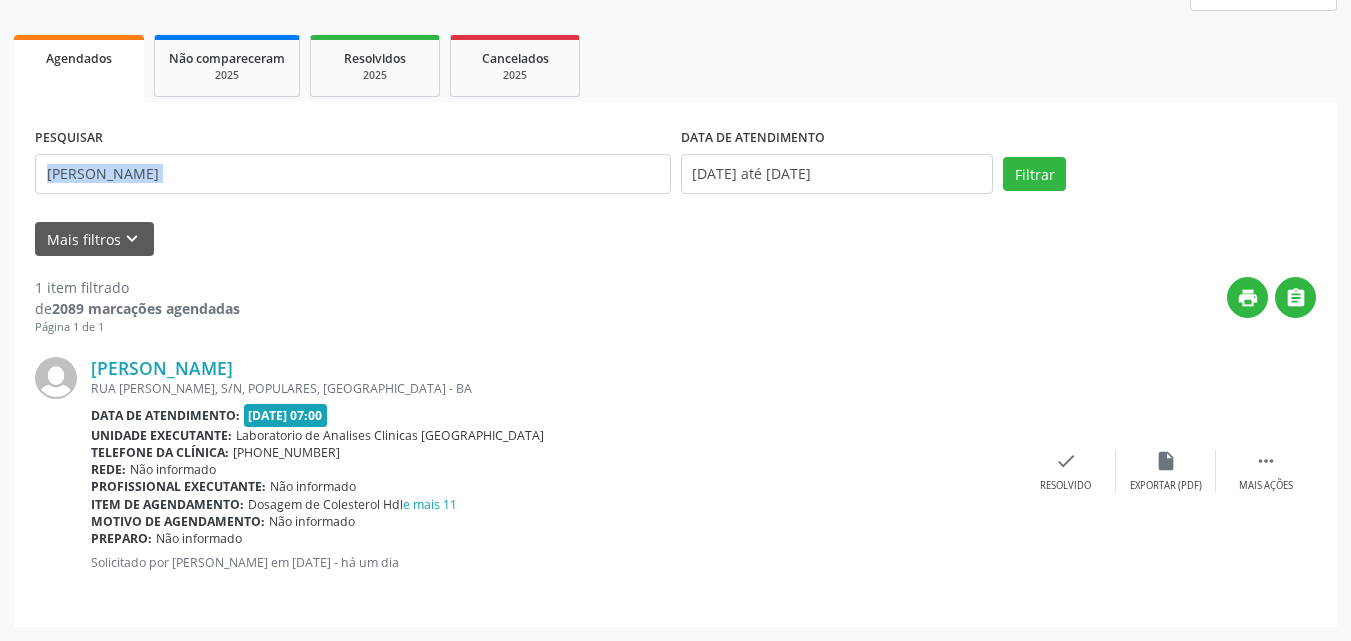 click on "PESQUISAR
[PERSON_NAME]" at bounding box center [353, 165] 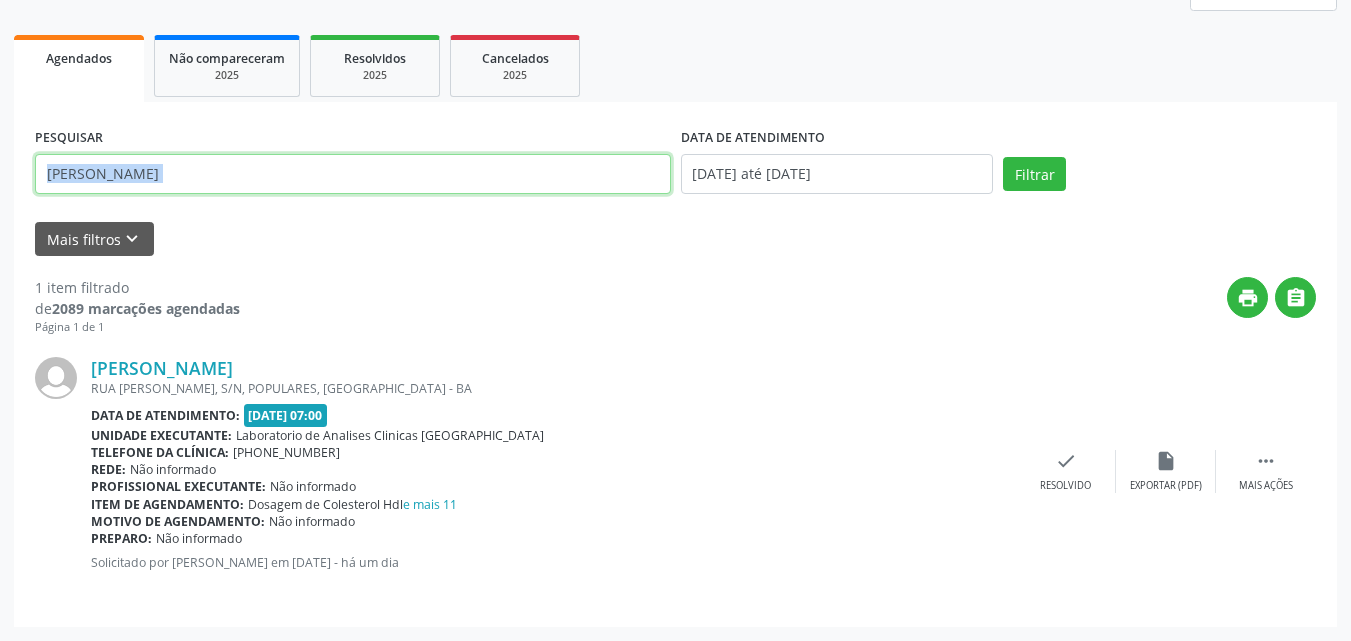 click on "[PERSON_NAME]" at bounding box center (353, 174) 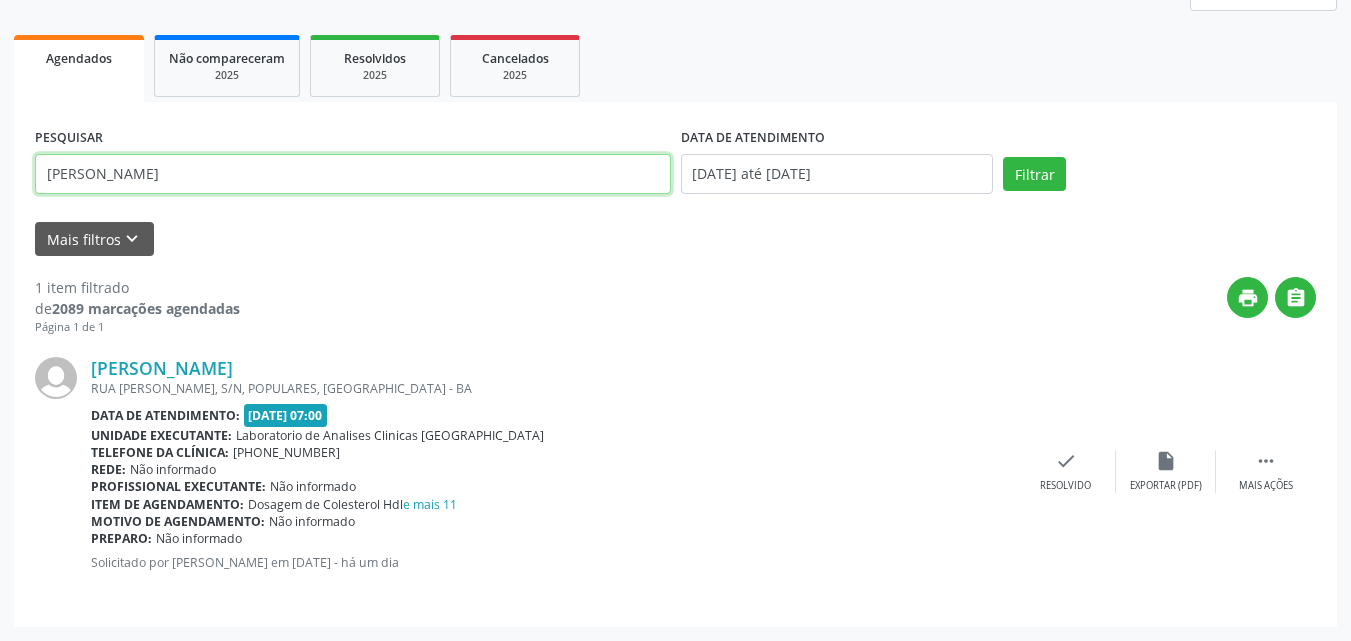 click on "[PERSON_NAME]" at bounding box center (353, 174) 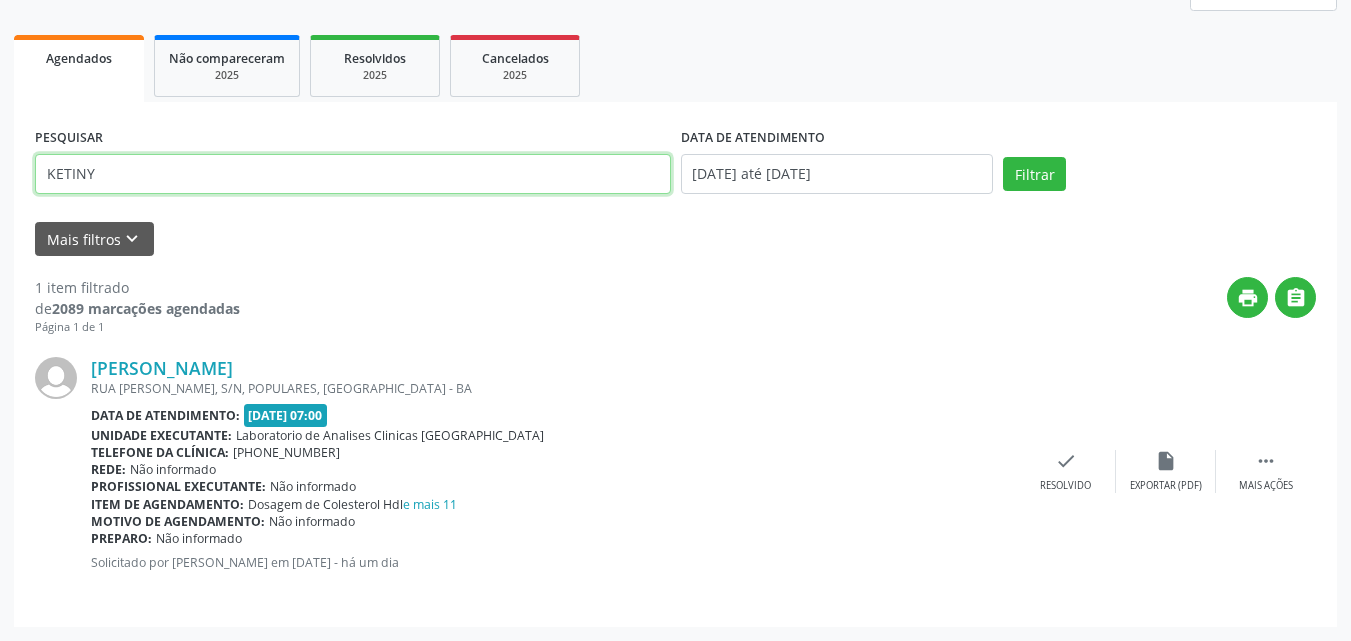 type on "KETINY" 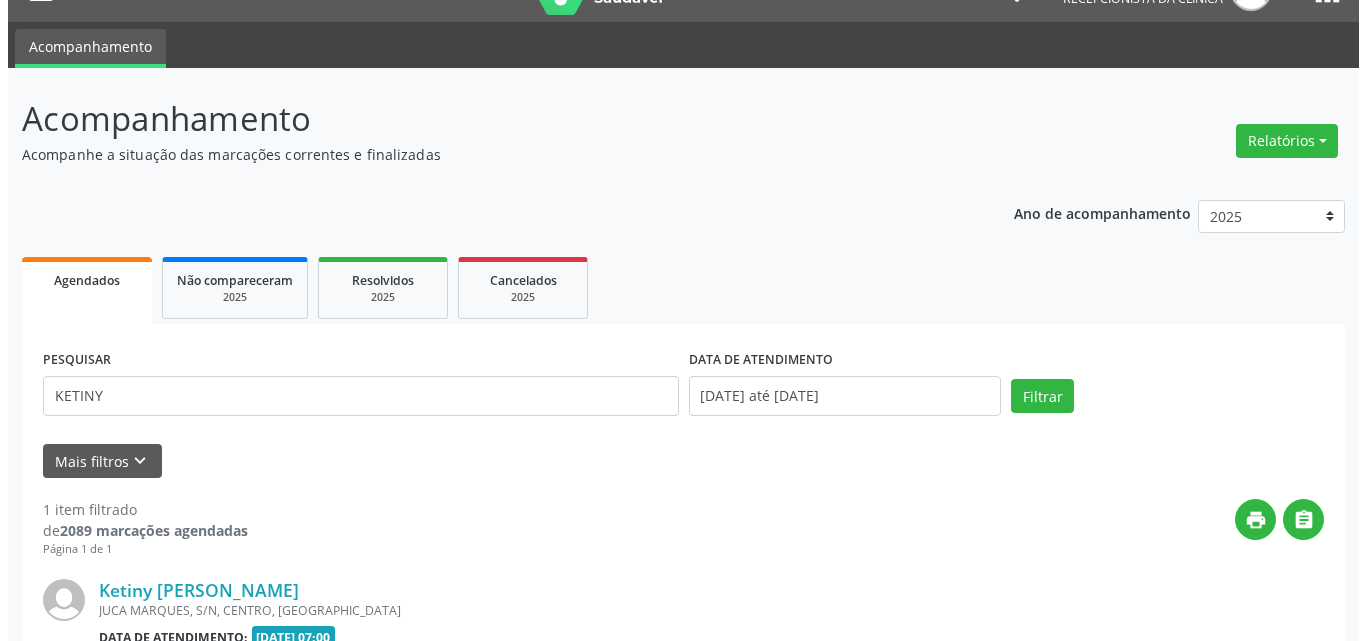 scroll, scrollTop: 264, scrollLeft: 0, axis: vertical 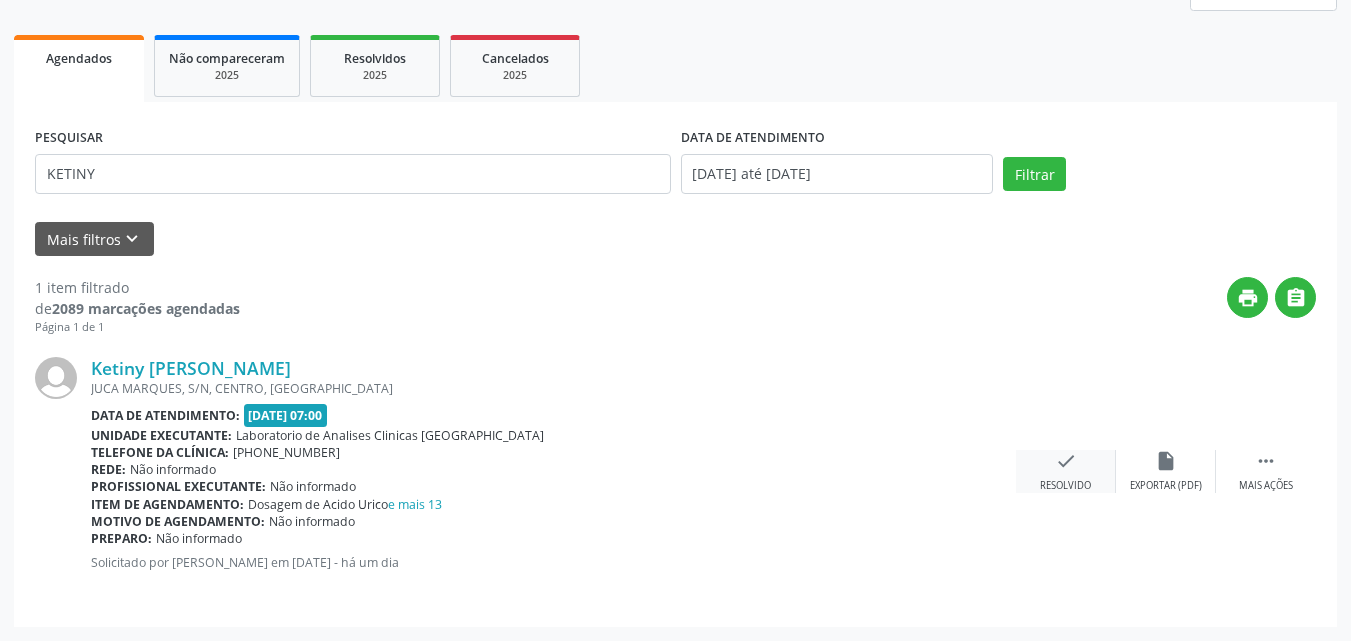 click on "check
Resolvido" at bounding box center [1066, 471] 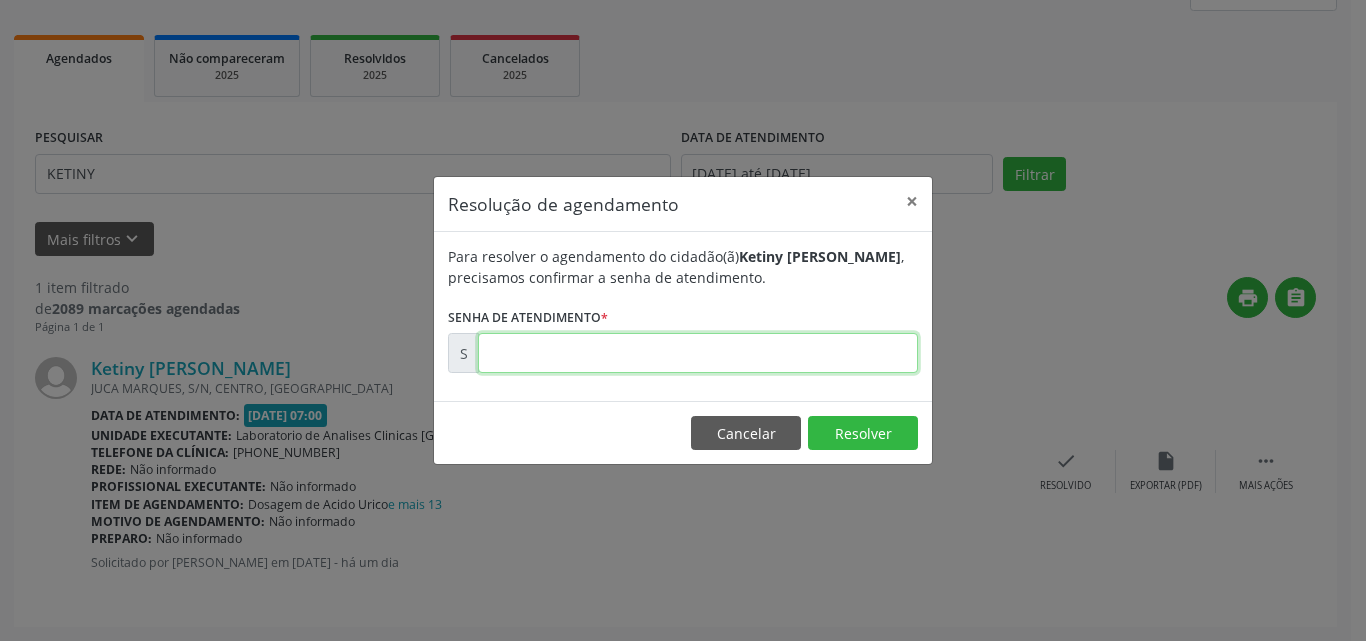 click at bounding box center (698, 353) 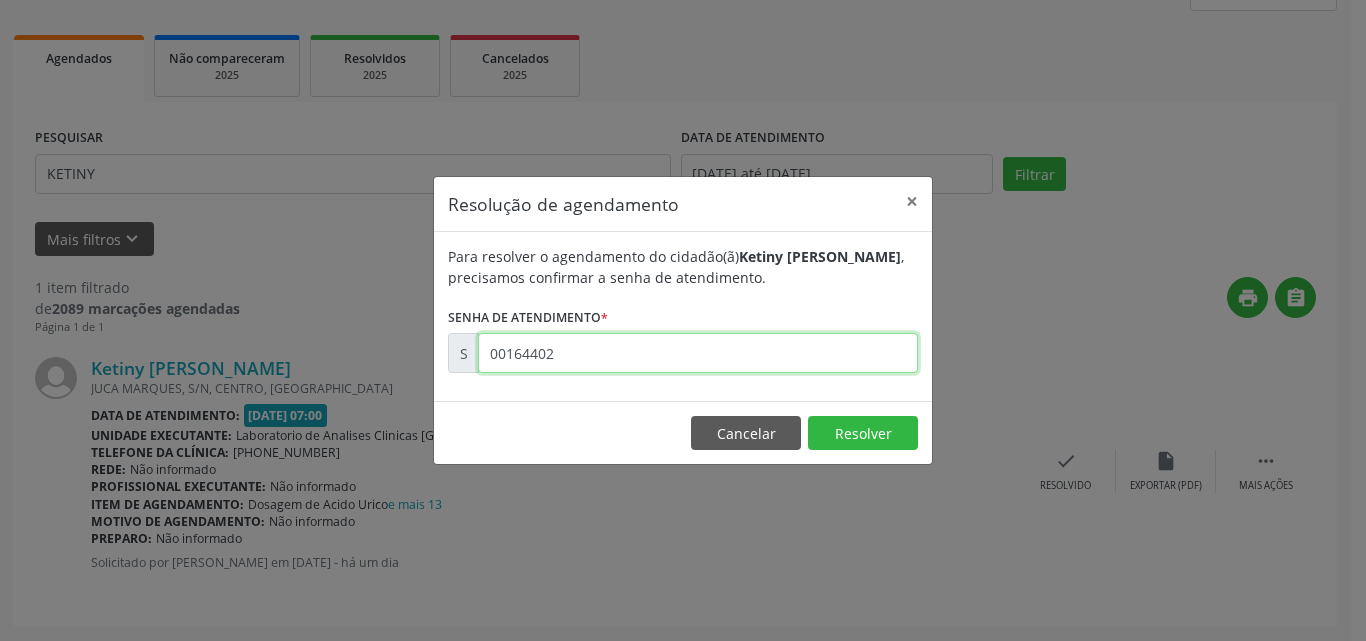 type on "00164402" 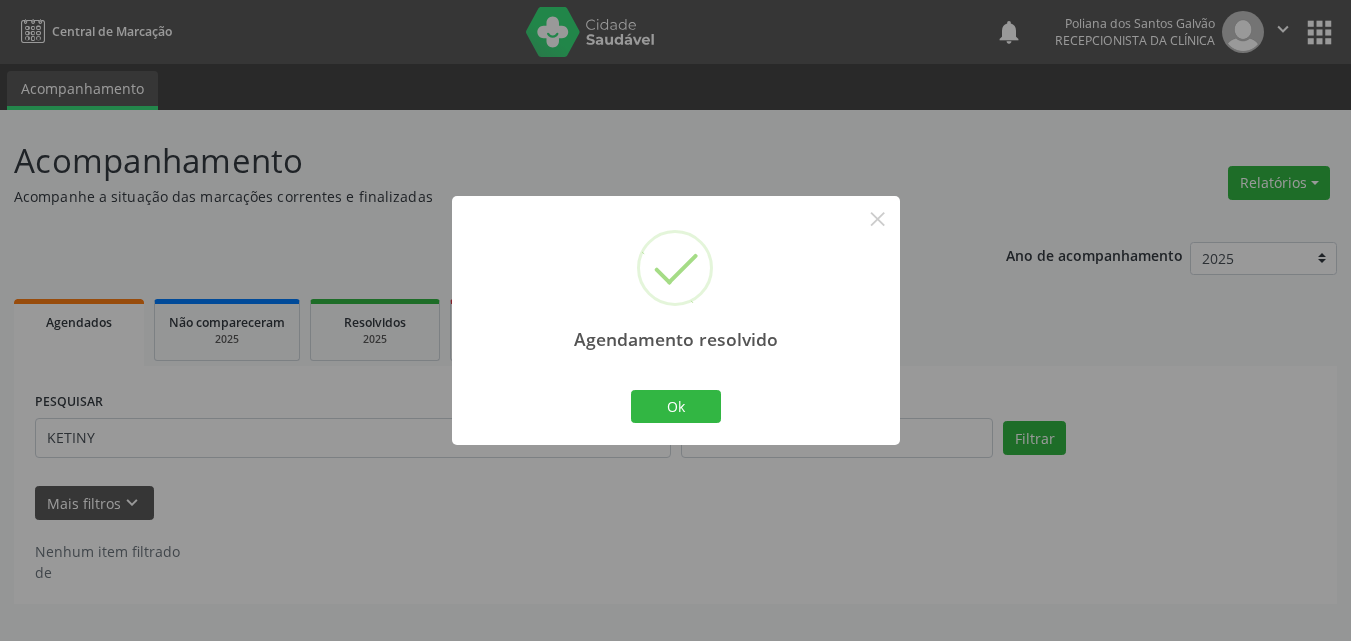 scroll, scrollTop: 0, scrollLeft: 0, axis: both 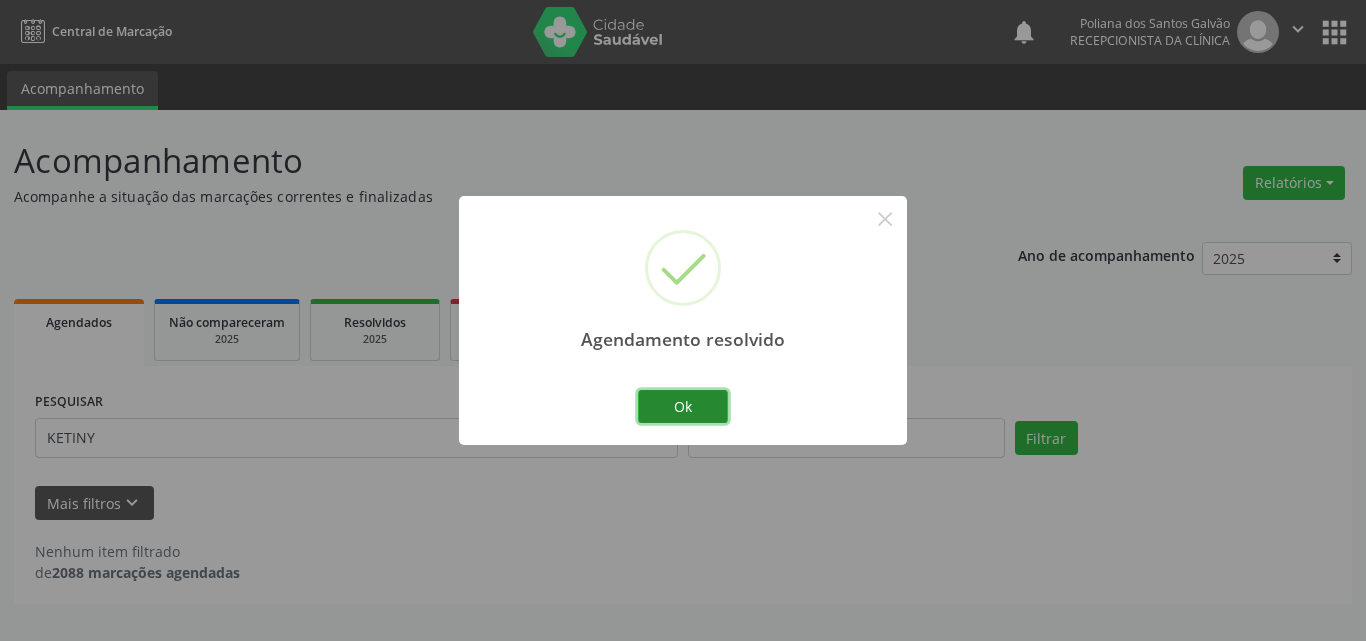 click on "Ok" at bounding box center (683, 407) 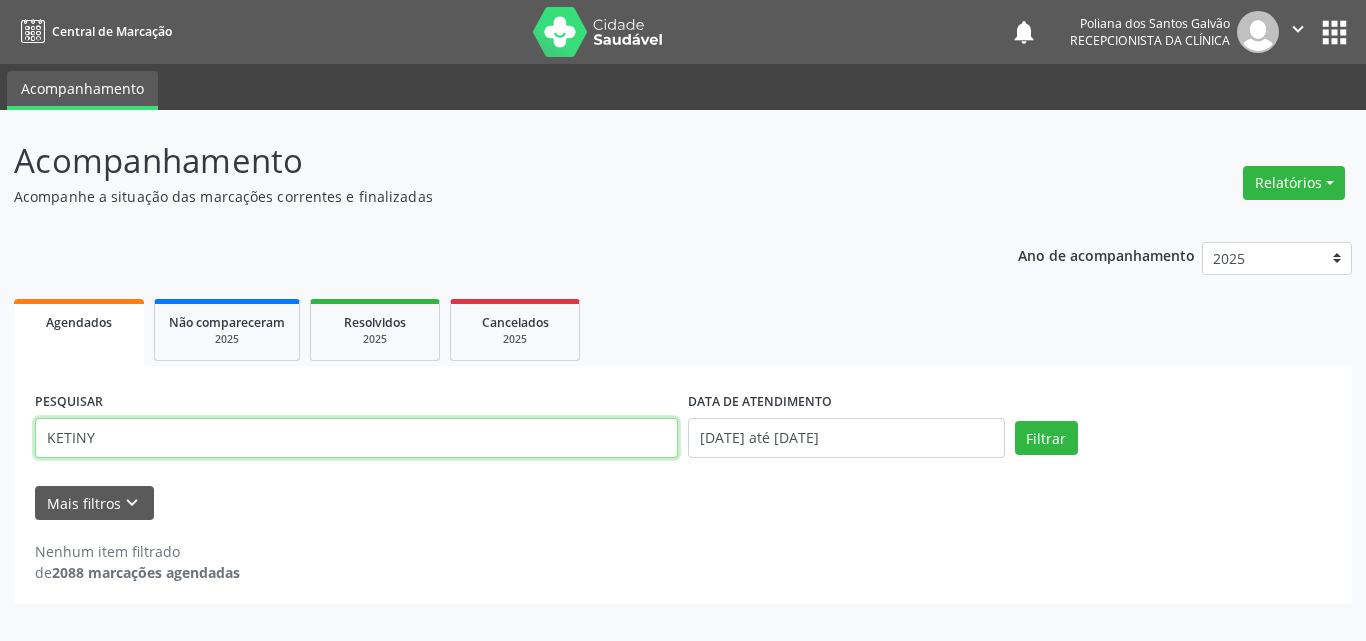 drag, startPoint x: 589, startPoint y: 434, endPoint x: 0, endPoint y: 216, distance: 628.0486 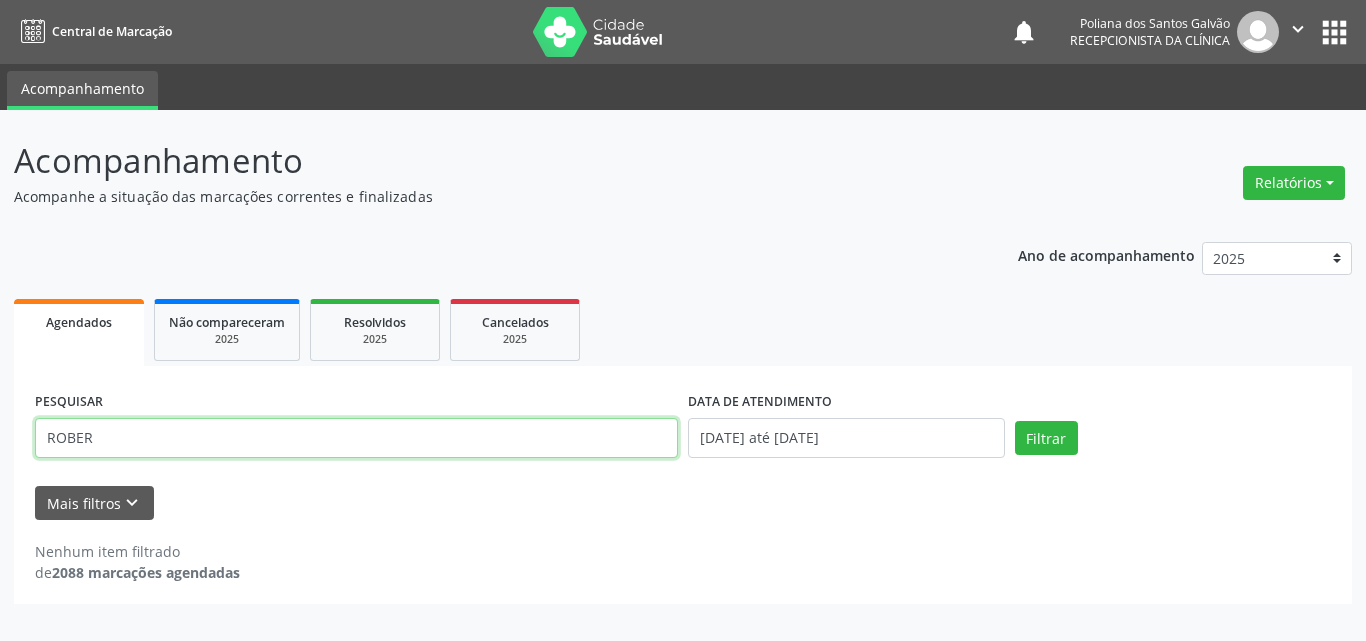 type on "ROBER" 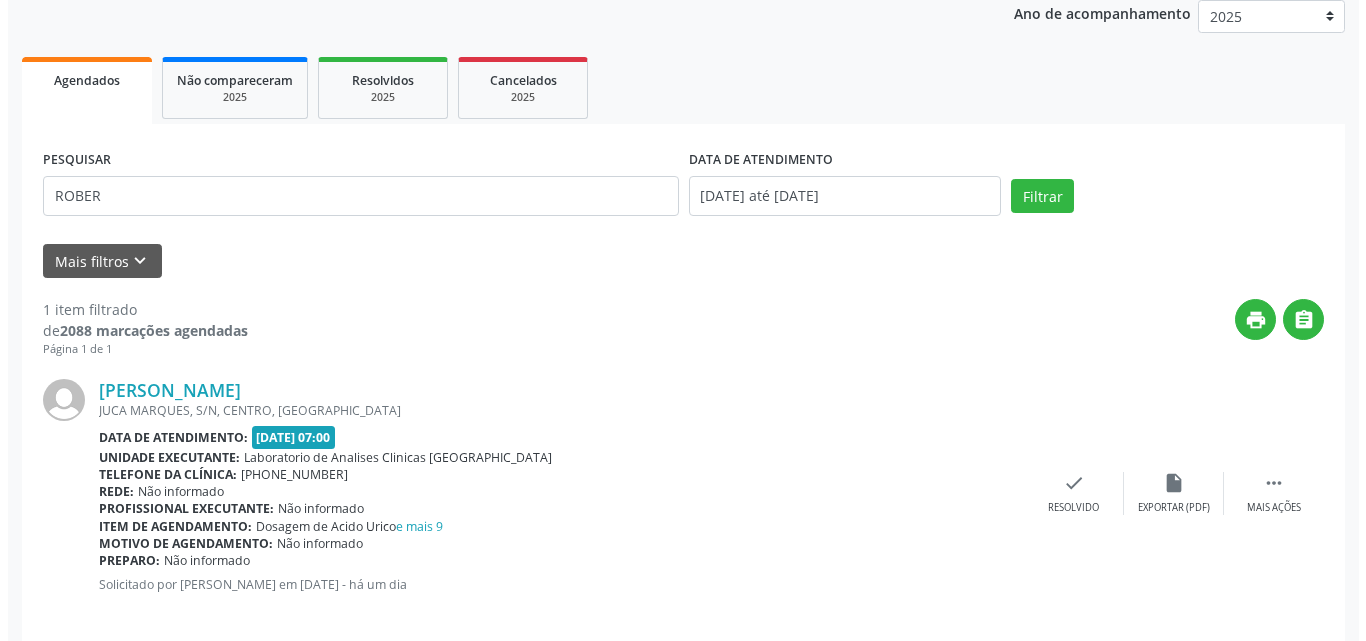scroll, scrollTop: 264, scrollLeft: 0, axis: vertical 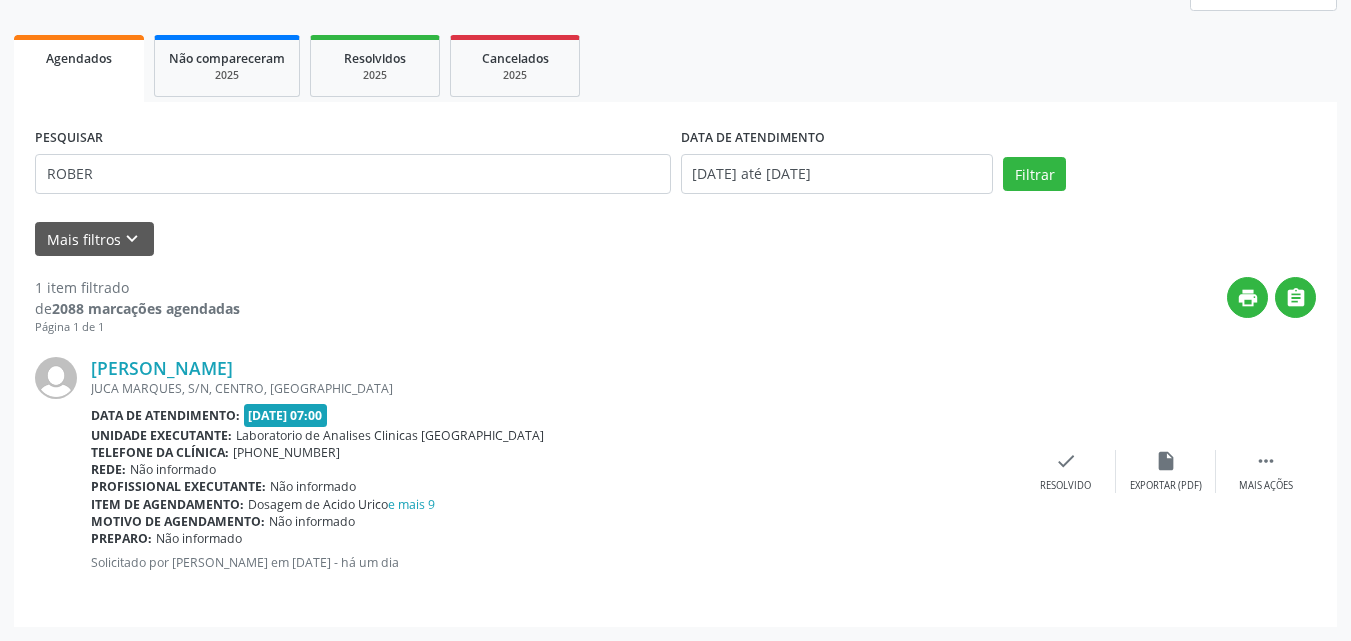 click on "[PERSON_NAME]
[GEOGRAPHIC_DATA], S/N, CENTRO, [GEOGRAPHIC_DATA]
Data de atendimento:
[DATE] 07:00
Unidade executante:
Laboratorio de Analises Clinicas [GEOGRAPHIC_DATA]
Telefone da clínica:
[PHONE_NUMBER]
Rede:
Não informado
Profissional executante:
Não informado
Item de agendamento:
Dosagem de Acido Urico
e mais 9
Motivo de agendamento:
Não informado
Preparo:
Não informado
Solicitado por [PERSON_NAME] em [DATE] - há um dia

Mais ações
insert_drive_file
Exportar (PDF)
check
Resolvido" at bounding box center (675, 471) 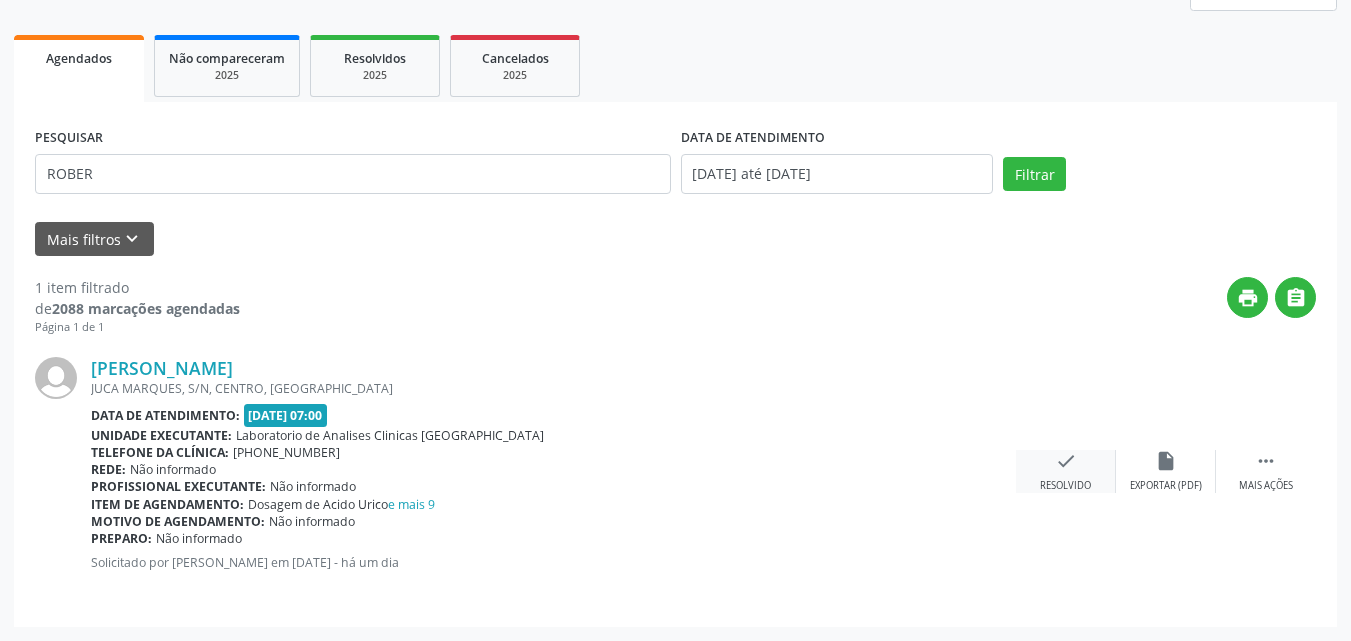 click on "check" at bounding box center (1066, 461) 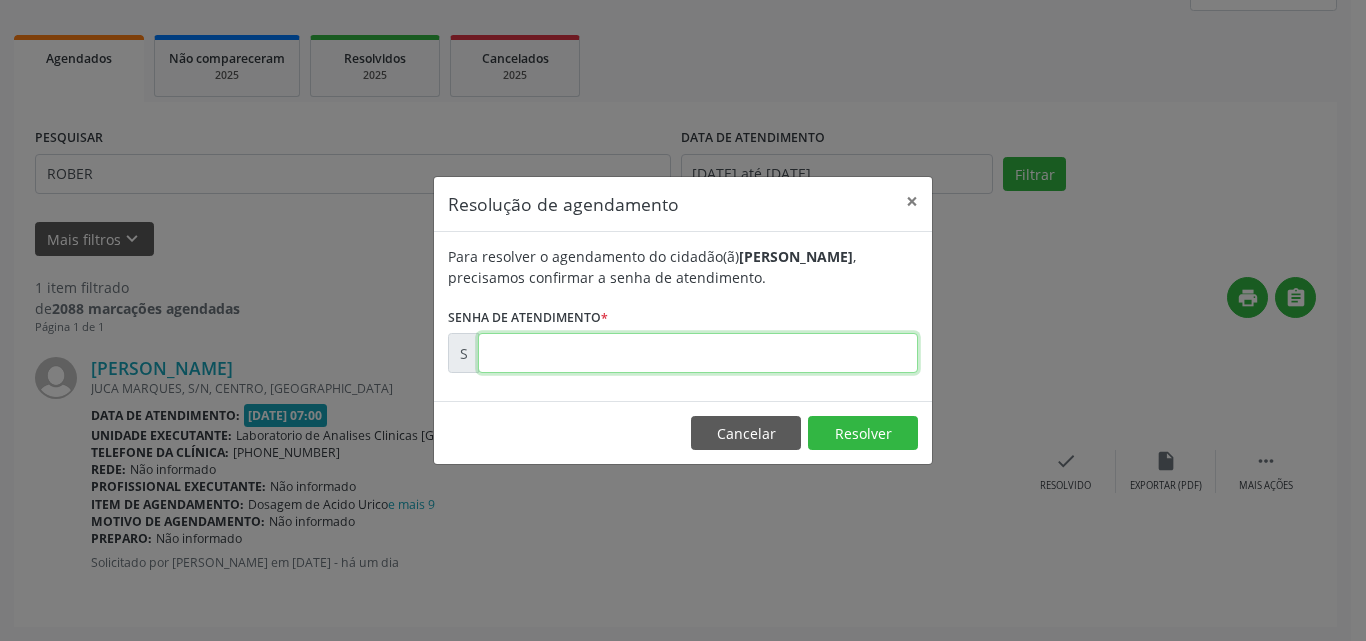 click at bounding box center (698, 353) 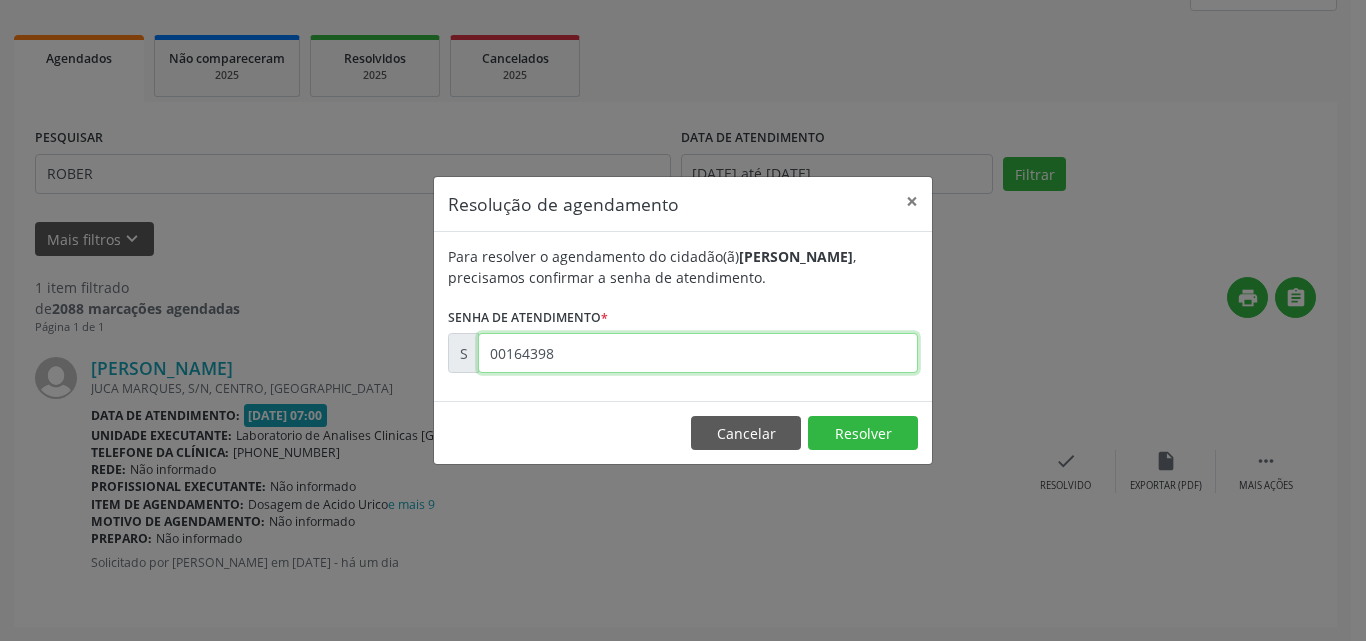 type on "00164398" 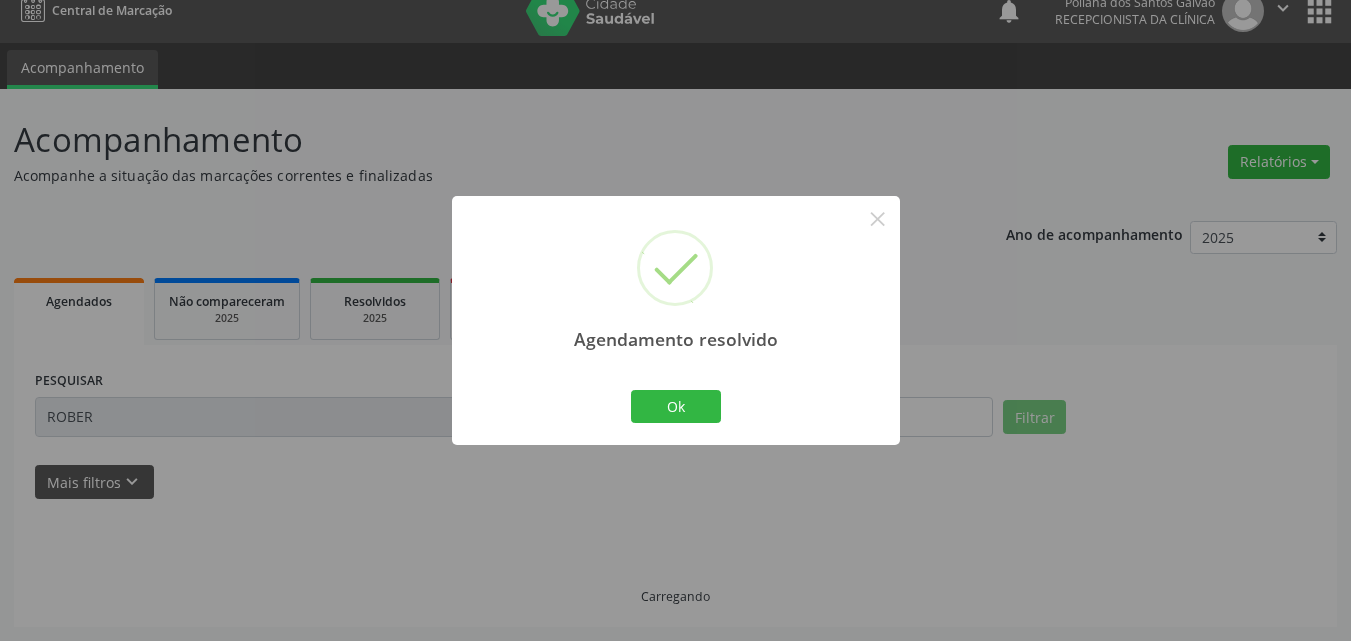 scroll, scrollTop: 0, scrollLeft: 0, axis: both 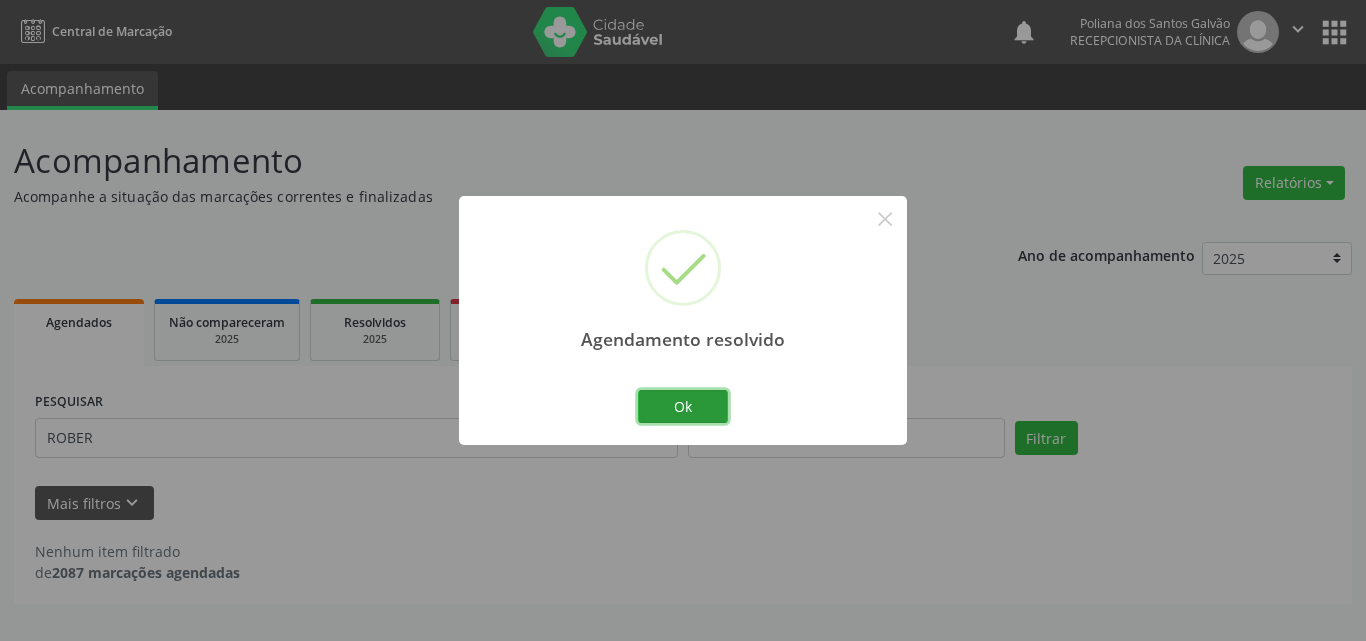 click on "Ok" at bounding box center (683, 407) 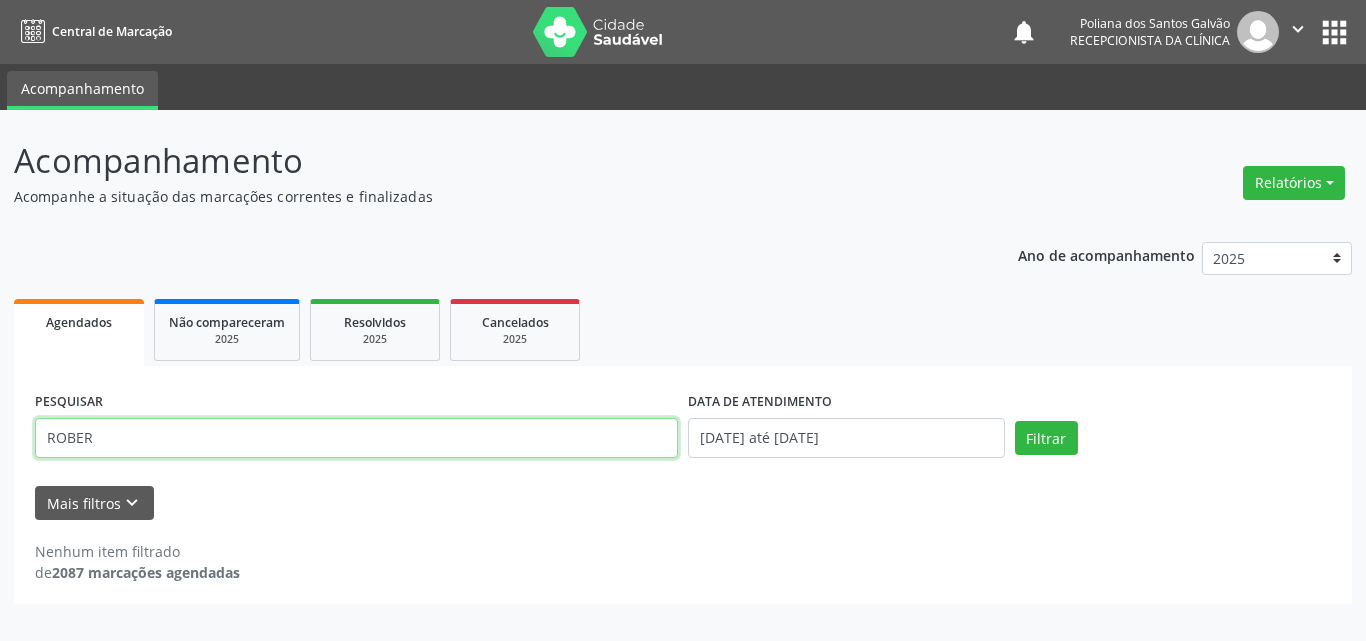 drag, startPoint x: 625, startPoint y: 445, endPoint x: 2, endPoint y: 328, distance: 633.8912 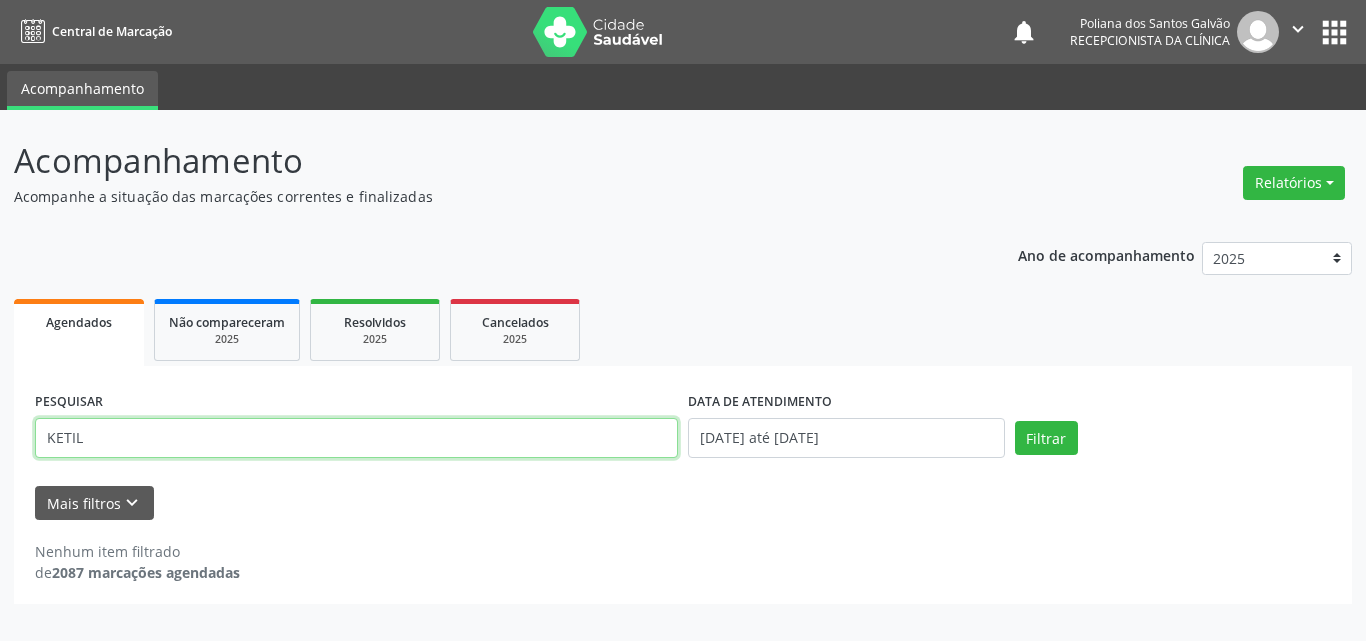 type on "KETIL" 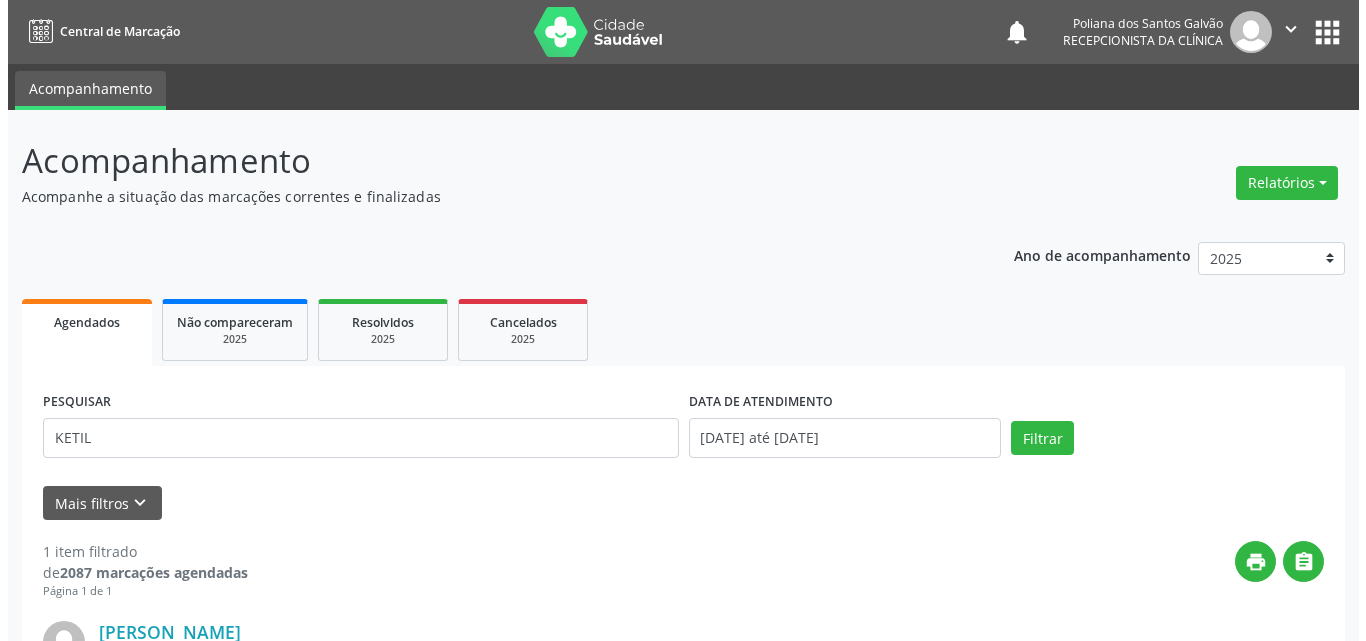 scroll, scrollTop: 264, scrollLeft: 0, axis: vertical 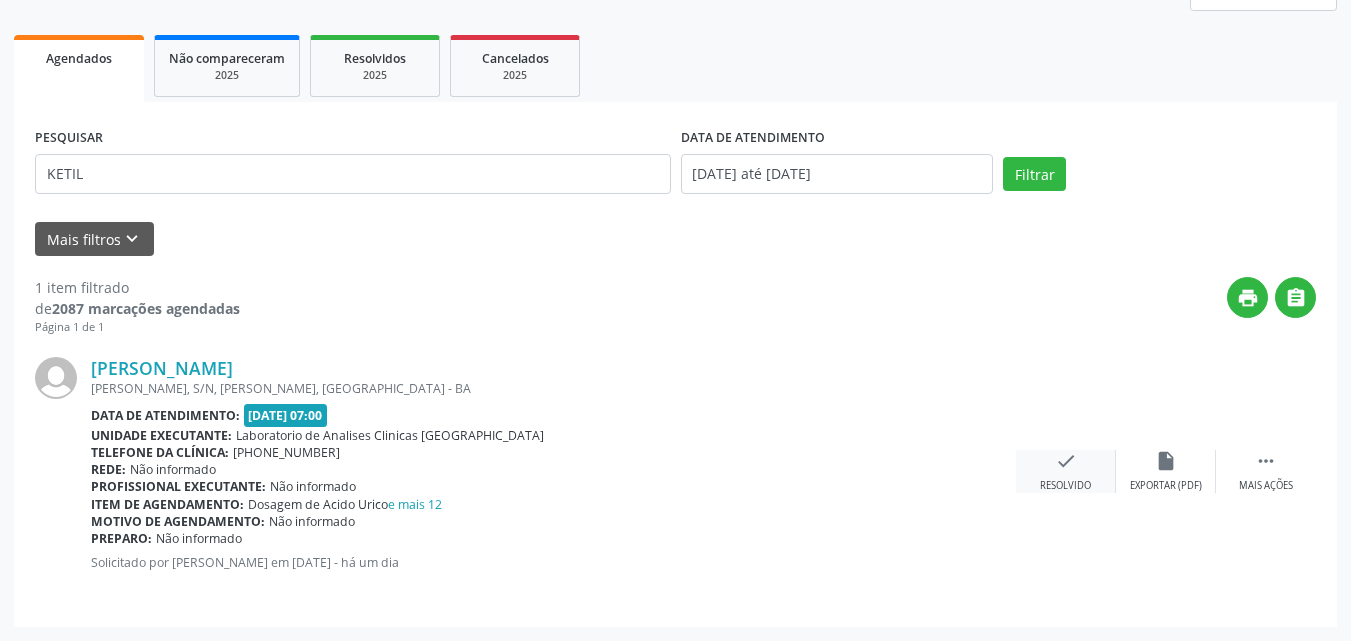 click on "check" at bounding box center (1066, 461) 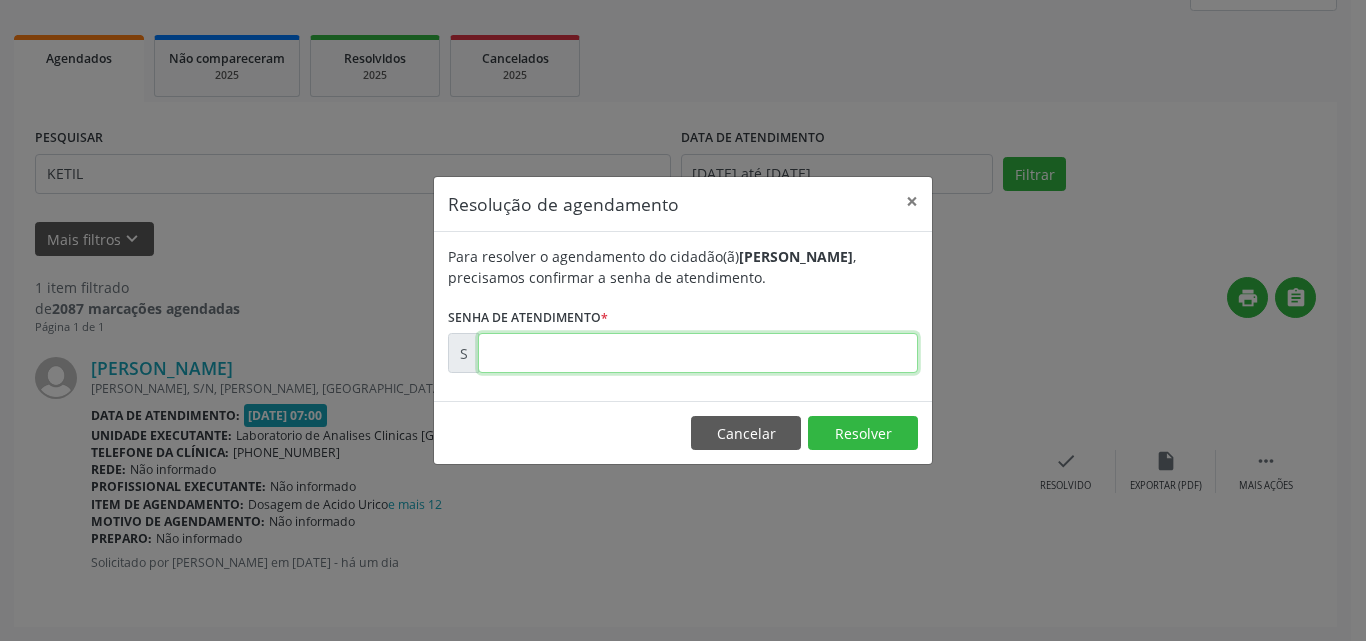 click at bounding box center (698, 353) 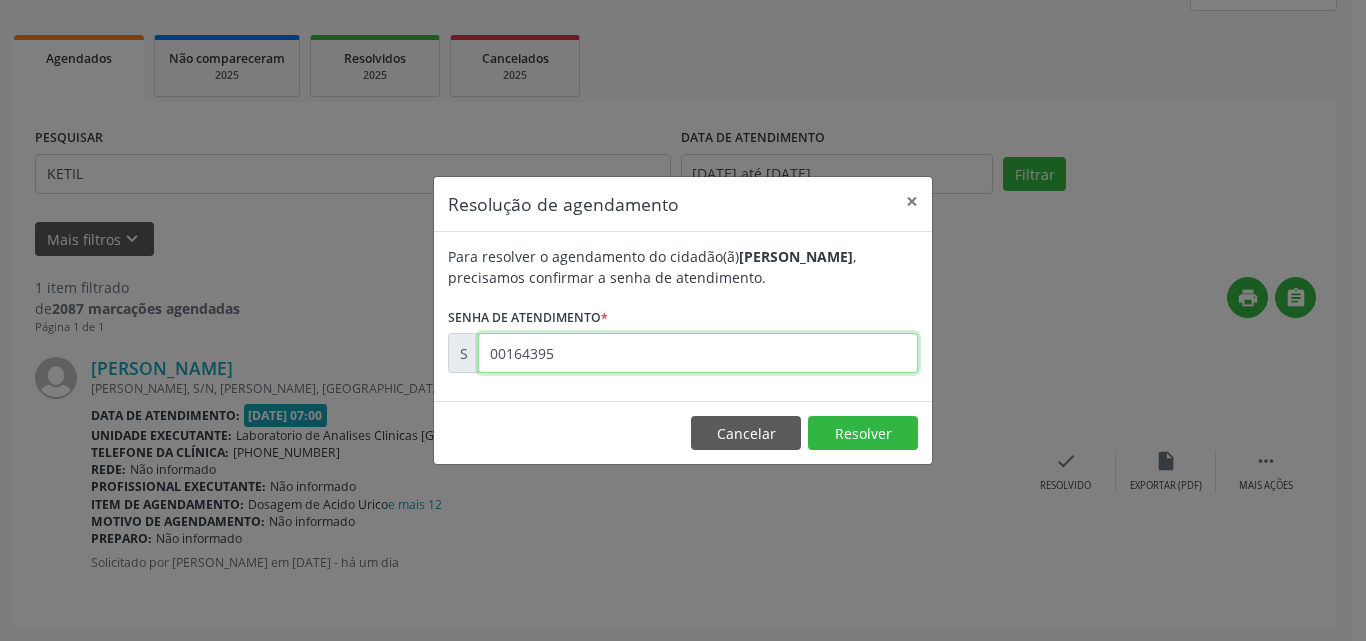 type on "00164395" 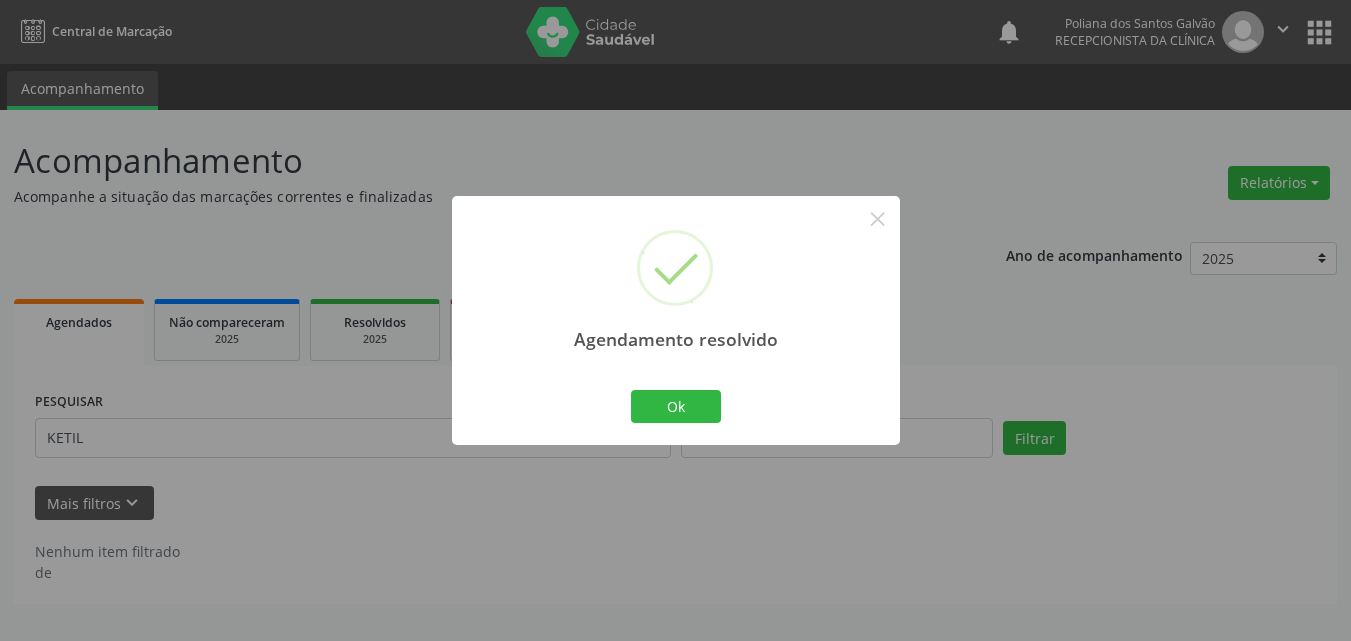 scroll, scrollTop: 0, scrollLeft: 0, axis: both 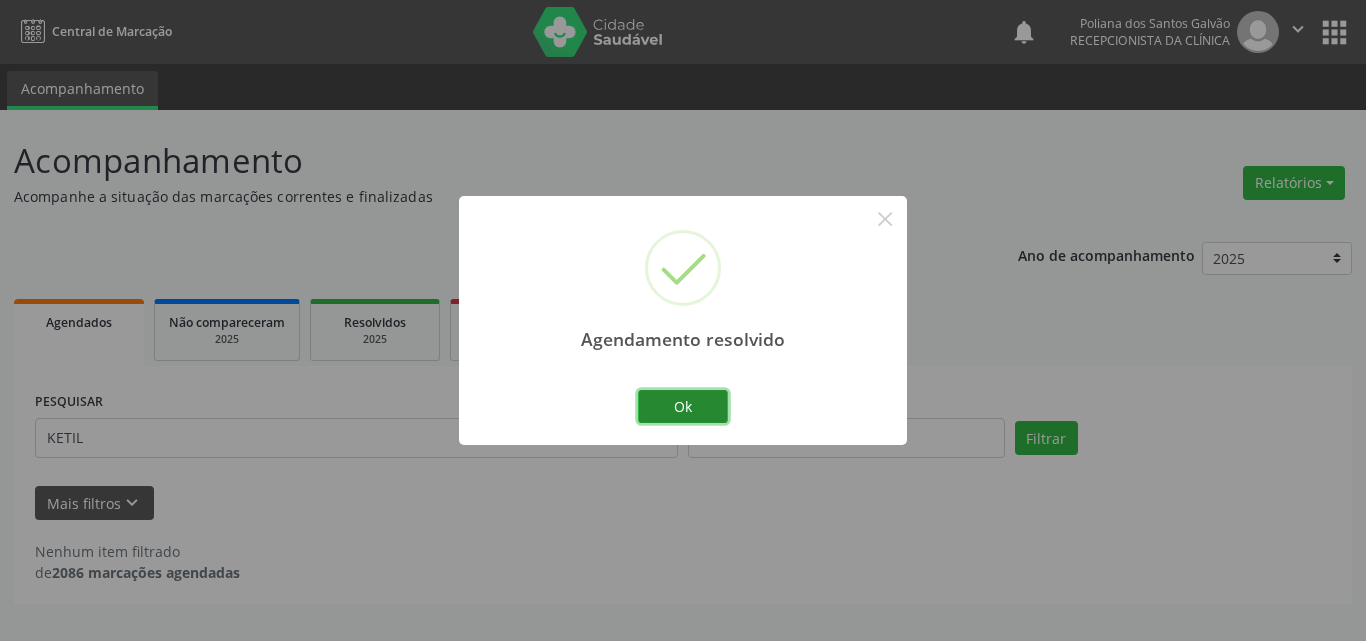 click on "Ok" at bounding box center (683, 407) 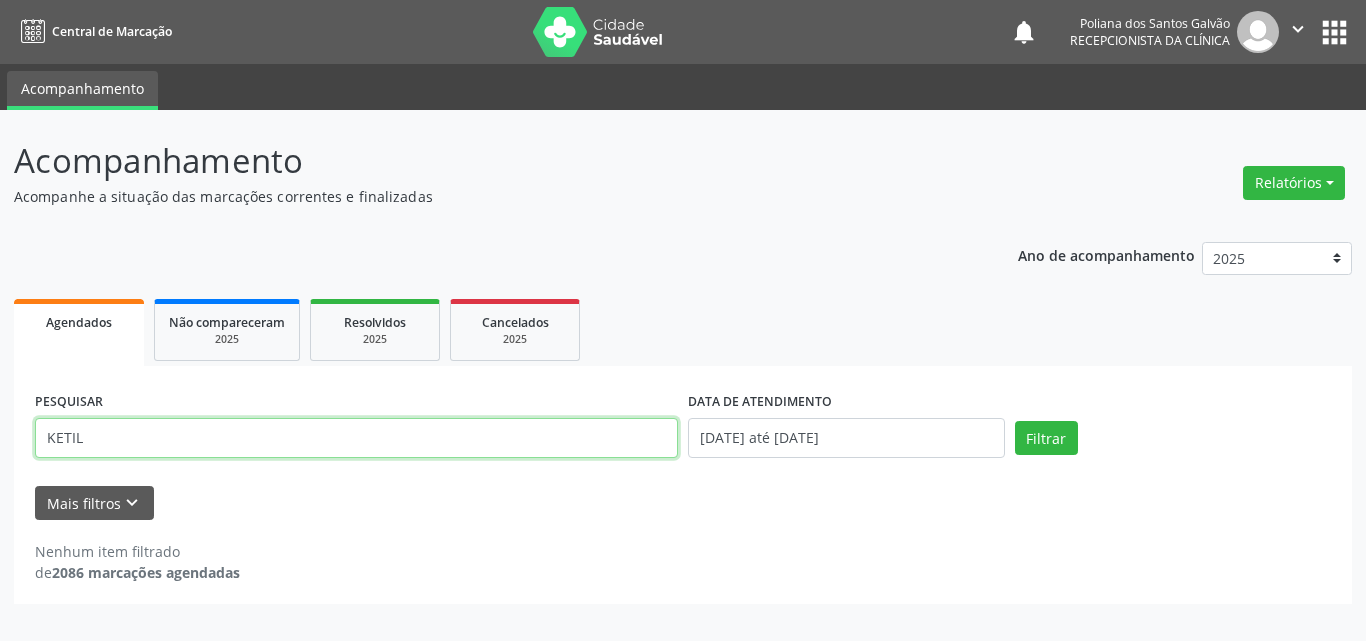 drag, startPoint x: 507, startPoint y: 438, endPoint x: 0, endPoint y: 173, distance: 572.0787 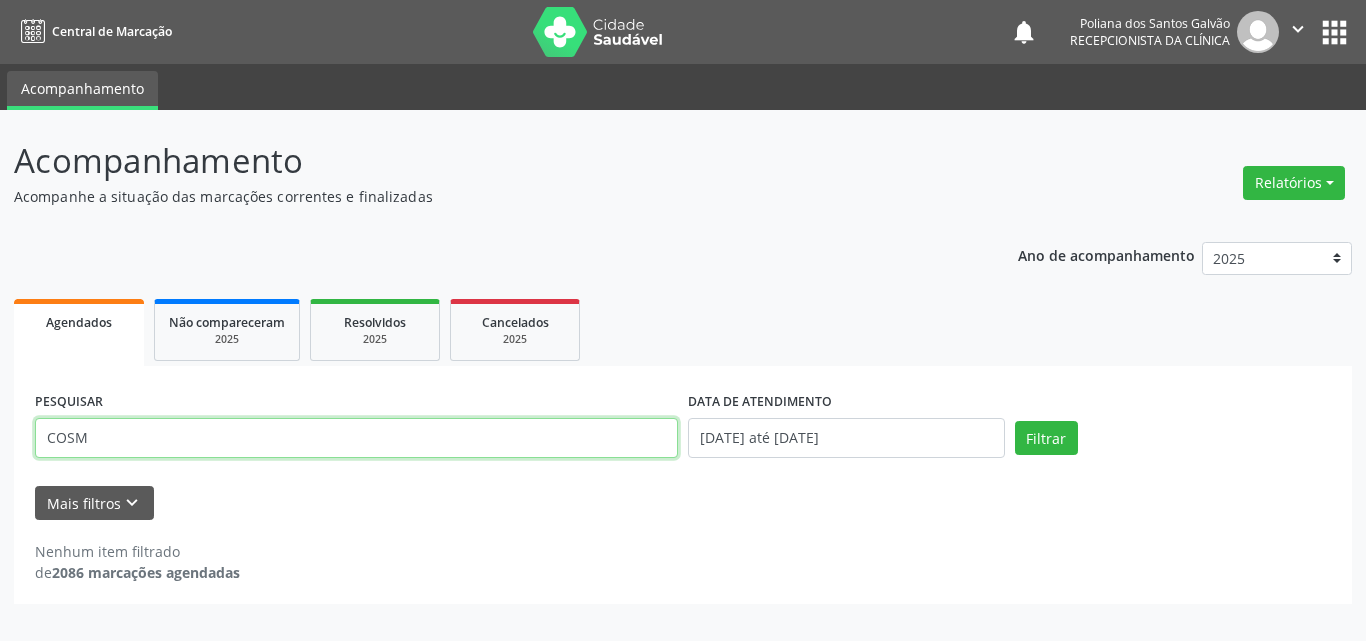 type on "COSM" 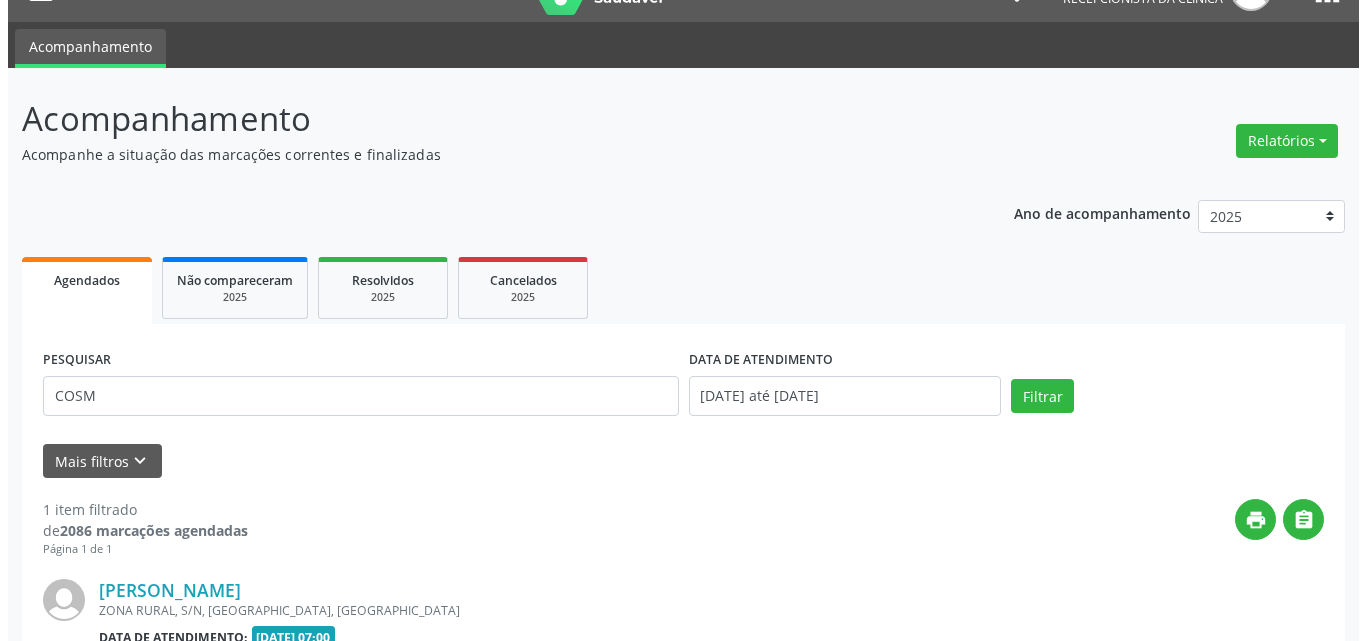 scroll, scrollTop: 264, scrollLeft: 0, axis: vertical 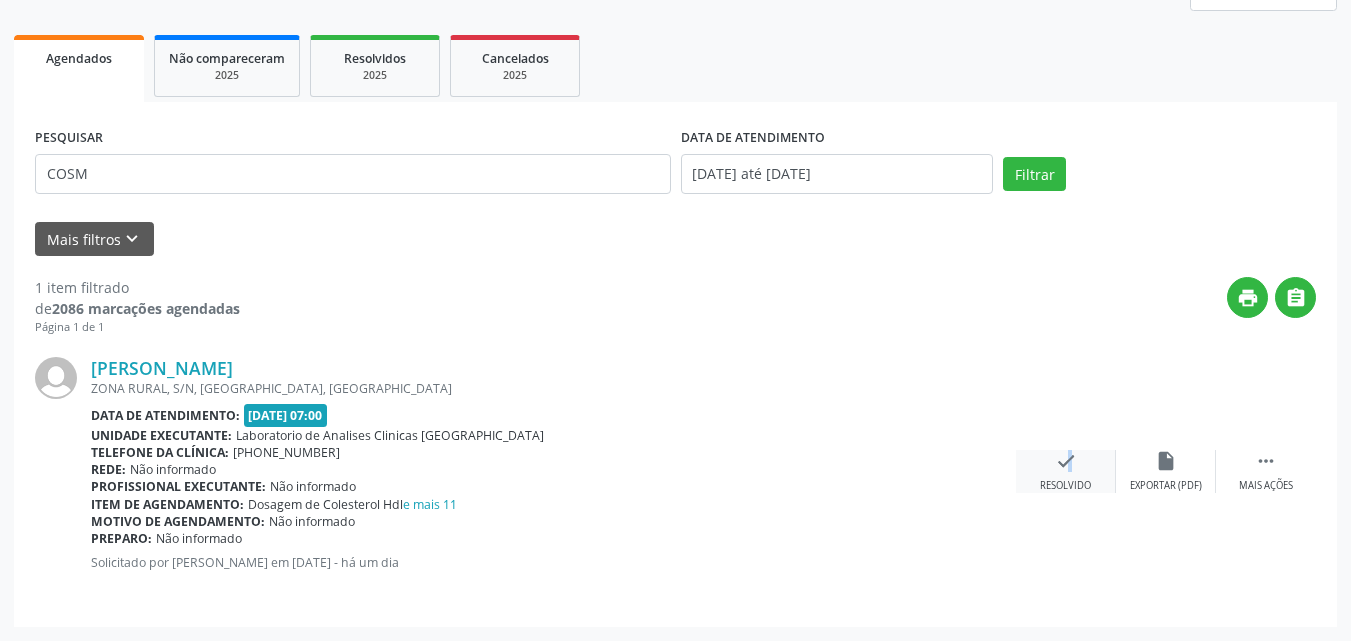 click on "check" at bounding box center (1066, 461) 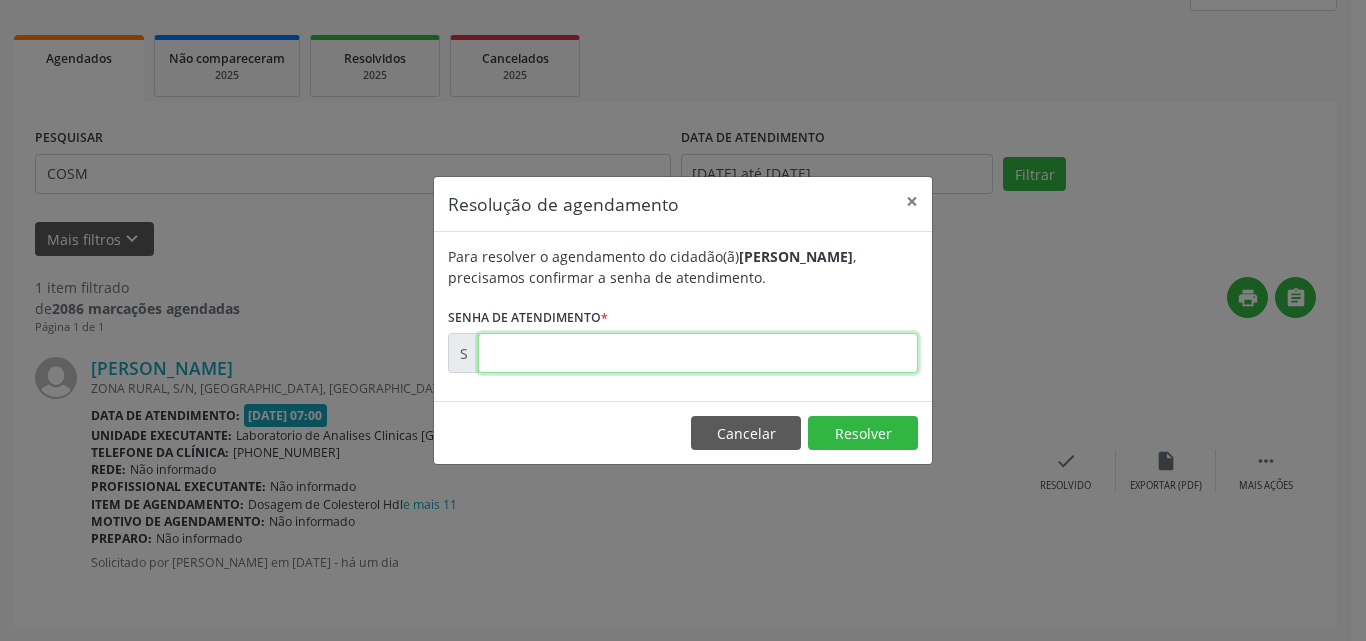 click at bounding box center (698, 353) 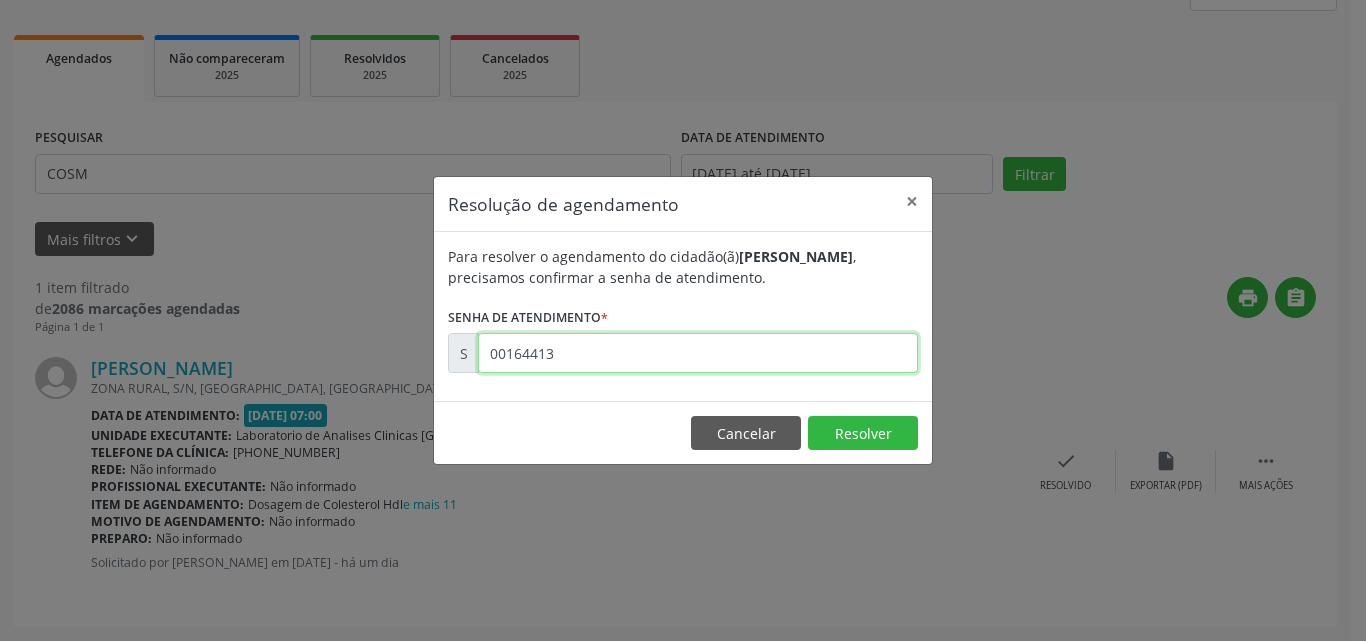 type on "00164413" 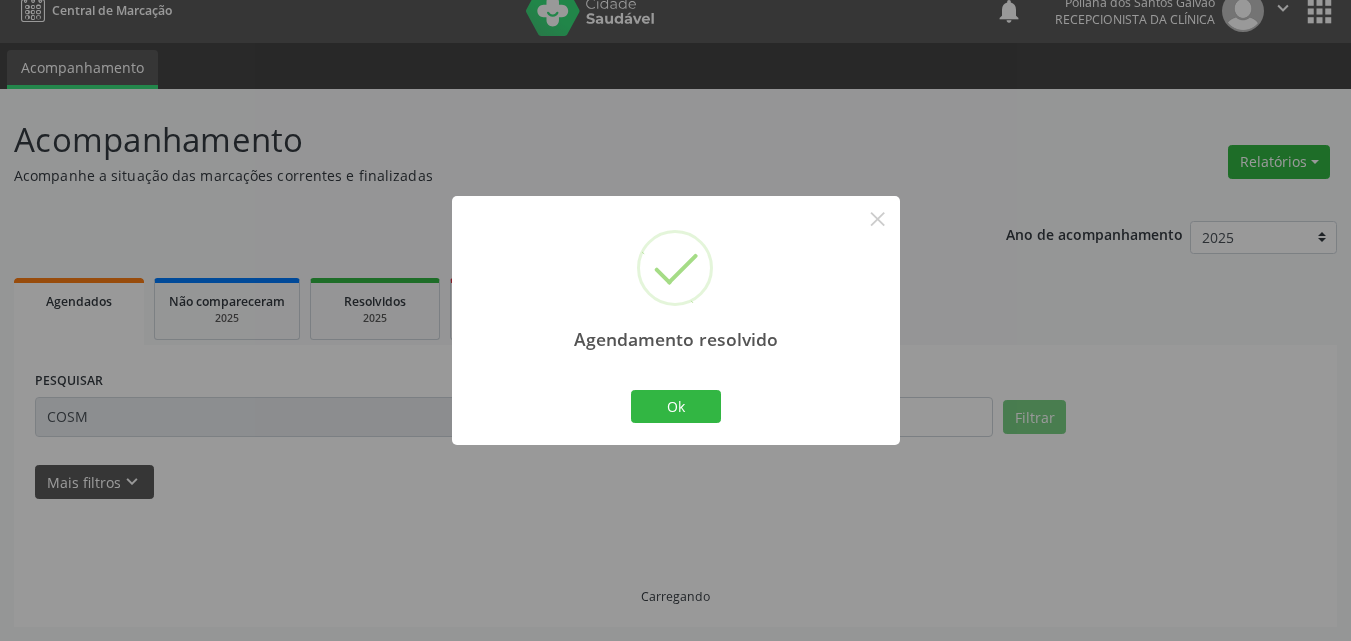 scroll, scrollTop: 0, scrollLeft: 0, axis: both 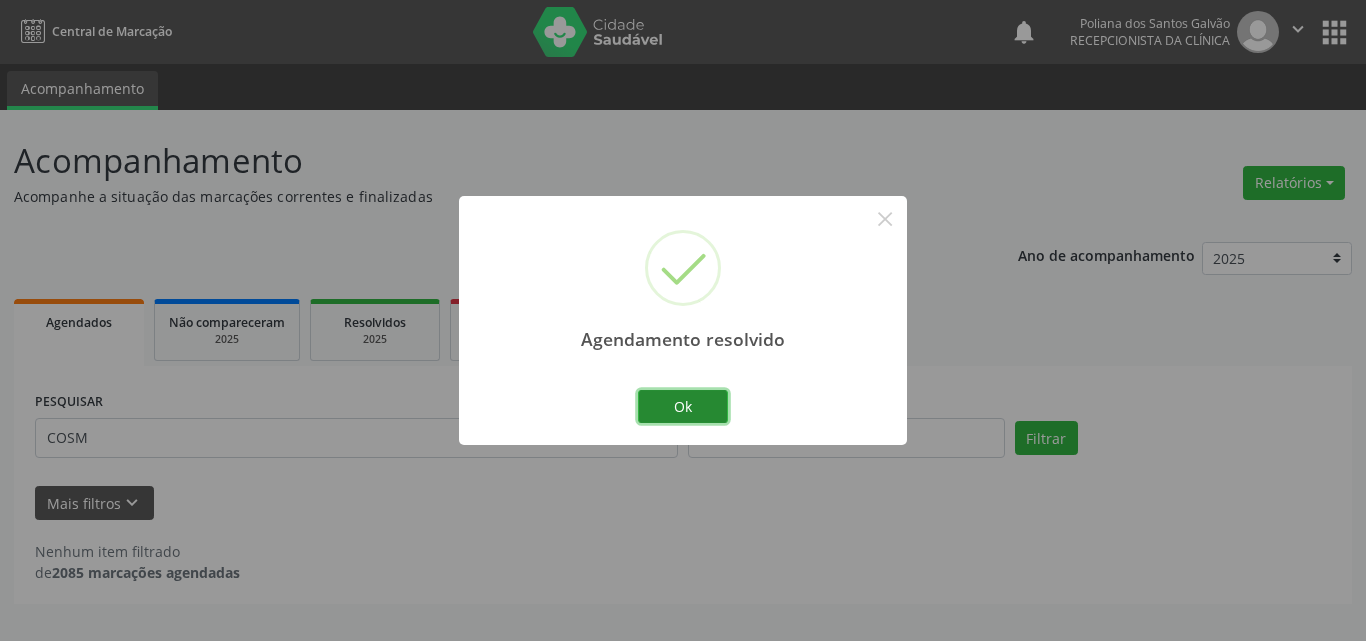 click on "Ok" at bounding box center [683, 407] 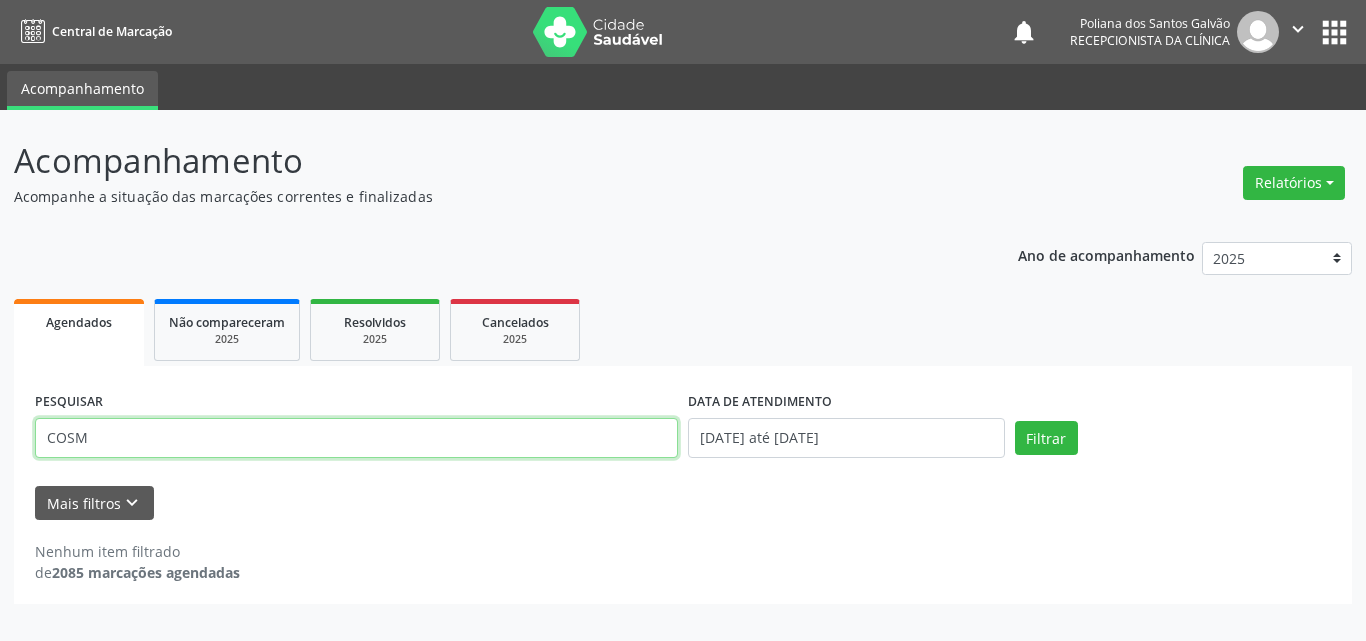 drag, startPoint x: 374, startPoint y: 425, endPoint x: 0, endPoint y: 302, distance: 393.70676 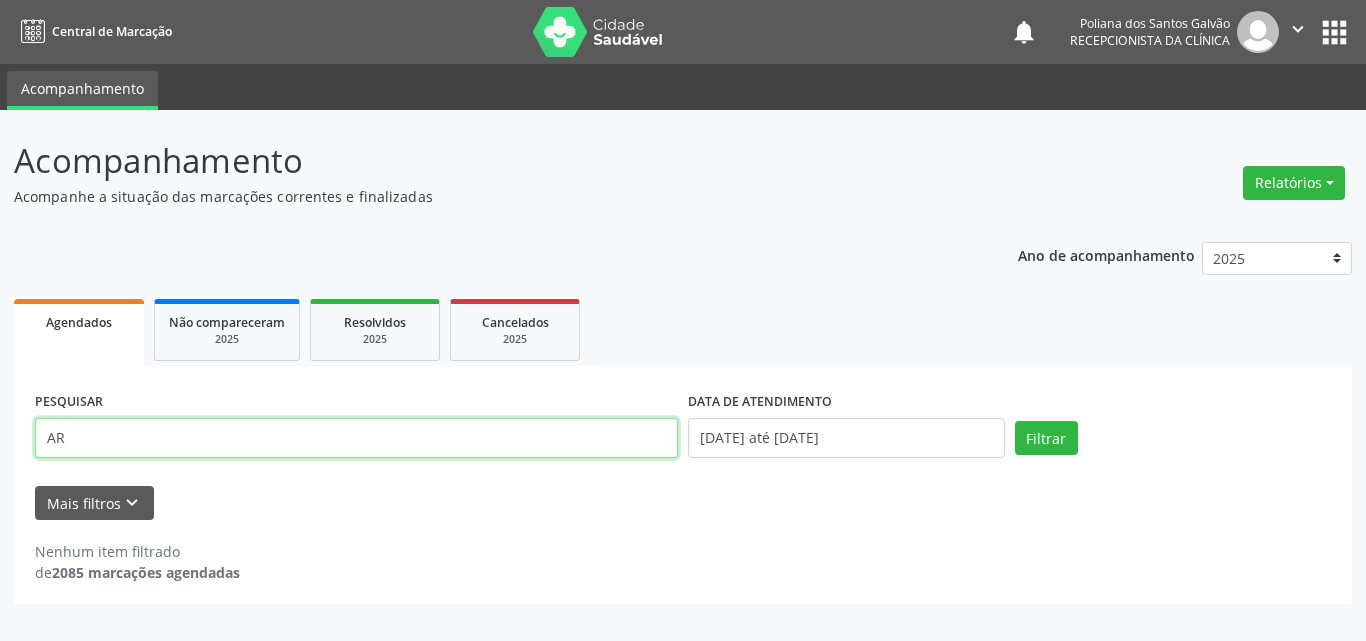 type on "A" 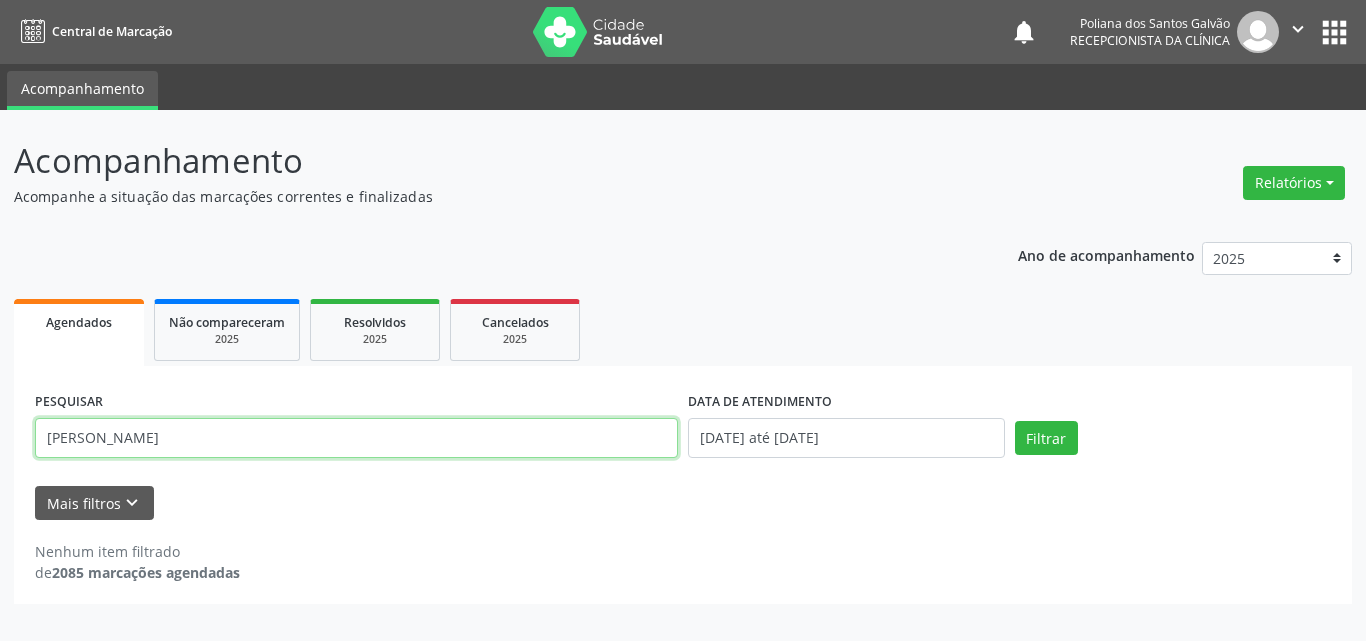 type on "[PERSON_NAME]" 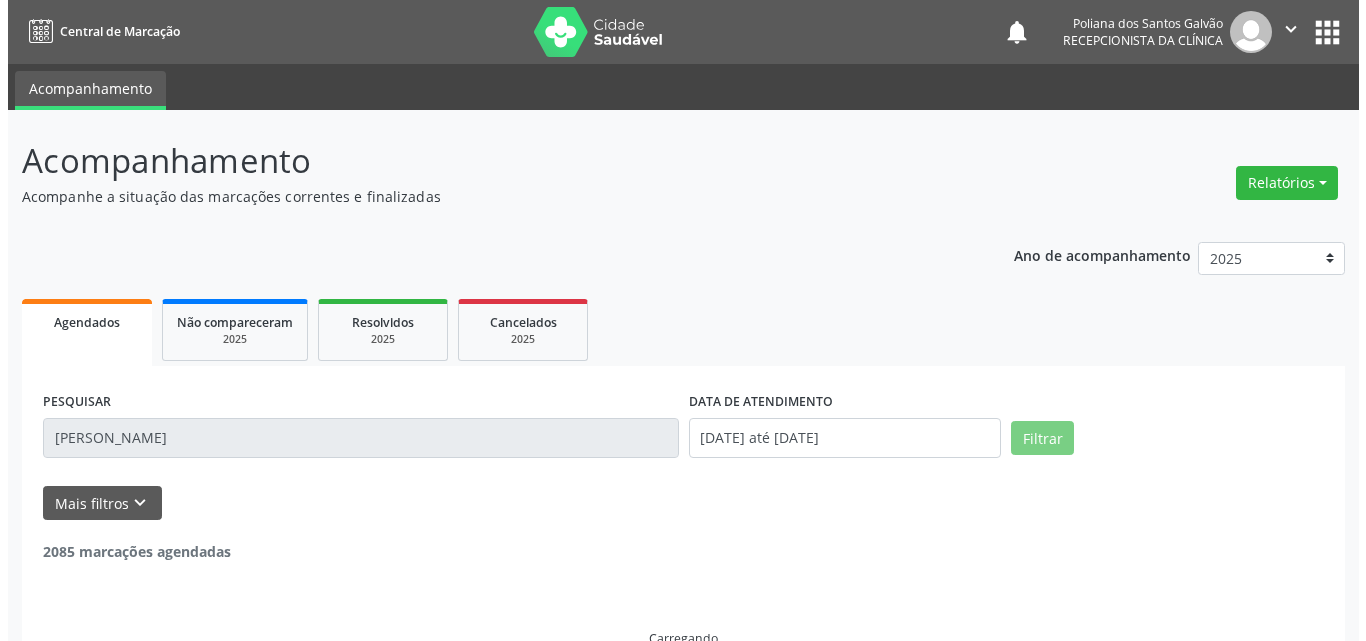 scroll, scrollTop: 264, scrollLeft: 0, axis: vertical 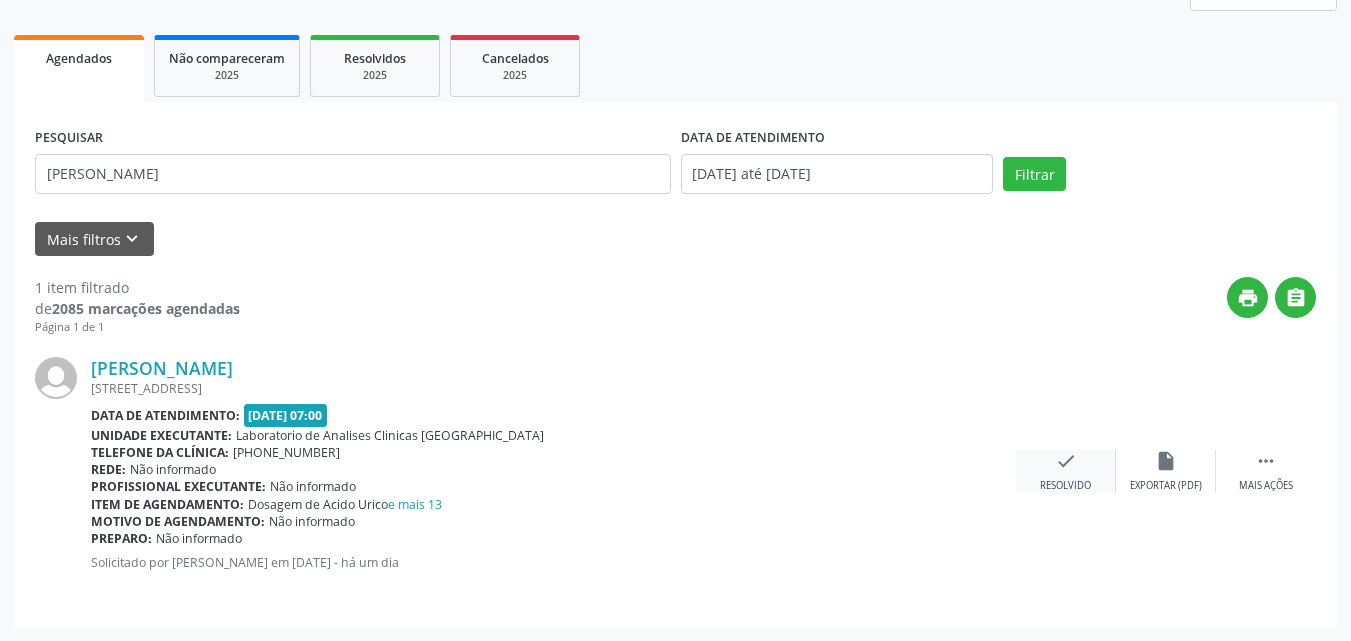 click on "check
Resolvido" at bounding box center [1066, 471] 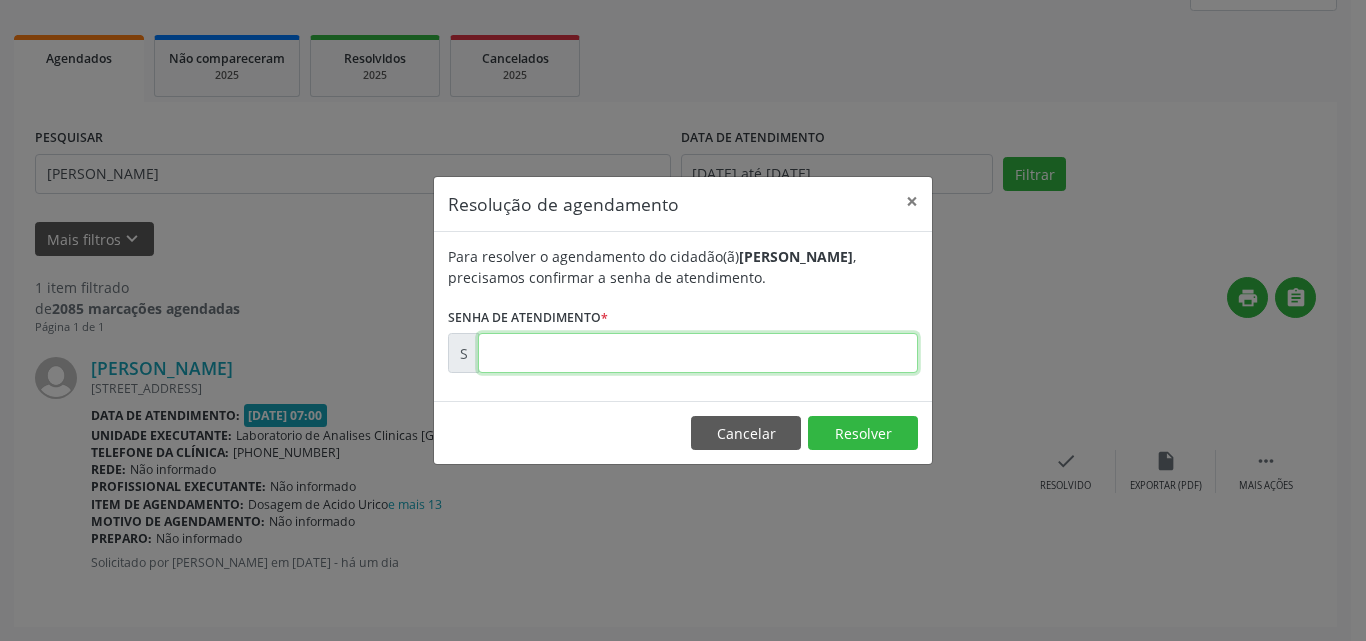 click at bounding box center (698, 353) 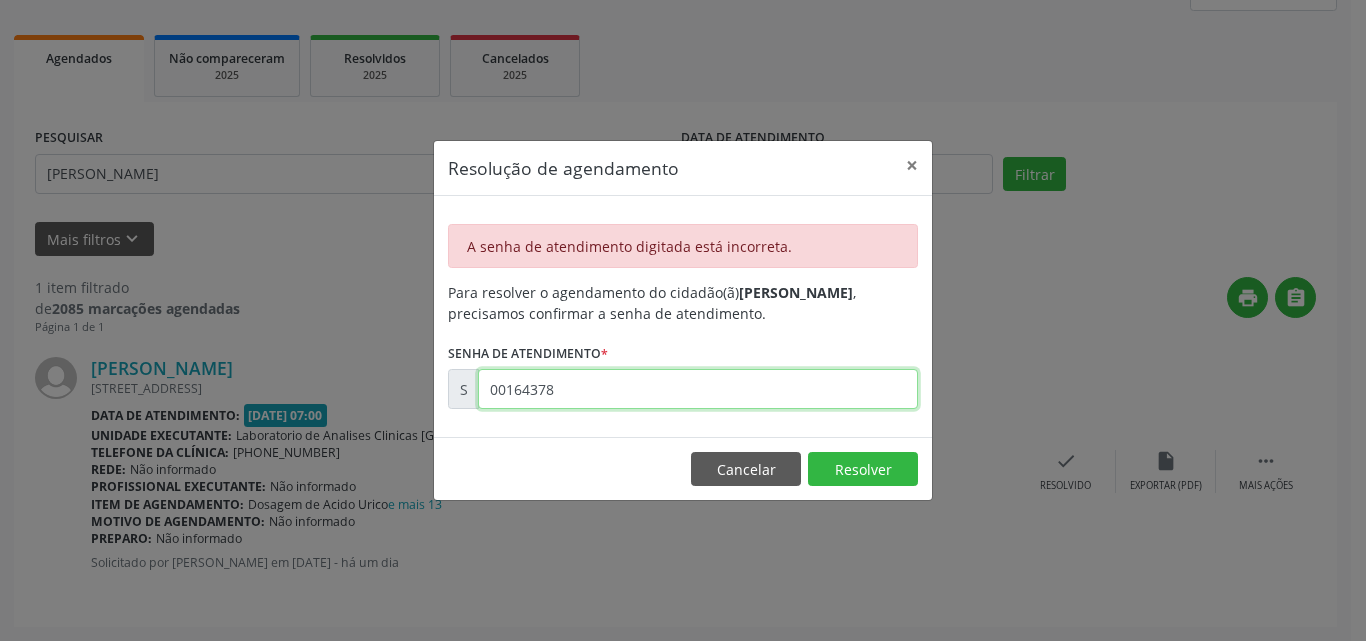 click on "00164378" at bounding box center [698, 389] 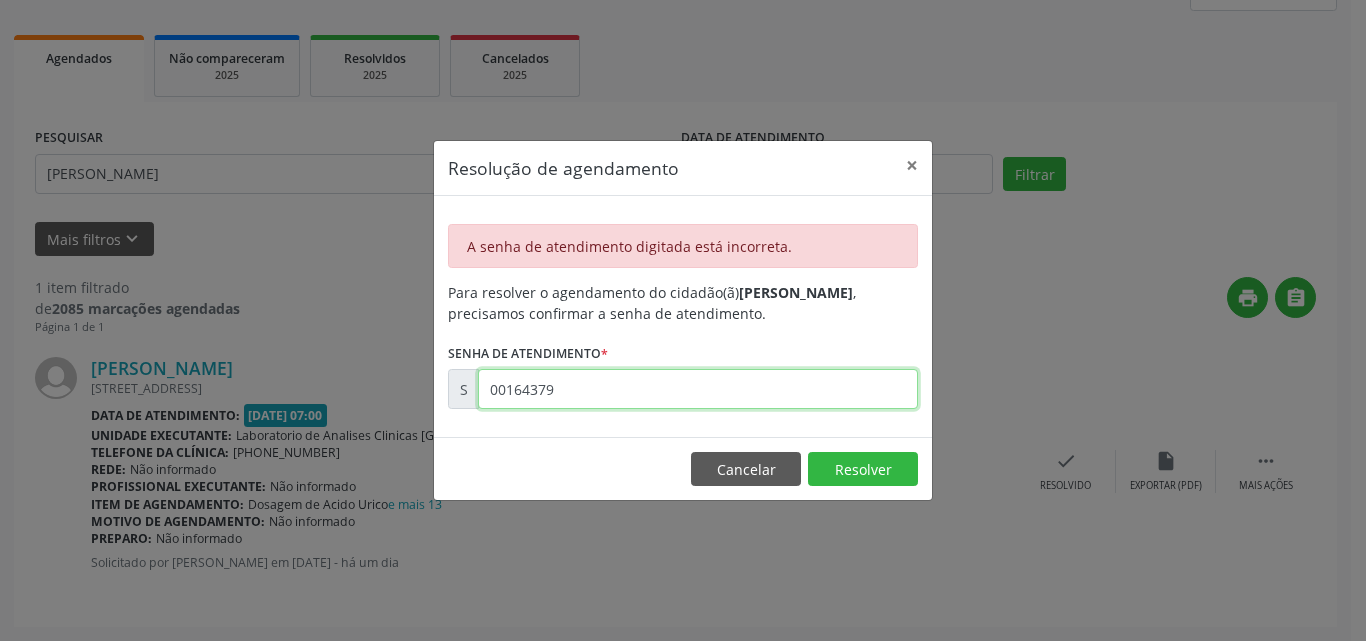 type on "00164379" 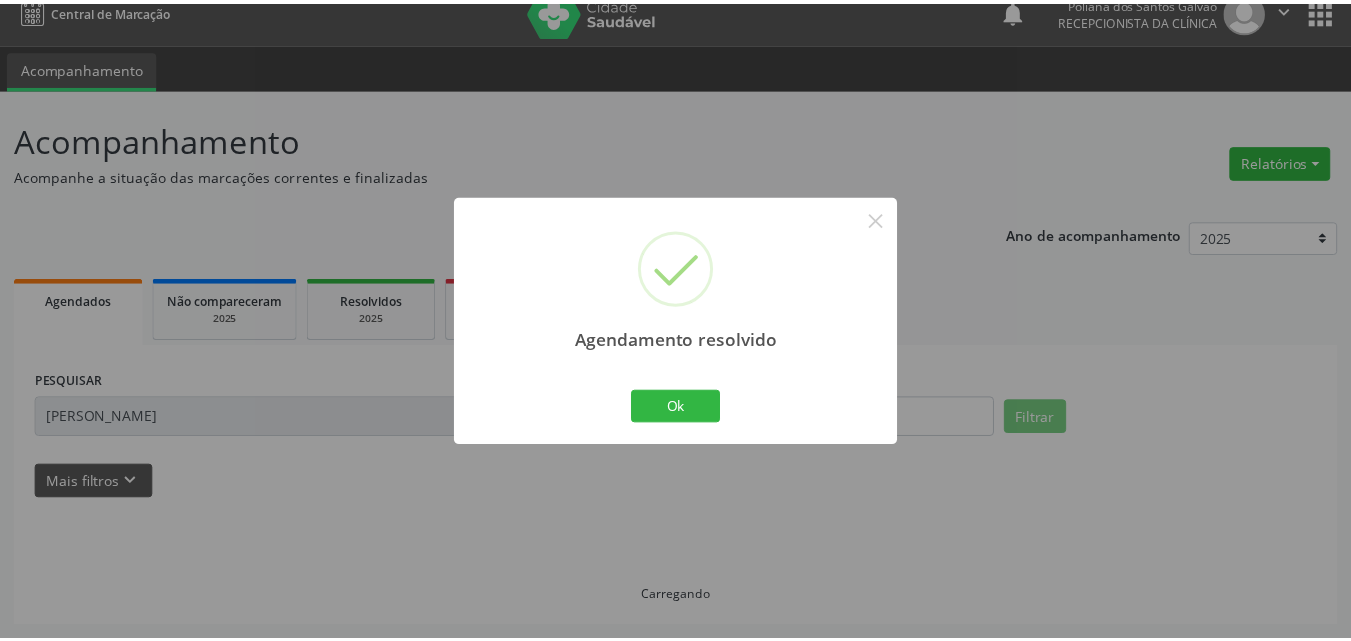 scroll, scrollTop: 21, scrollLeft: 0, axis: vertical 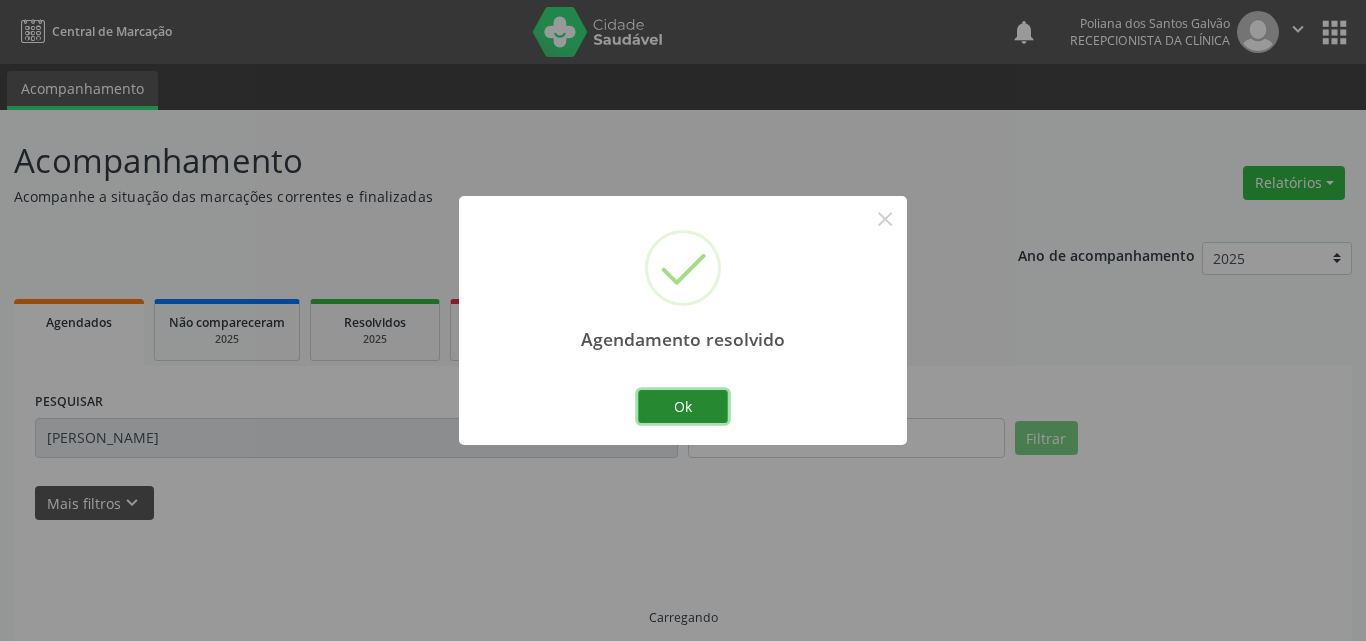 click on "Ok" at bounding box center [683, 407] 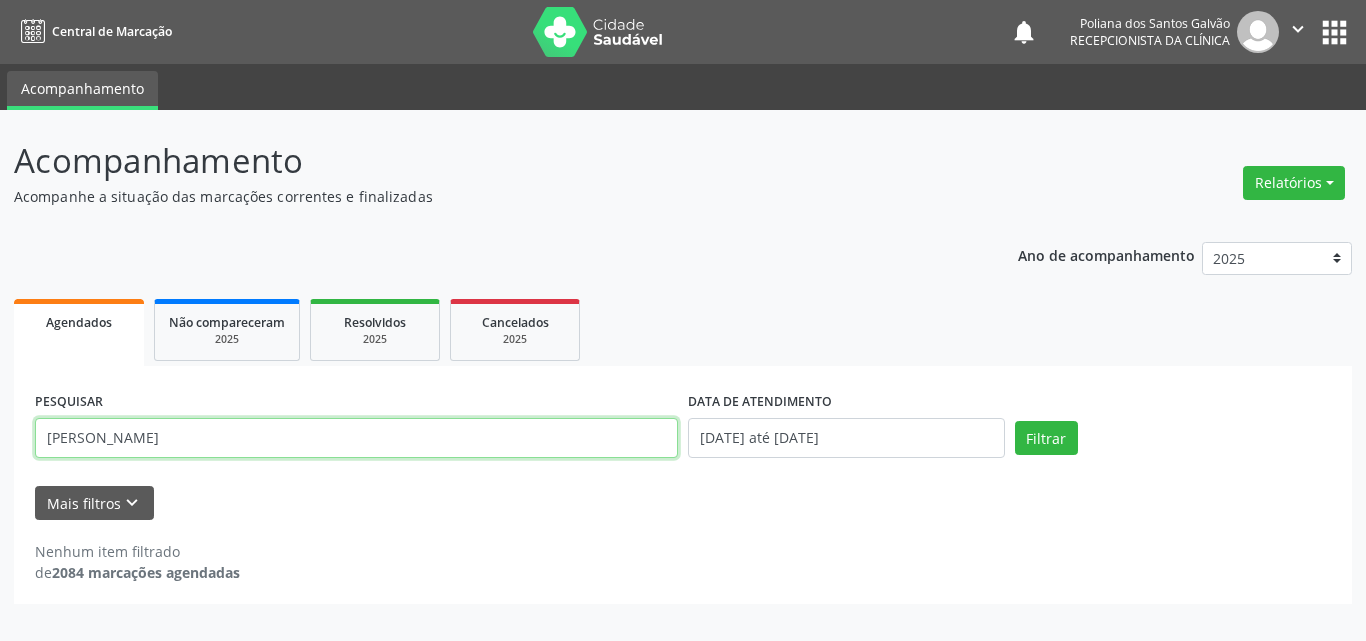 drag, startPoint x: 0, startPoint y: 362, endPoint x: 0, endPoint y: 325, distance: 37 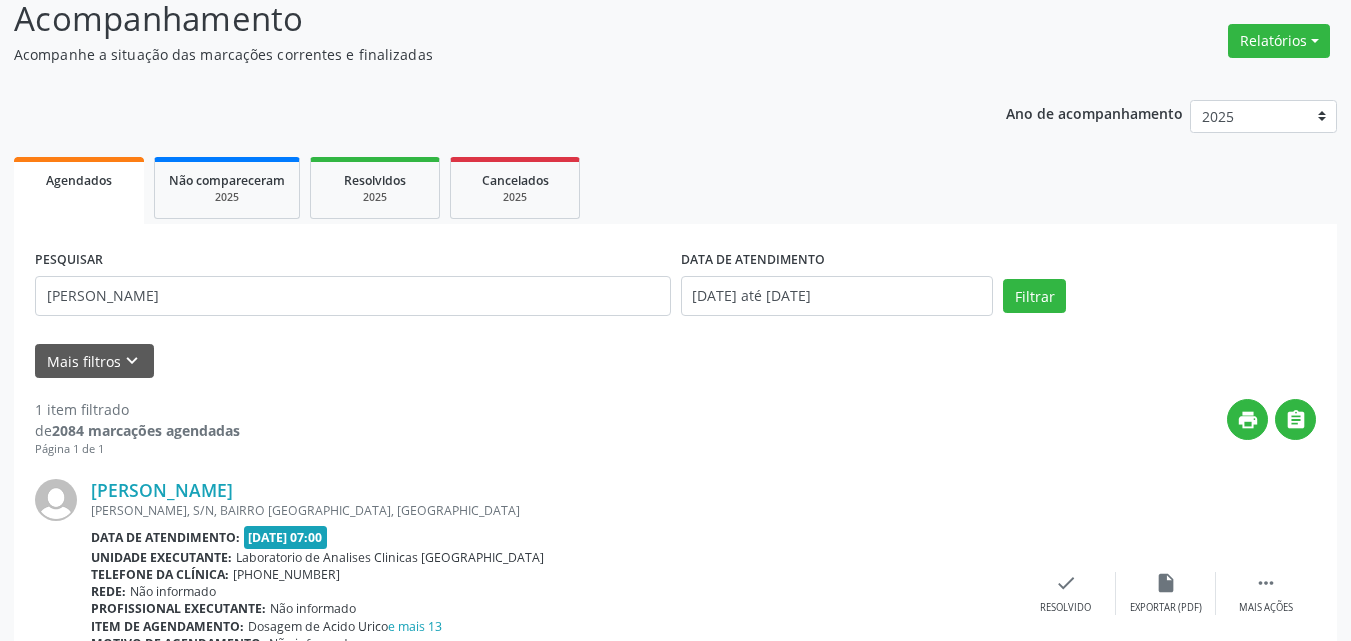 scroll, scrollTop: 264, scrollLeft: 0, axis: vertical 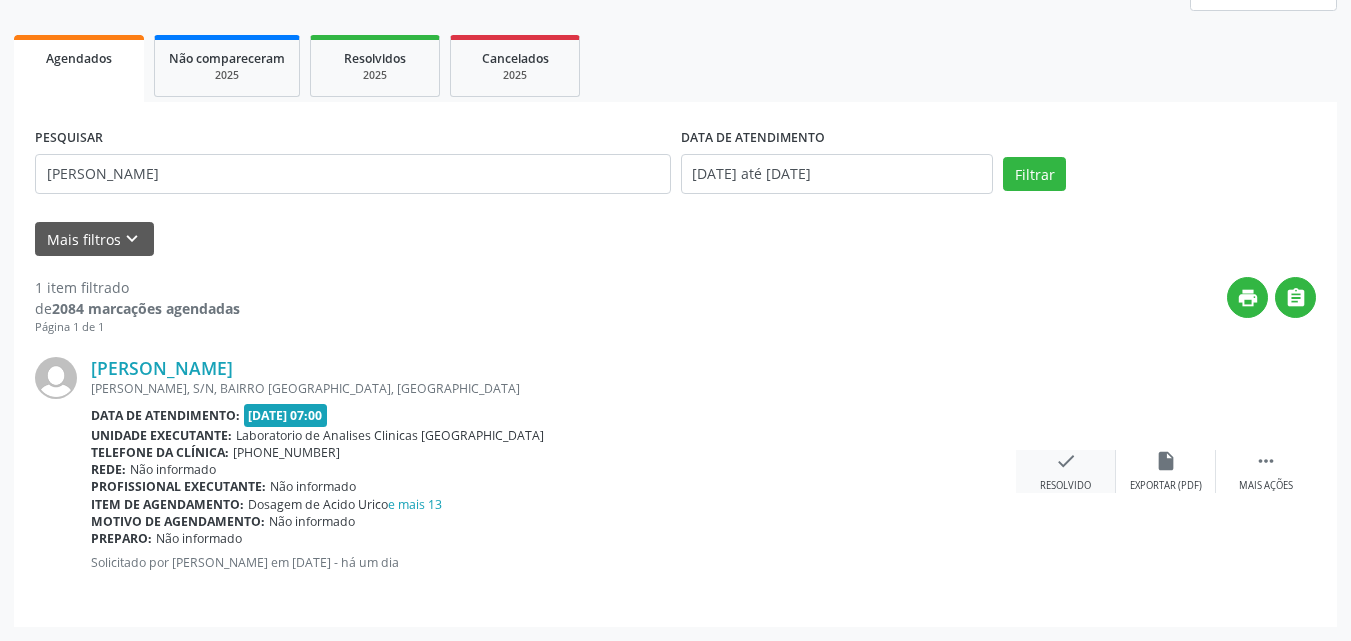 click on "check
Resolvido" at bounding box center (1066, 471) 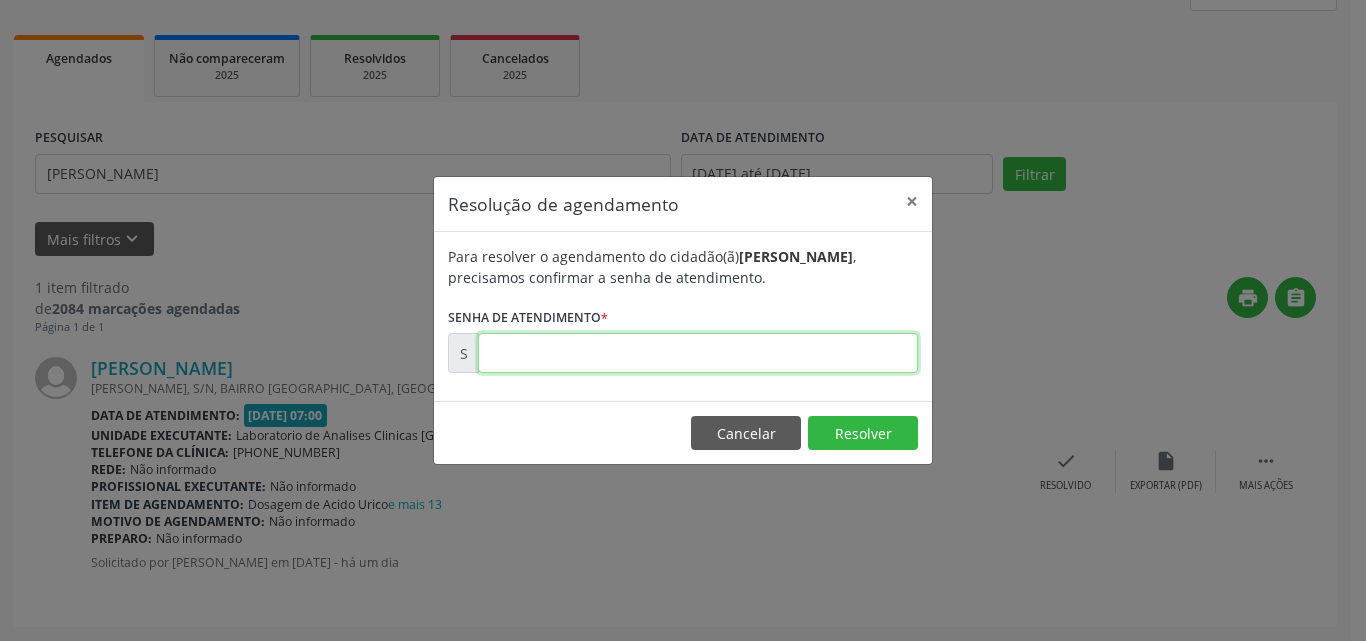 click at bounding box center (698, 353) 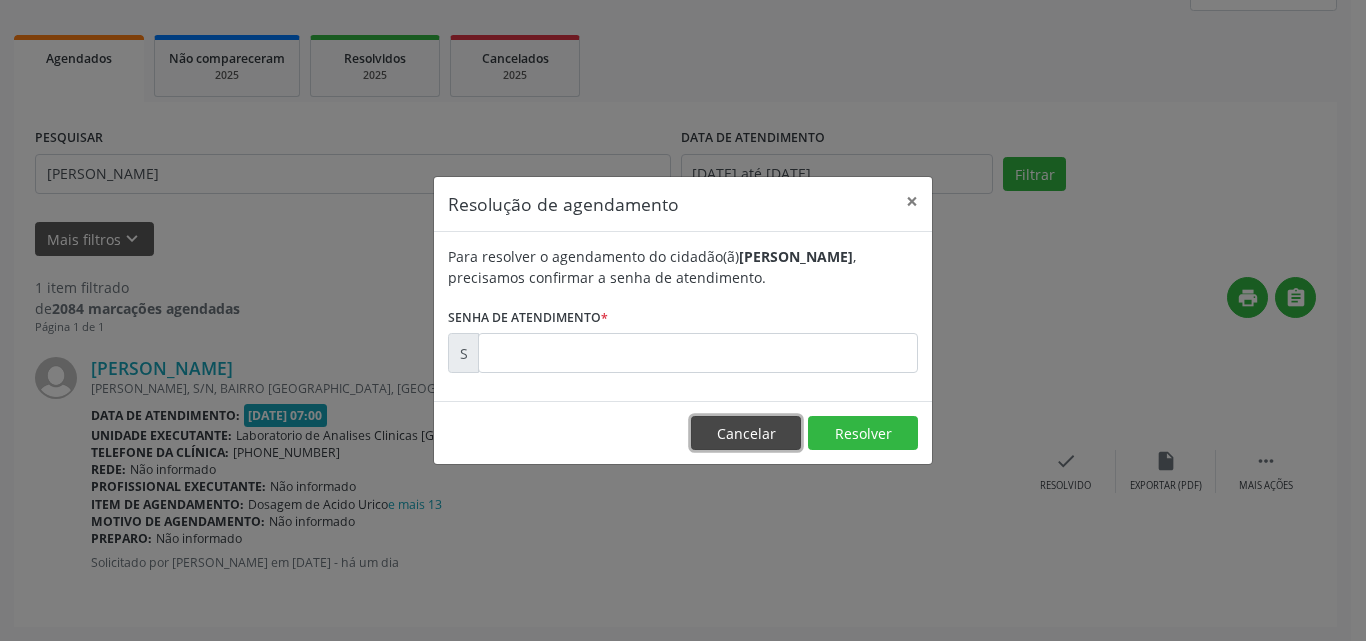 drag, startPoint x: 762, startPoint y: 429, endPoint x: 742, endPoint y: 430, distance: 20.024984 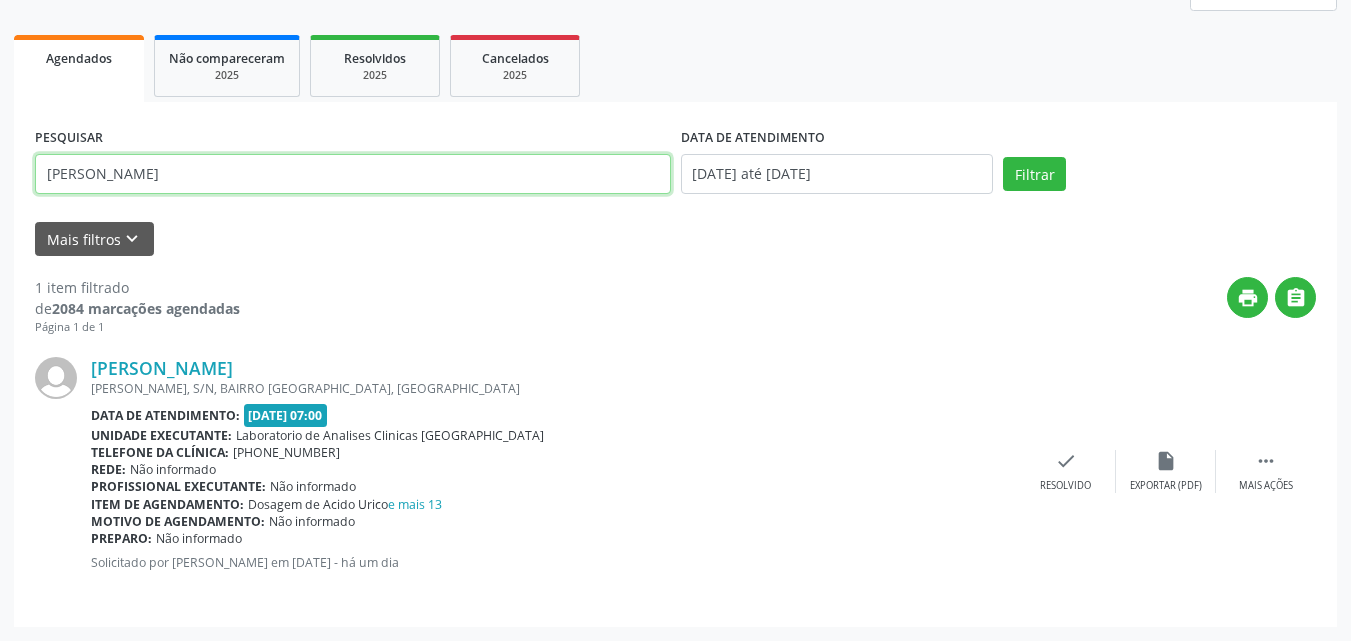 drag, startPoint x: 499, startPoint y: 193, endPoint x: 0, endPoint y: 91, distance: 509.31818 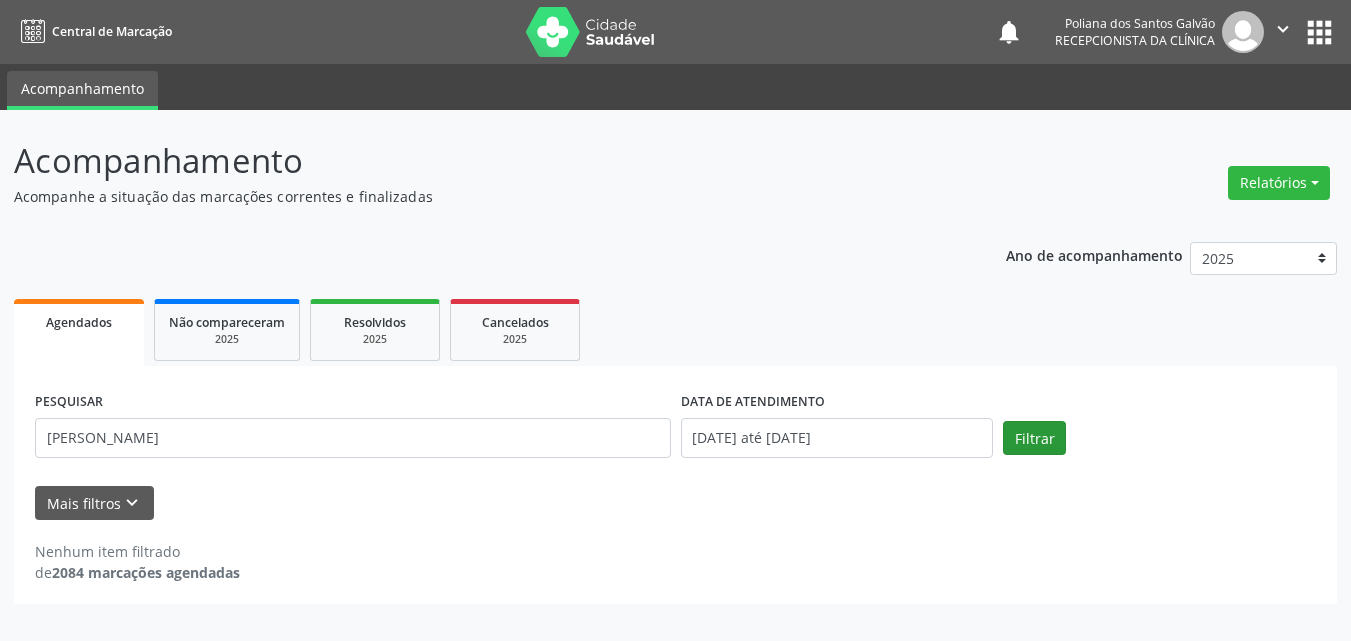 scroll, scrollTop: 0, scrollLeft: 0, axis: both 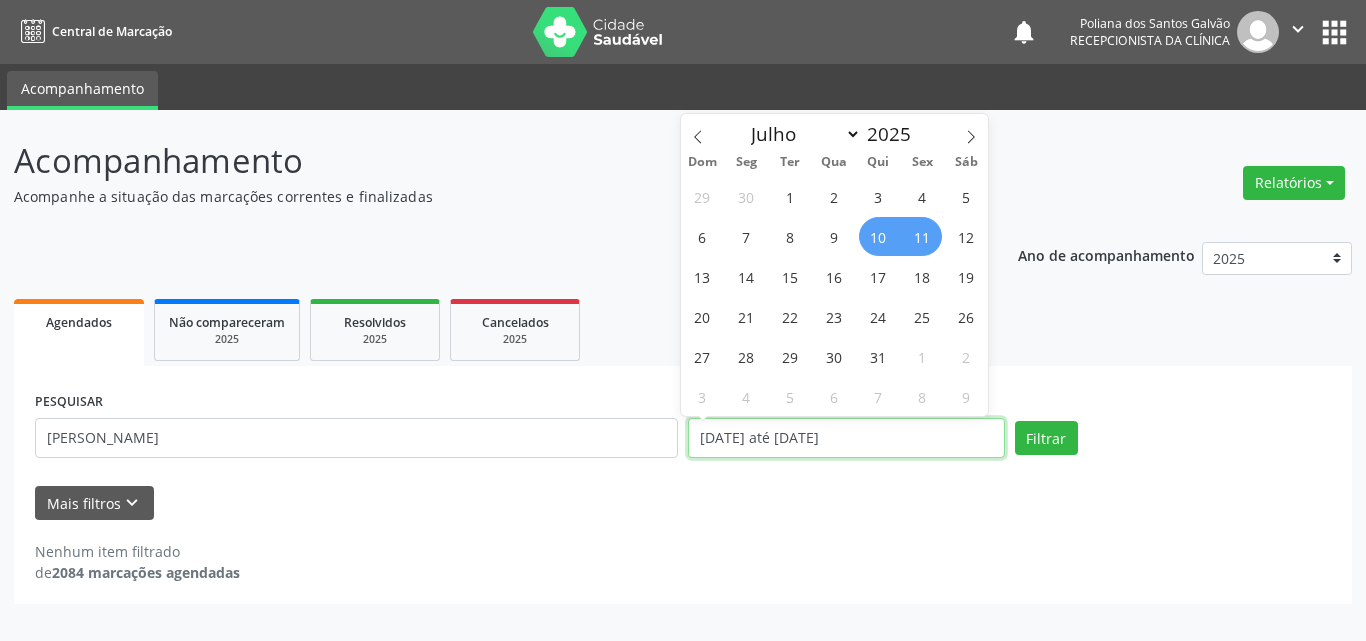 click on "[DATE] até [DATE]" at bounding box center [846, 438] 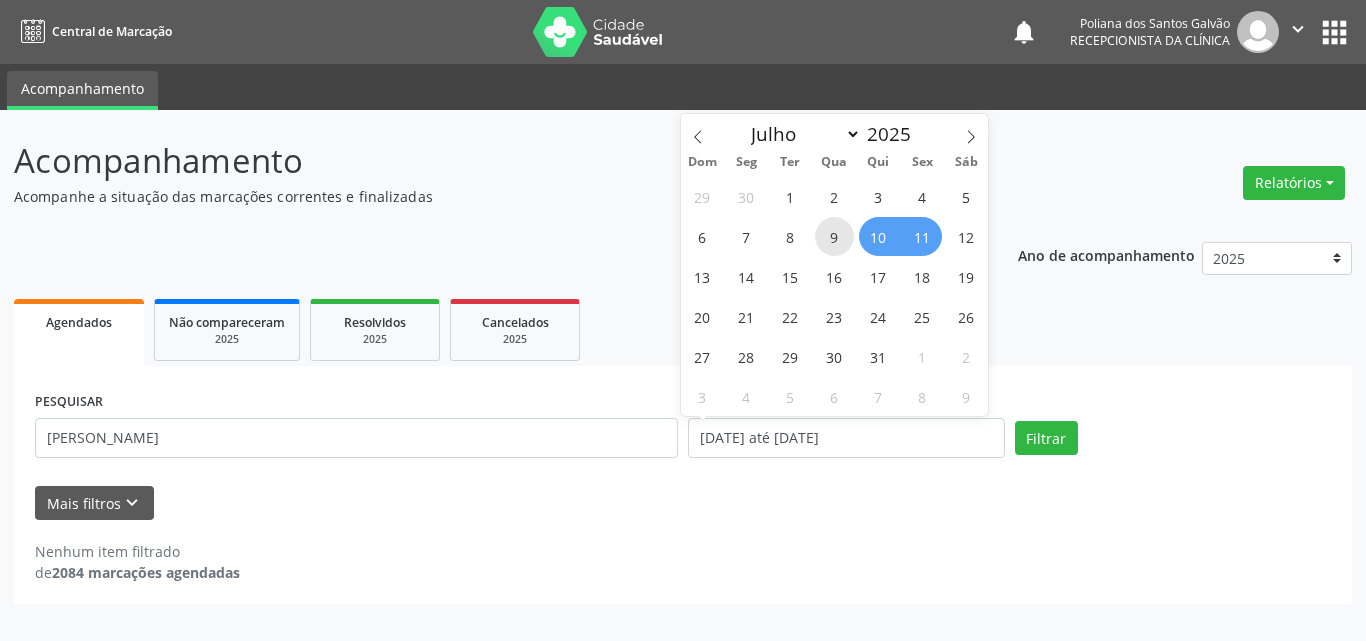 click on "9" at bounding box center [834, 236] 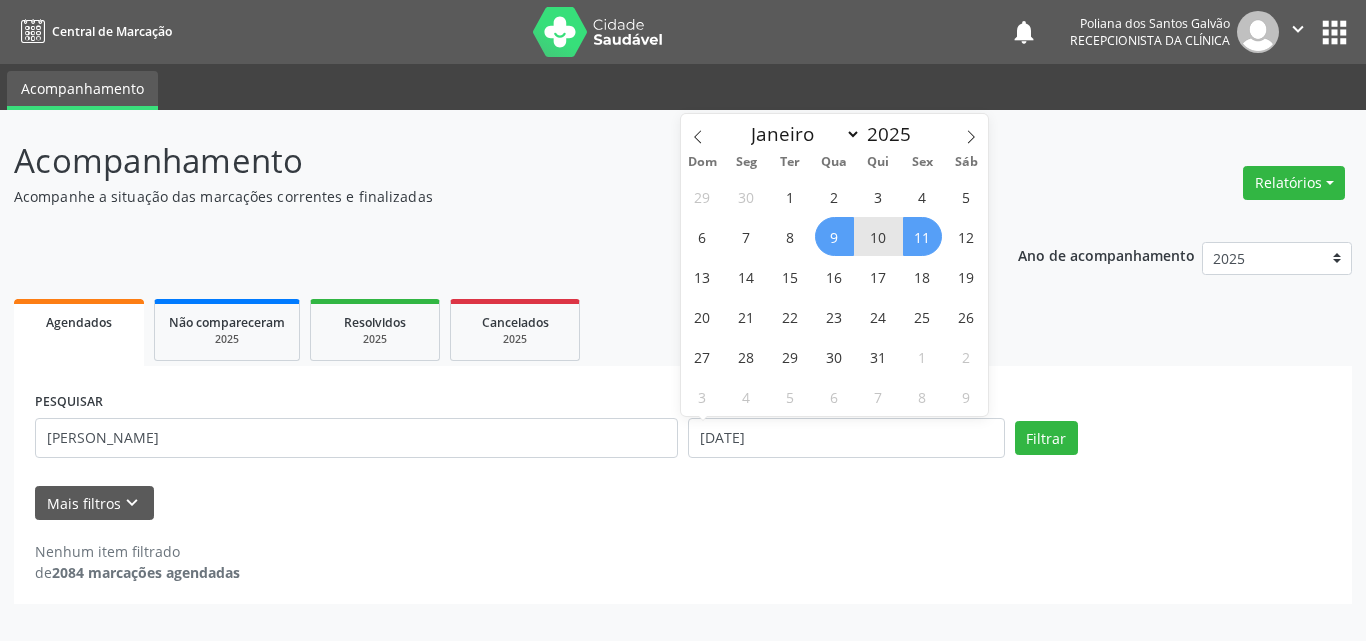 click on "11" at bounding box center (922, 236) 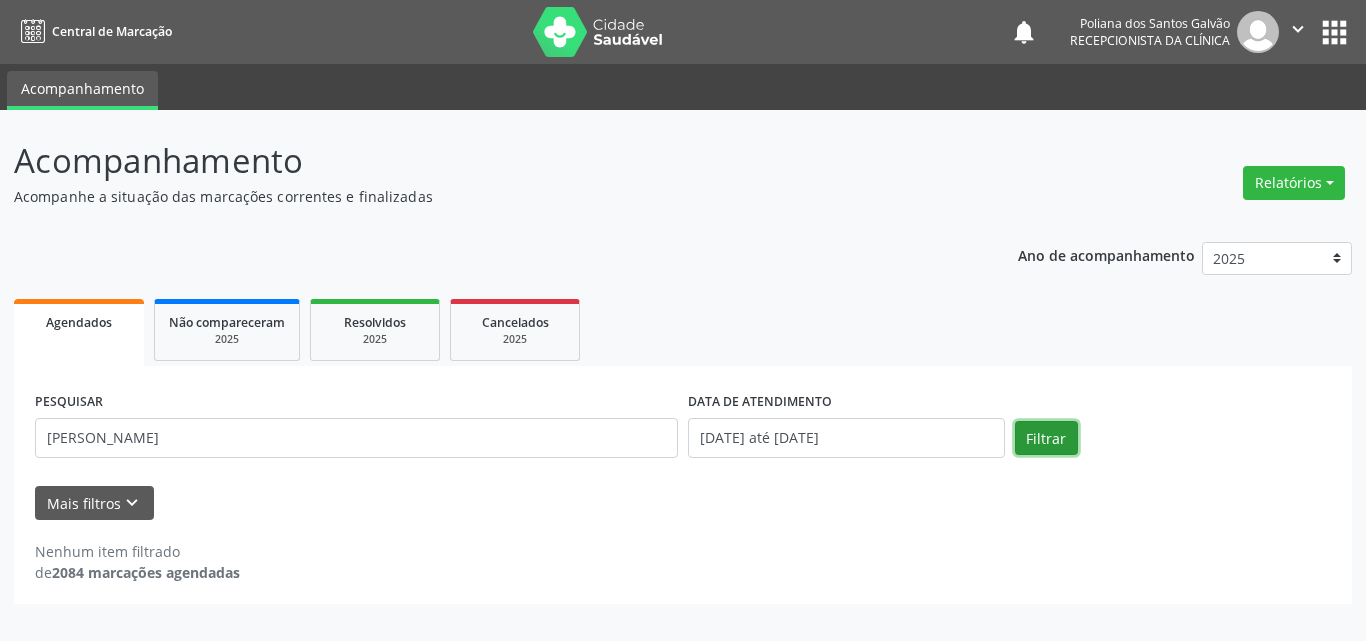 click on "Filtrar" at bounding box center [1046, 438] 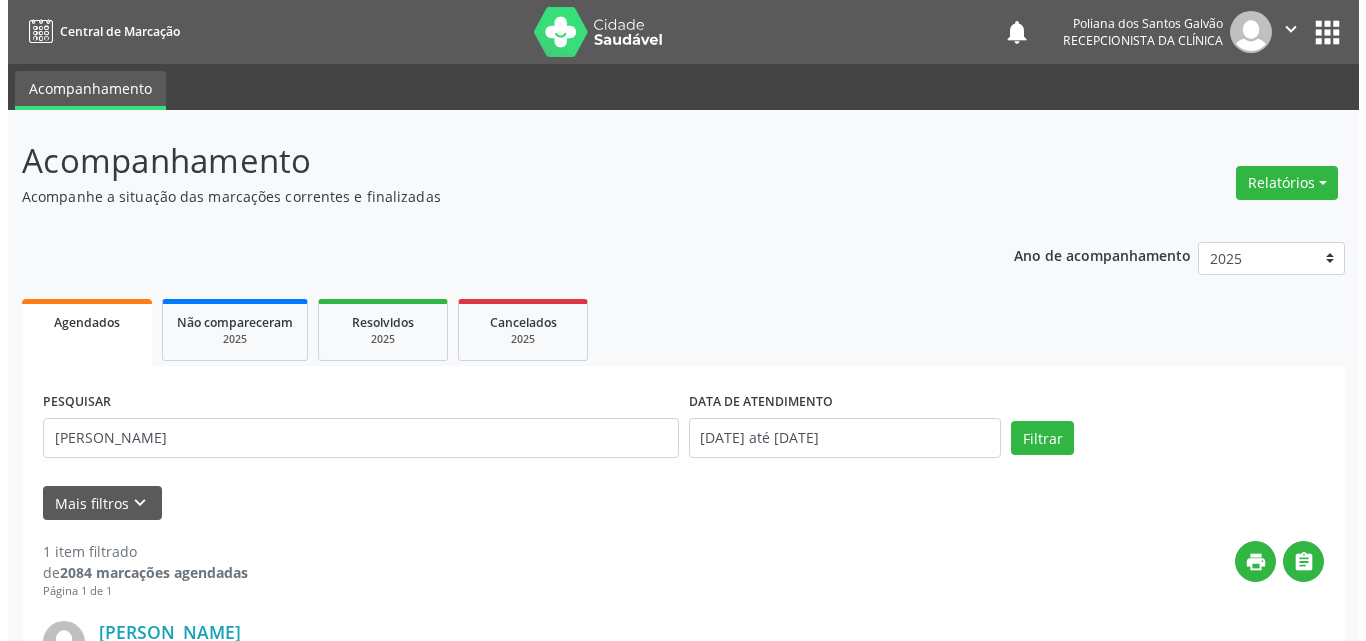 scroll, scrollTop: 264, scrollLeft: 0, axis: vertical 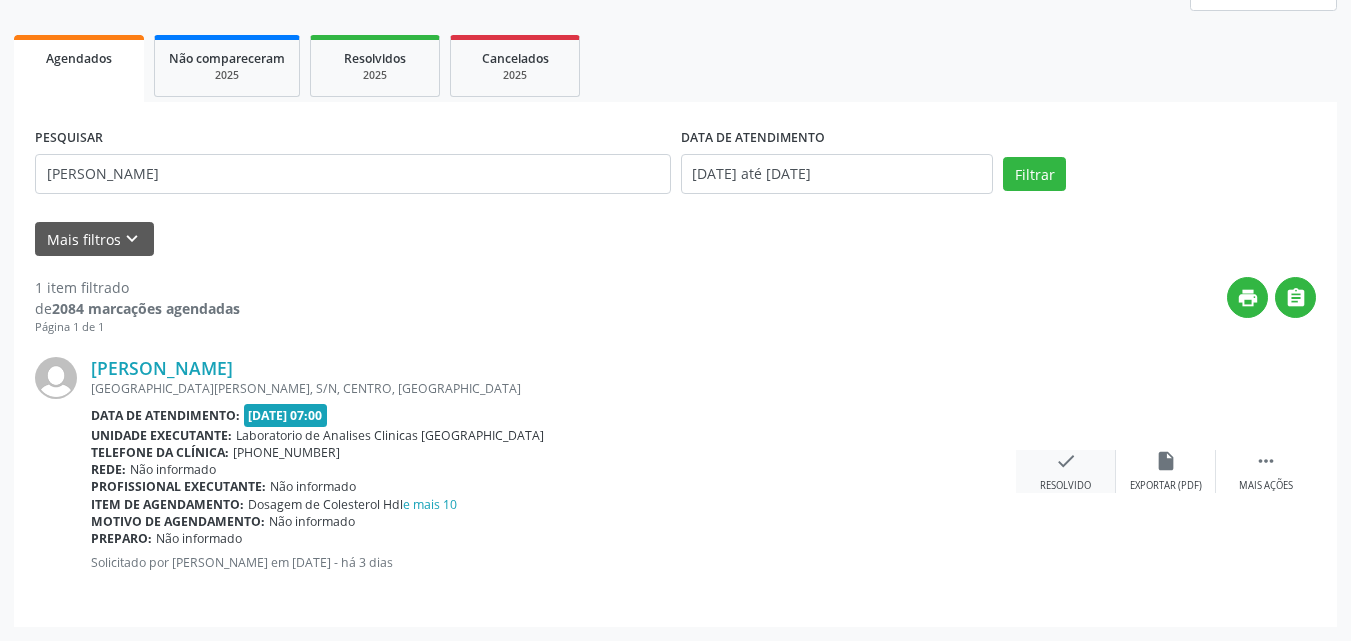 click on "check
Resolvido" at bounding box center (1066, 471) 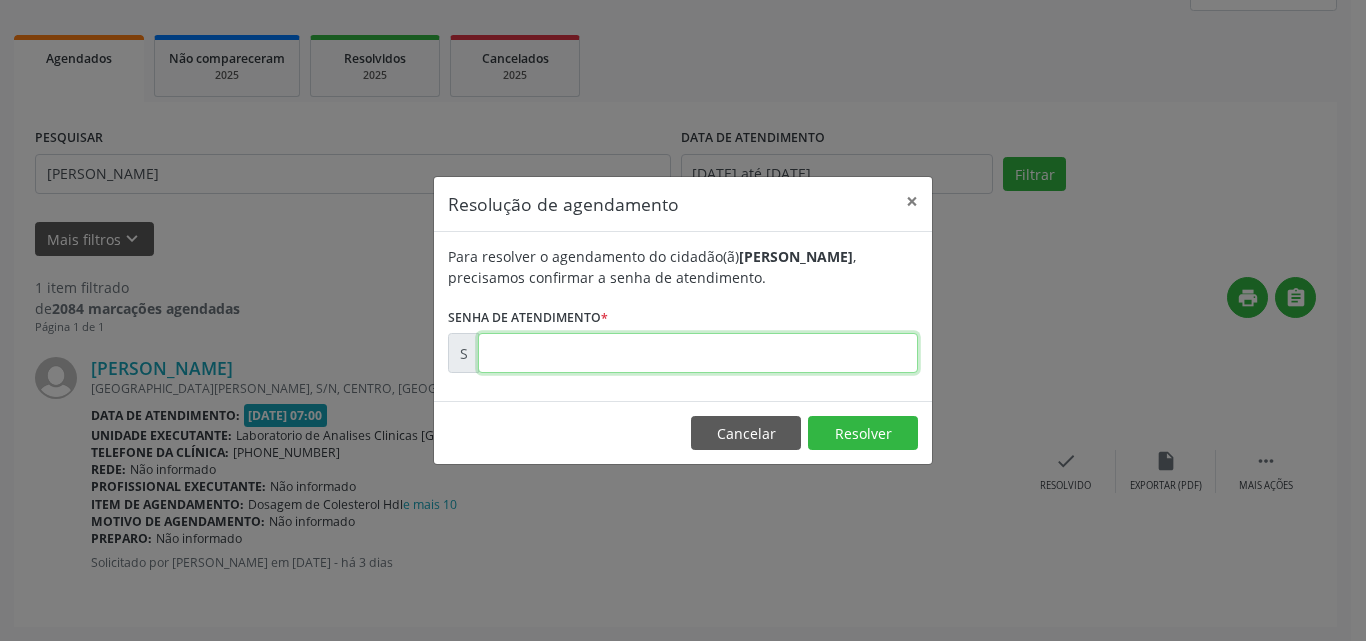 click at bounding box center [698, 353] 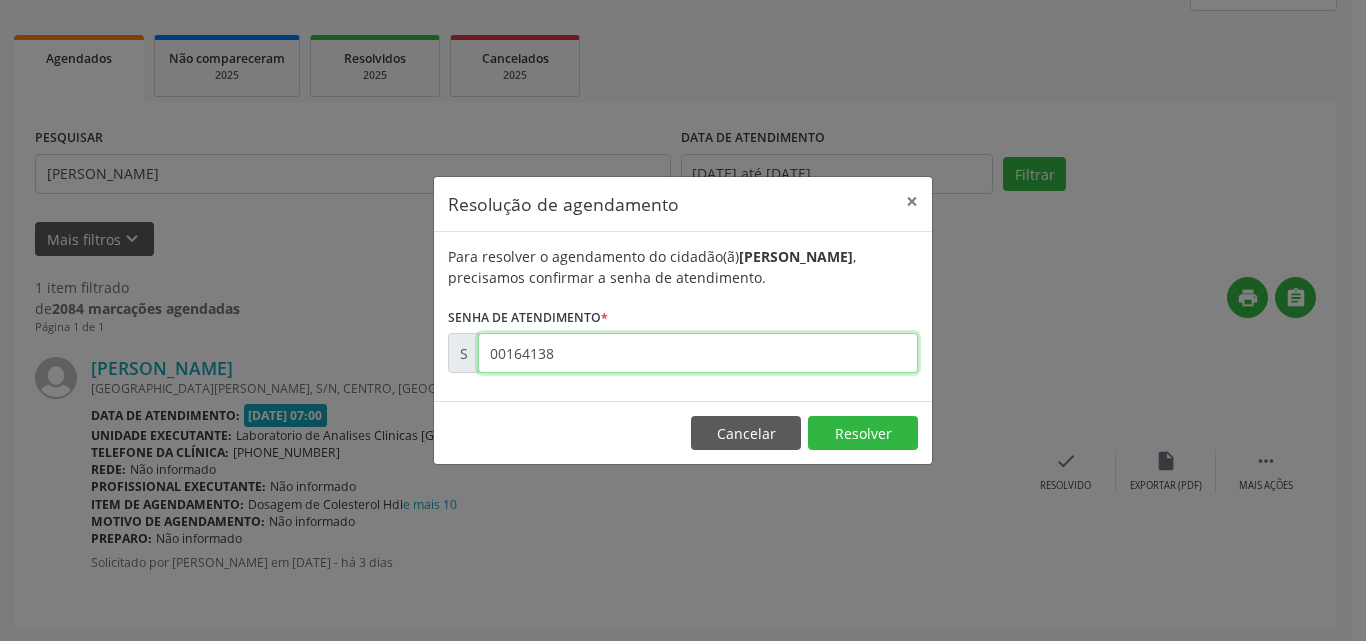 type on "00164138" 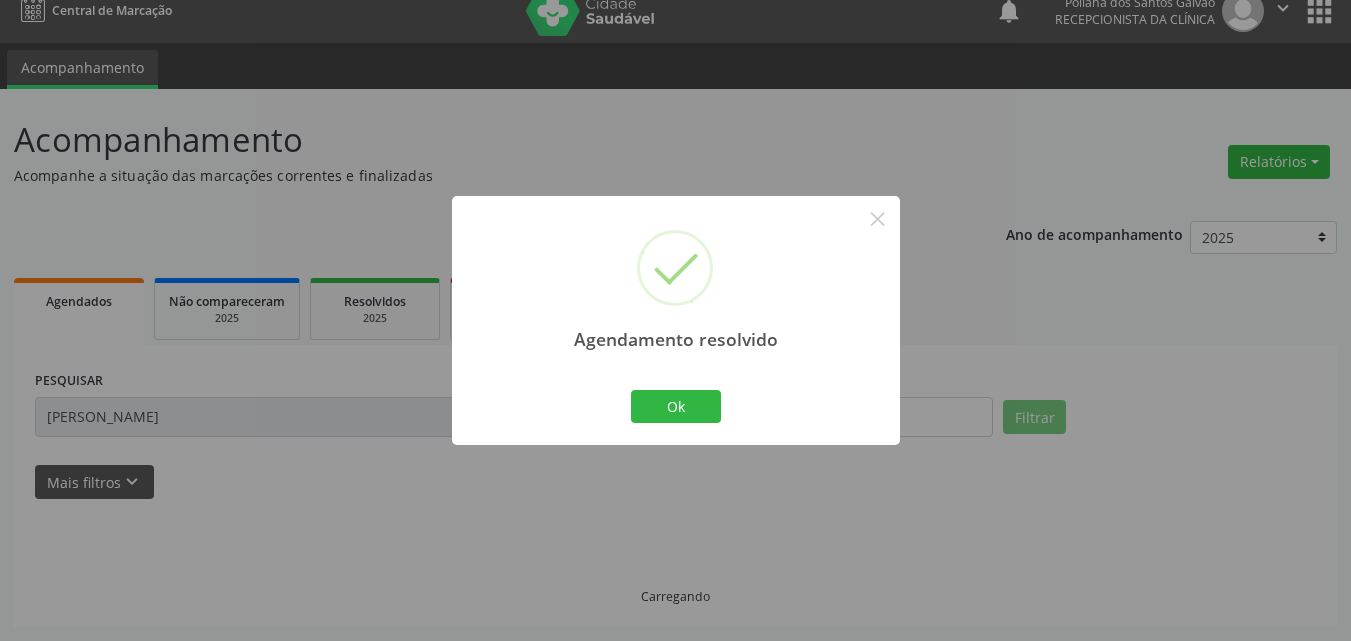 scroll, scrollTop: 0, scrollLeft: 0, axis: both 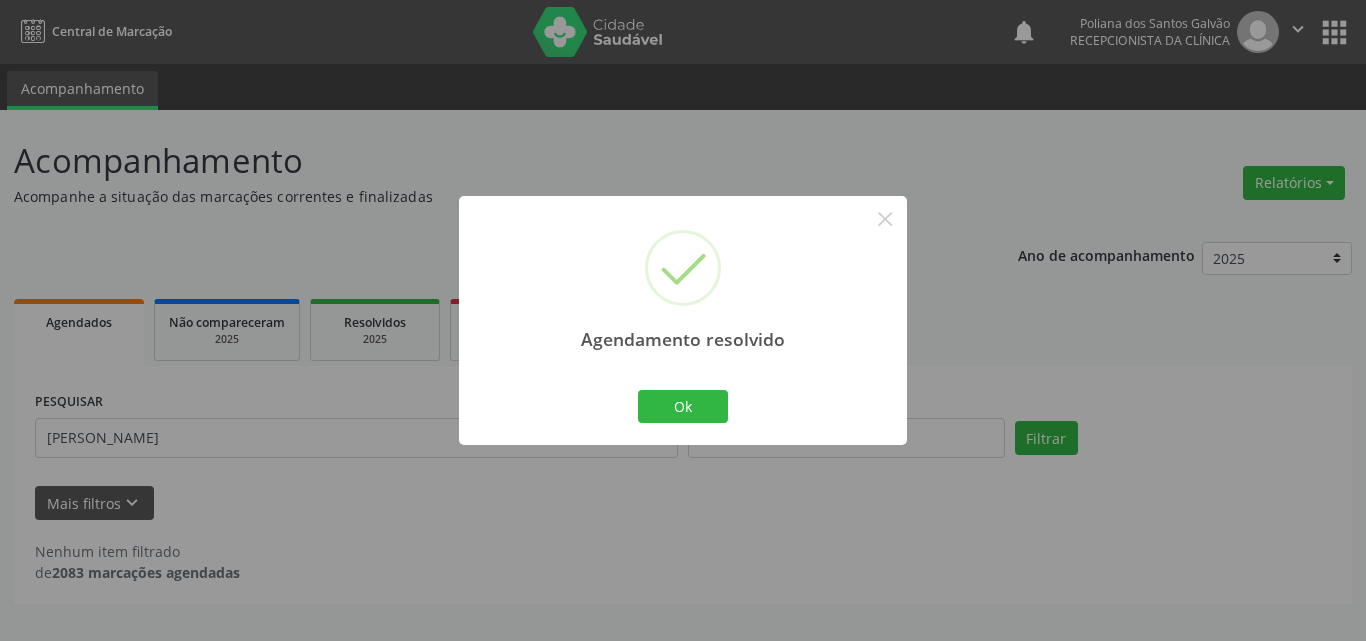drag, startPoint x: 729, startPoint y: 394, endPoint x: 703, endPoint y: 407, distance: 29.068884 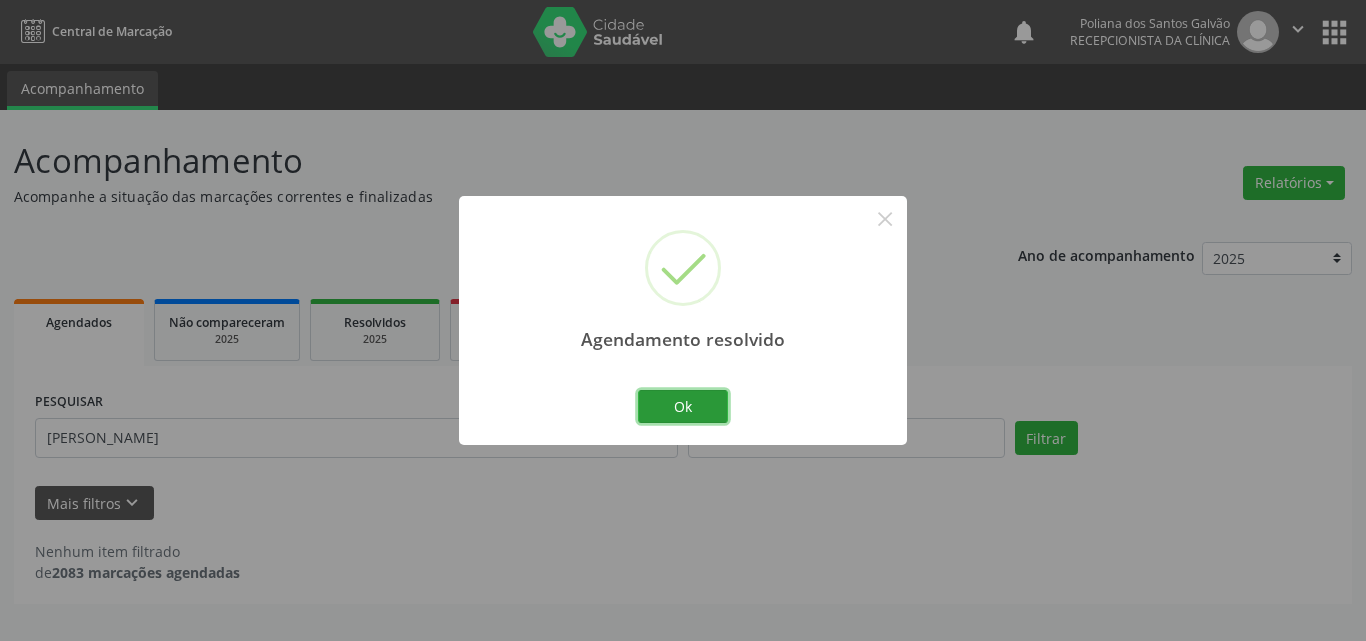 drag, startPoint x: 703, startPoint y: 407, endPoint x: 573, endPoint y: 432, distance: 132.38202 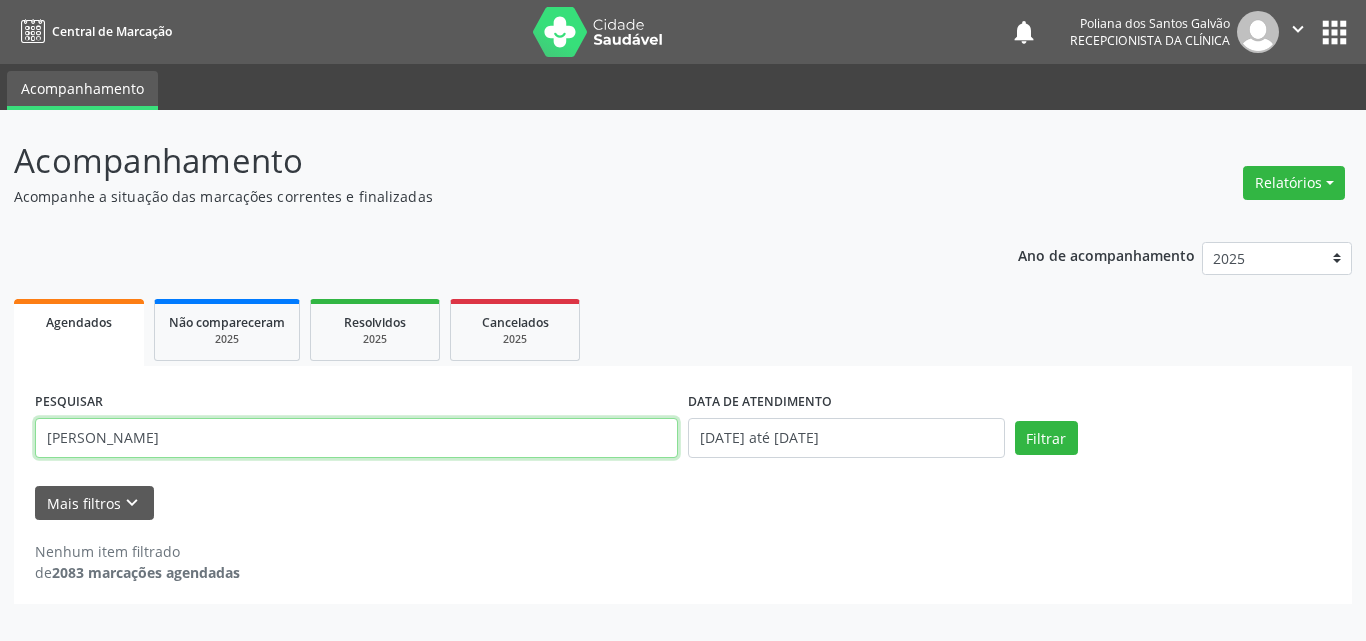 drag, startPoint x: 572, startPoint y: 434, endPoint x: 0, endPoint y: 228, distance: 607.9638 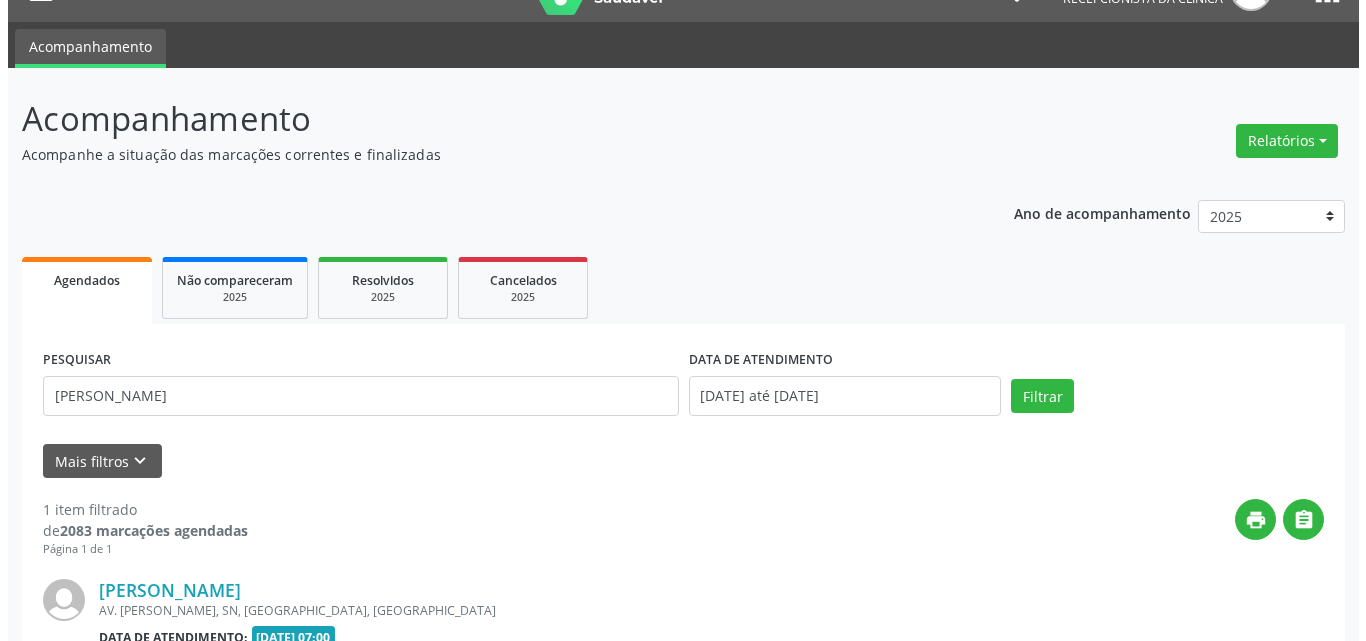 scroll, scrollTop: 264, scrollLeft: 0, axis: vertical 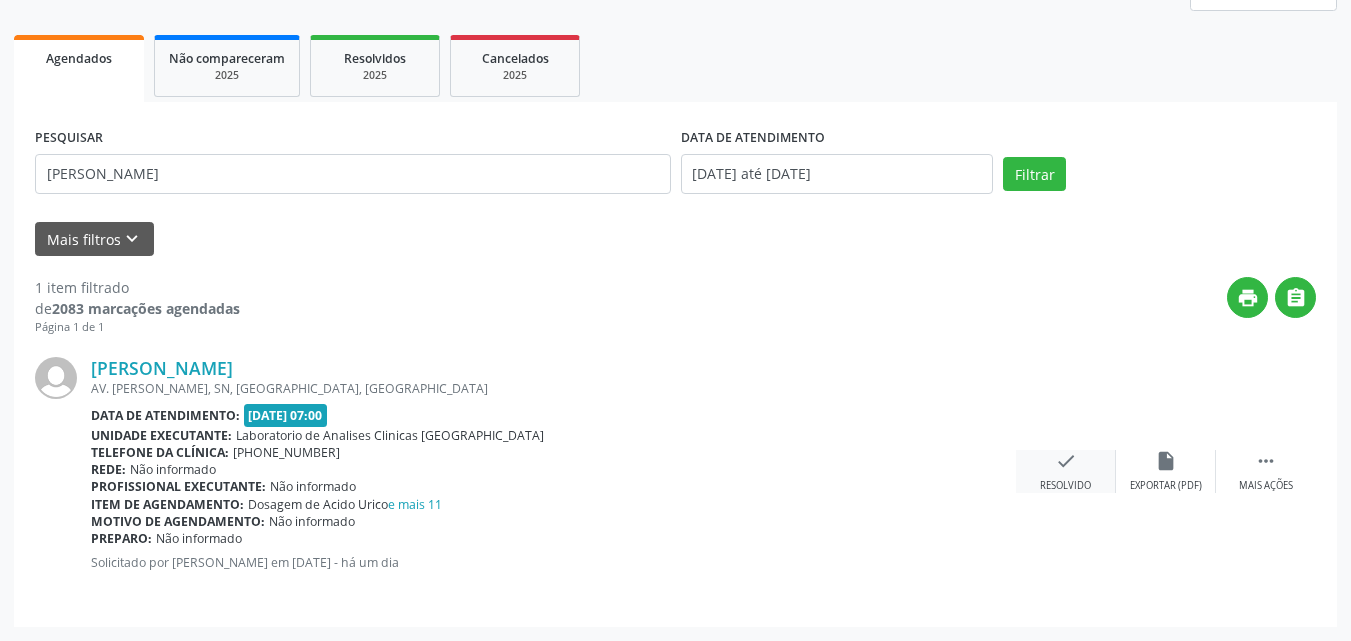 click on "check" at bounding box center [1066, 461] 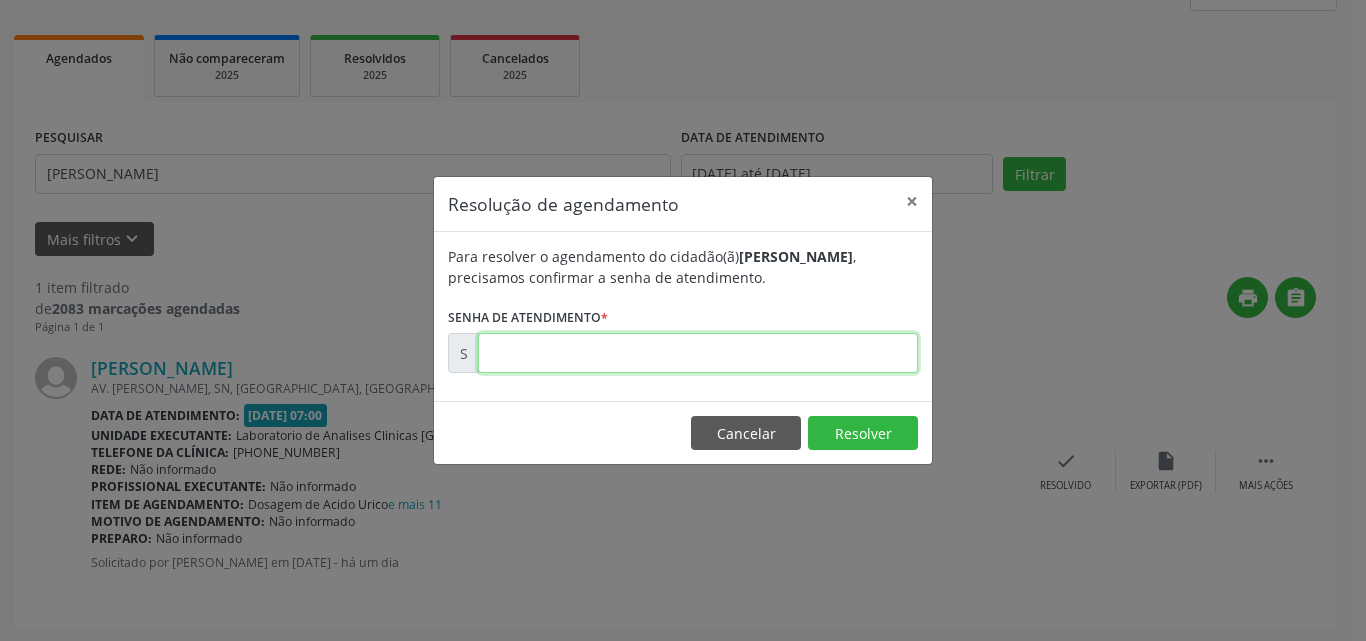 click at bounding box center [698, 353] 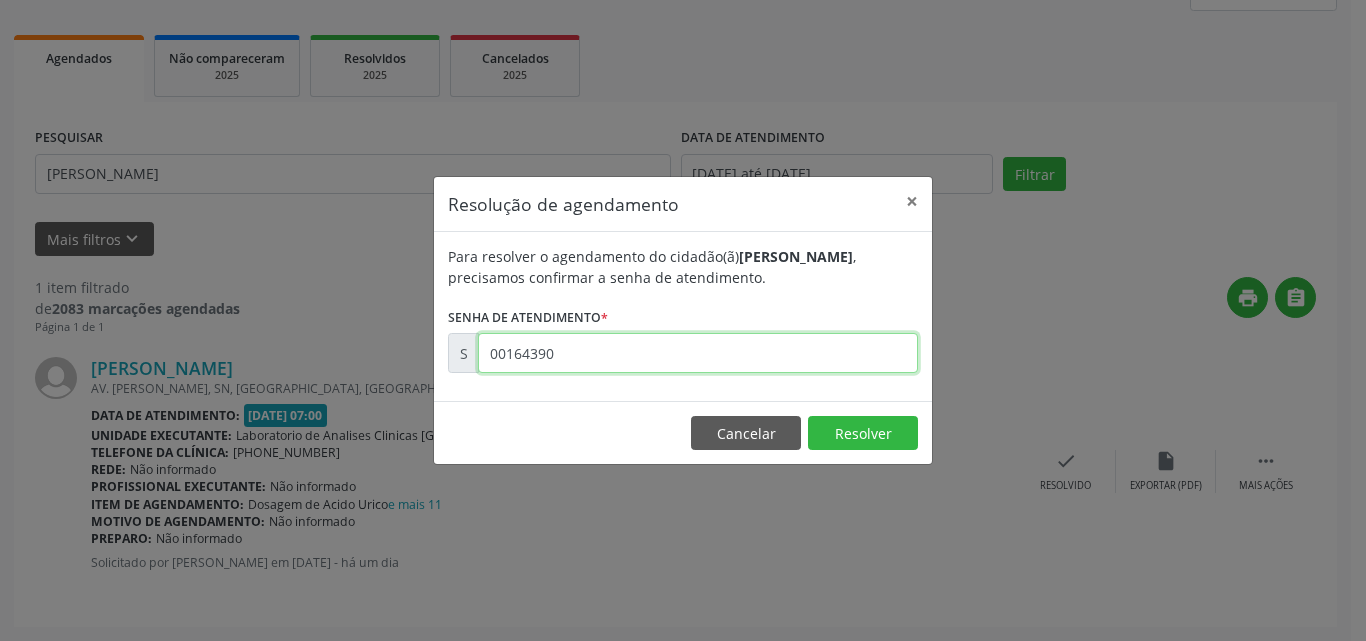 type on "00164390" 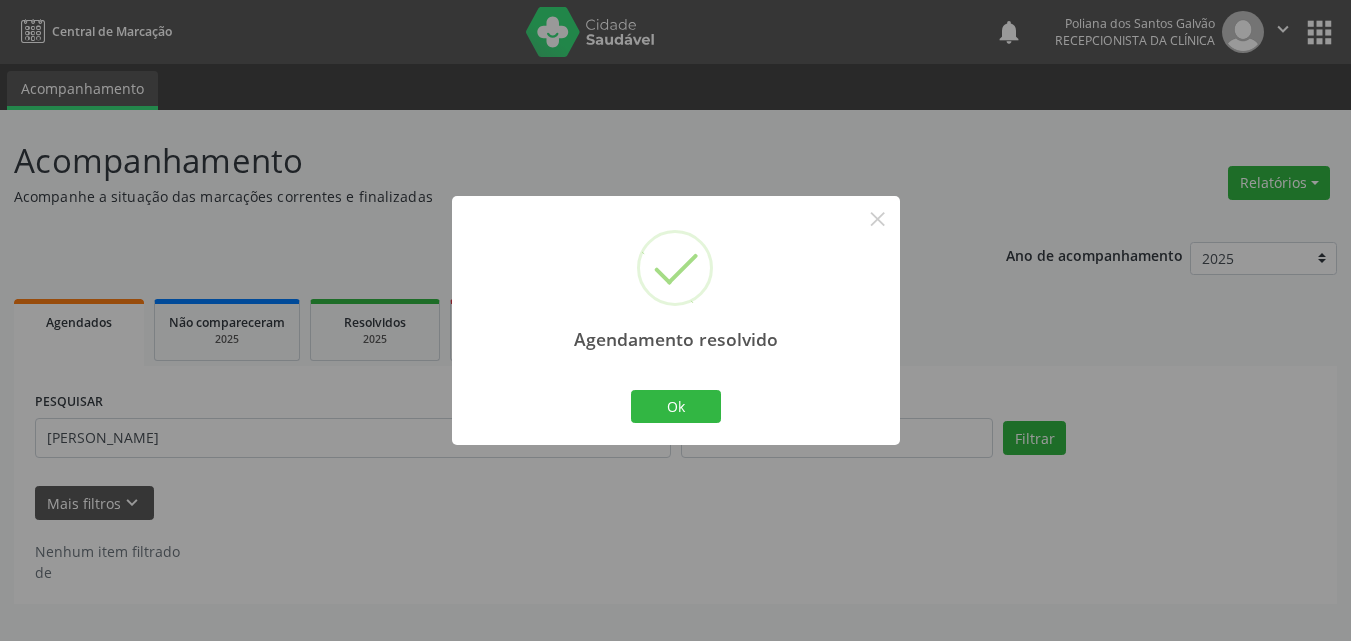 scroll, scrollTop: 0, scrollLeft: 0, axis: both 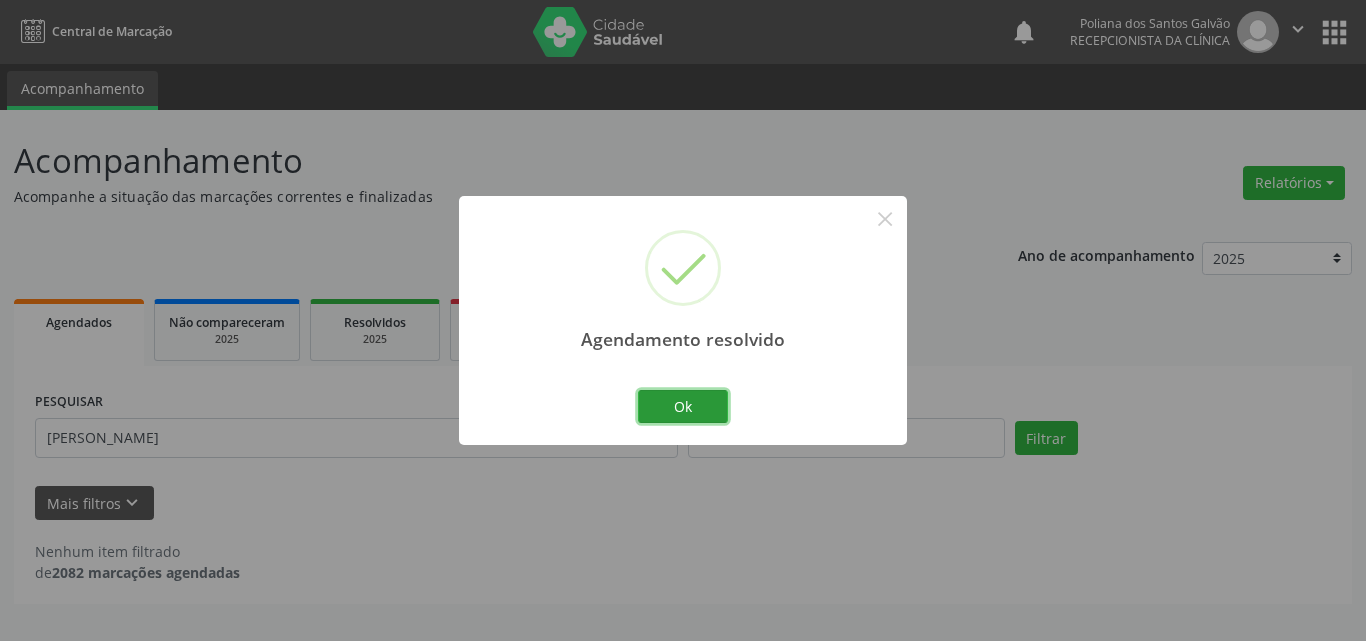 drag, startPoint x: 713, startPoint y: 402, endPoint x: 621, endPoint y: 436, distance: 98.0816 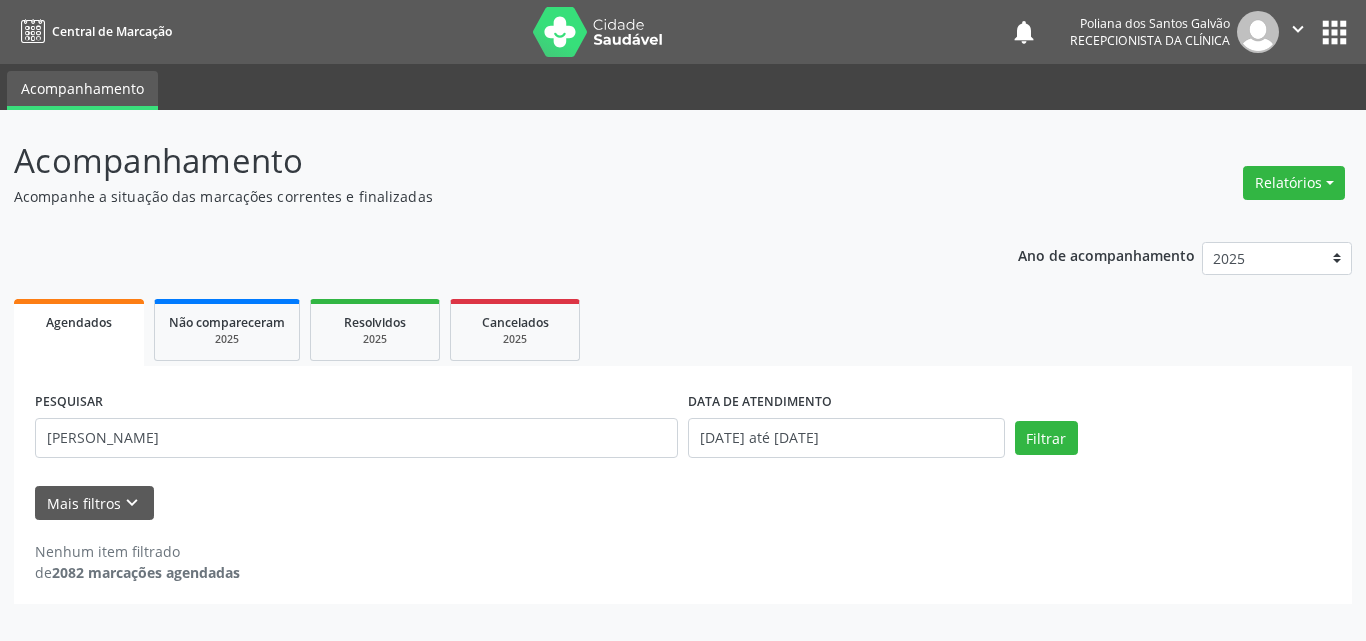 drag, startPoint x: 356, startPoint y: 461, endPoint x: 0, endPoint y: 442, distance: 356.50665 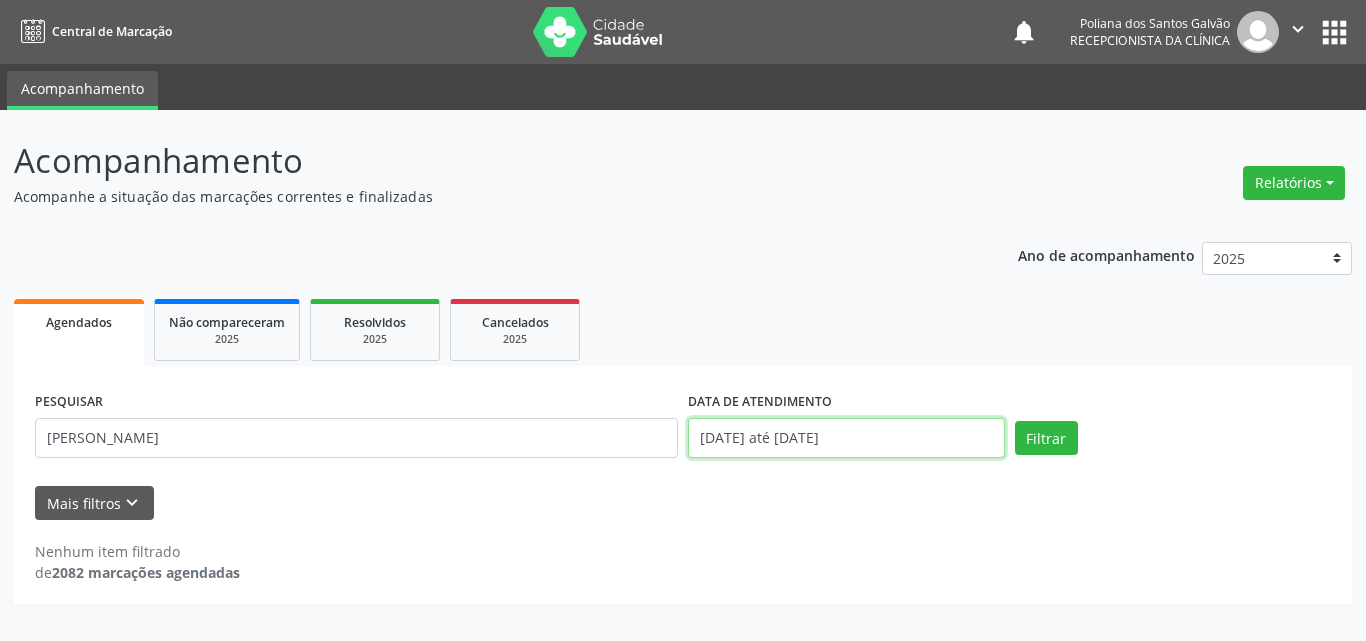 click on "[DATE] até [DATE]" at bounding box center (846, 438) 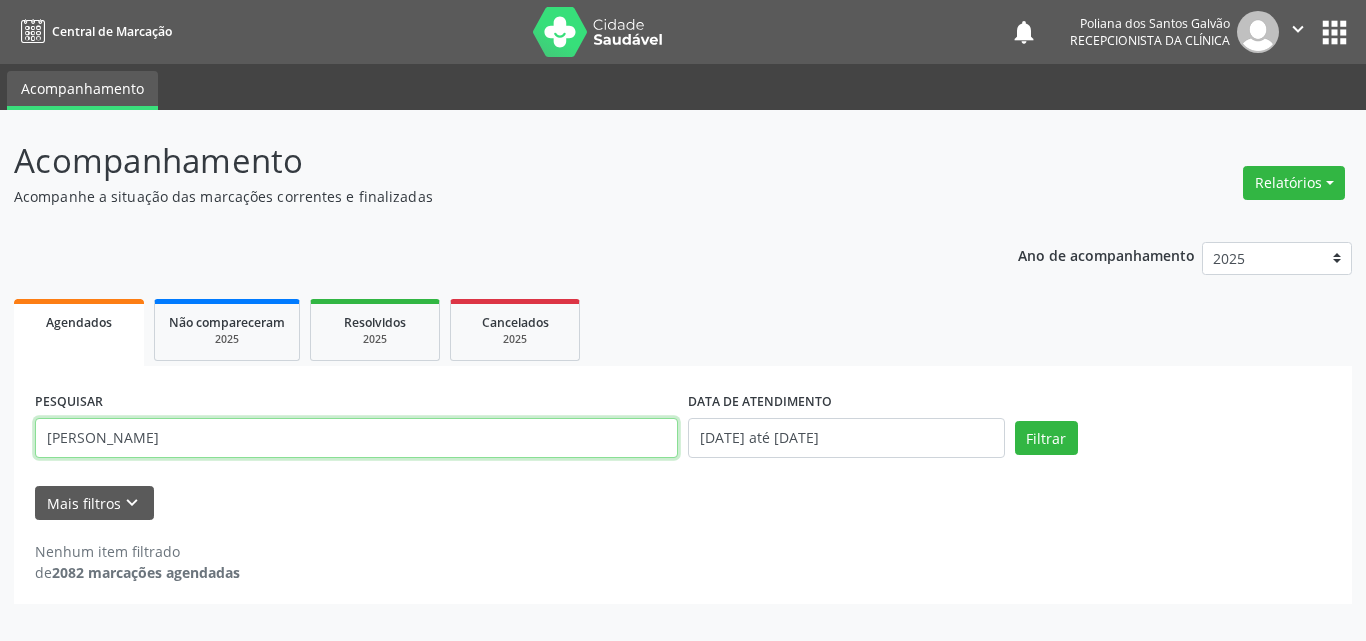 drag, startPoint x: 167, startPoint y: 458, endPoint x: 0, endPoint y: 400, distance: 176.78519 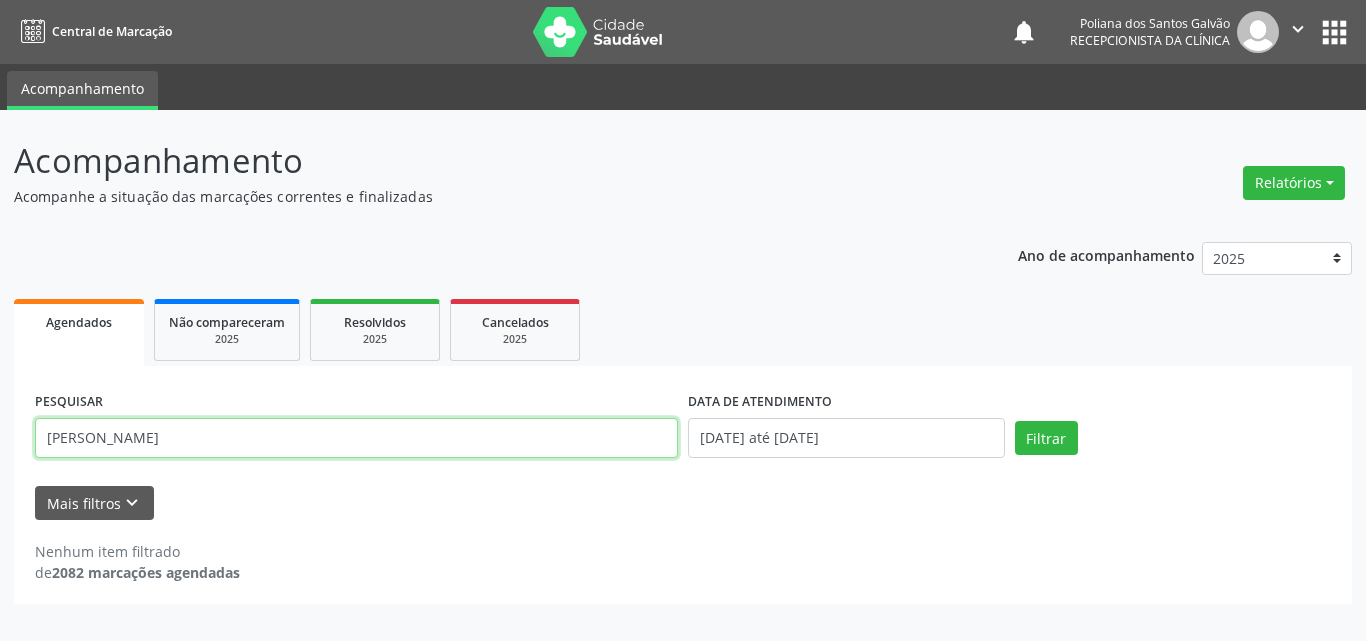 type on "[PERSON_NAME]" 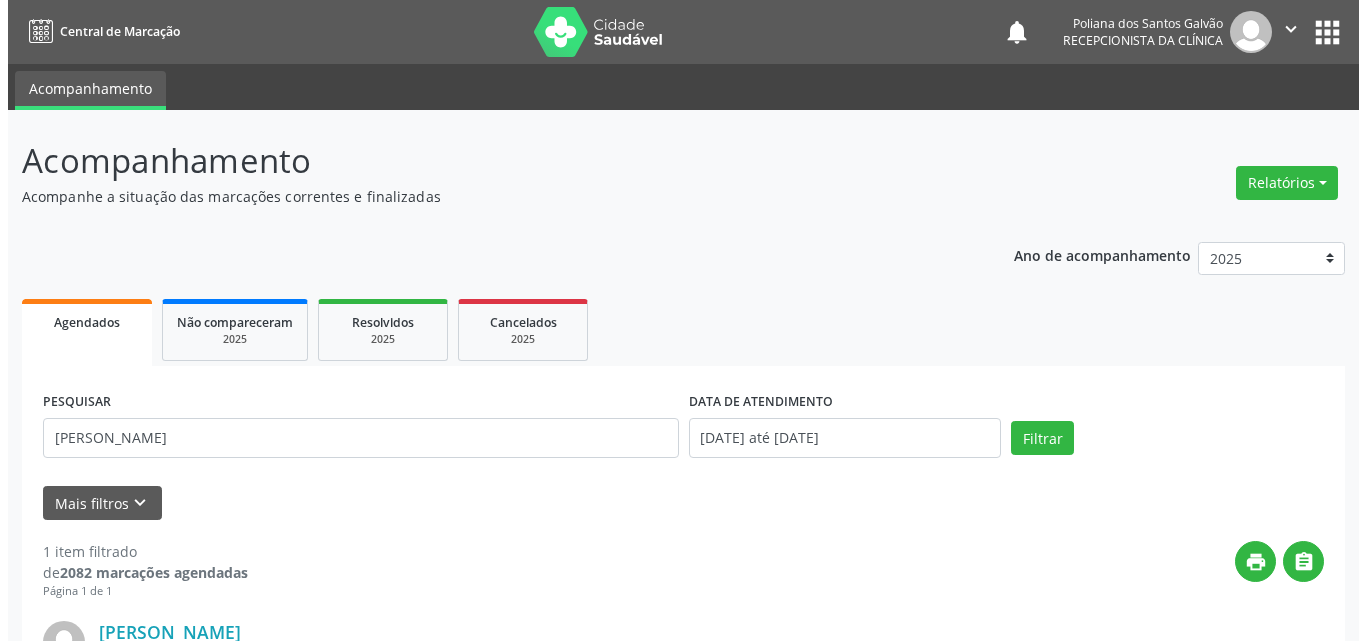 scroll, scrollTop: 264, scrollLeft: 0, axis: vertical 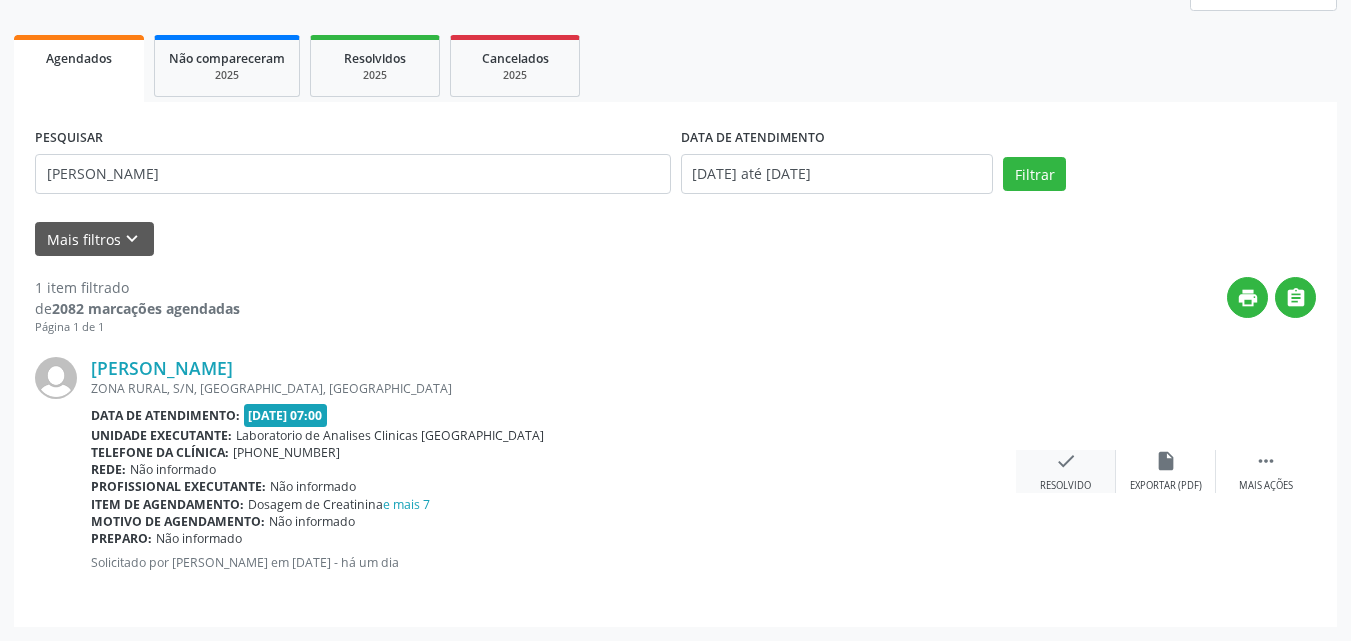 click on "check" at bounding box center (1066, 461) 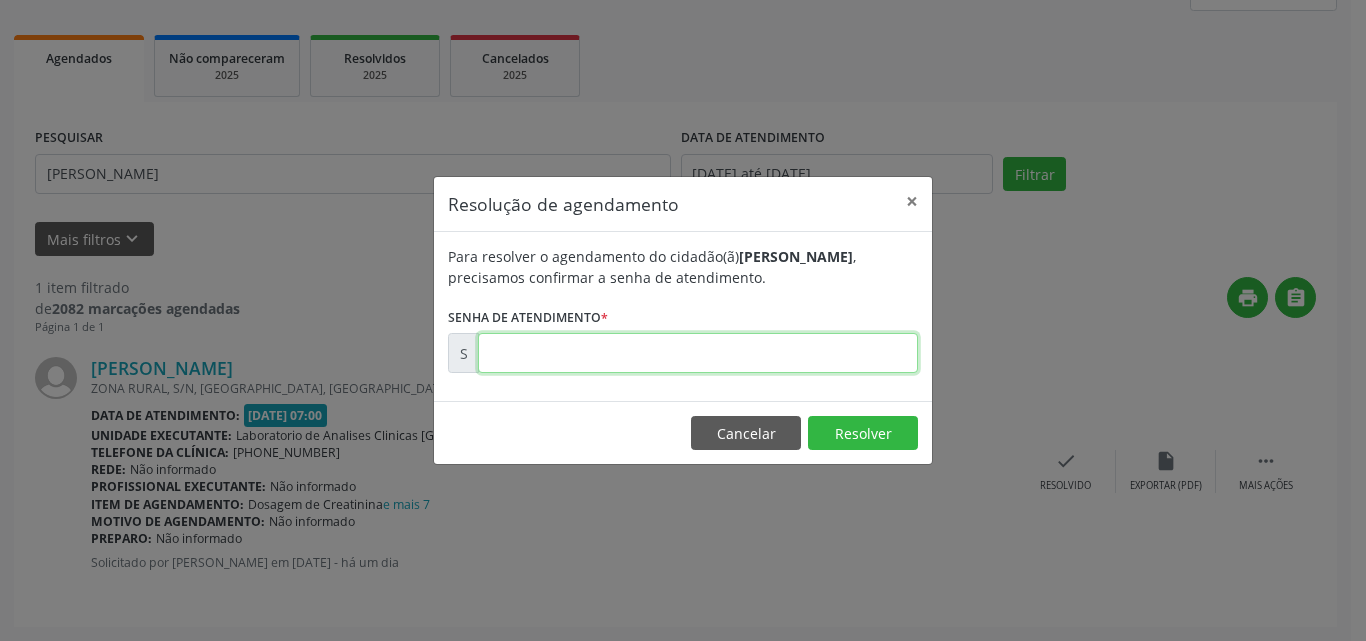 click at bounding box center (698, 353) 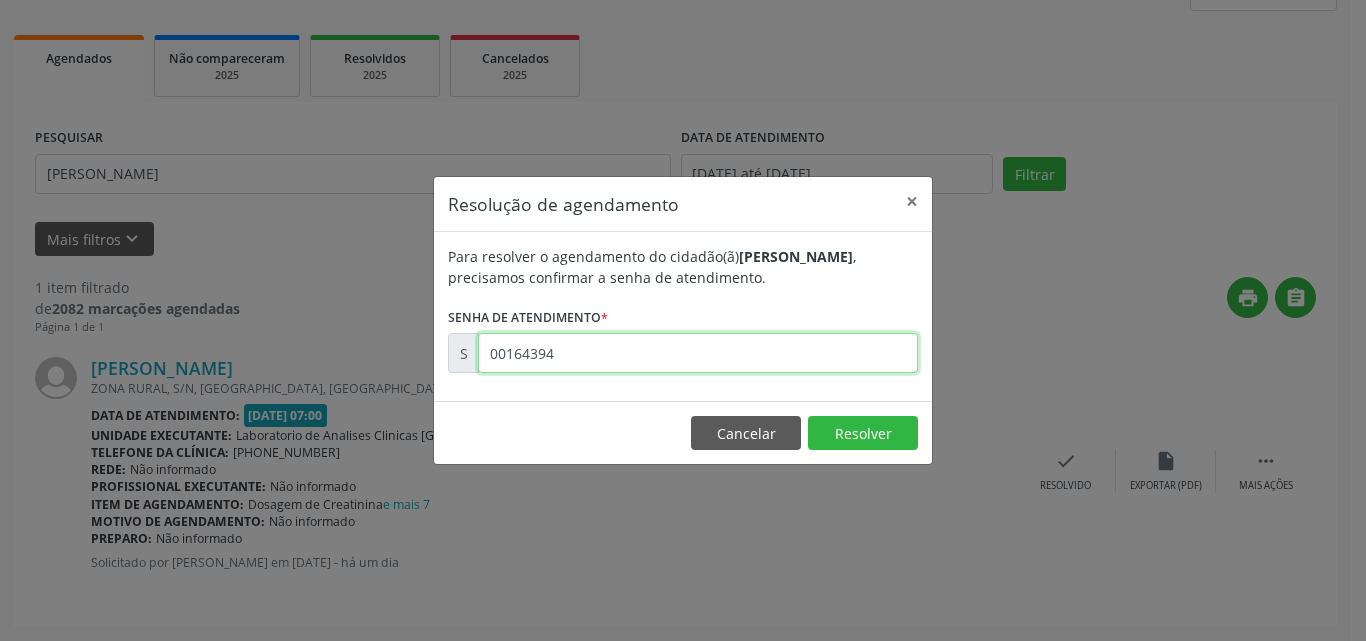 type on "00164394" 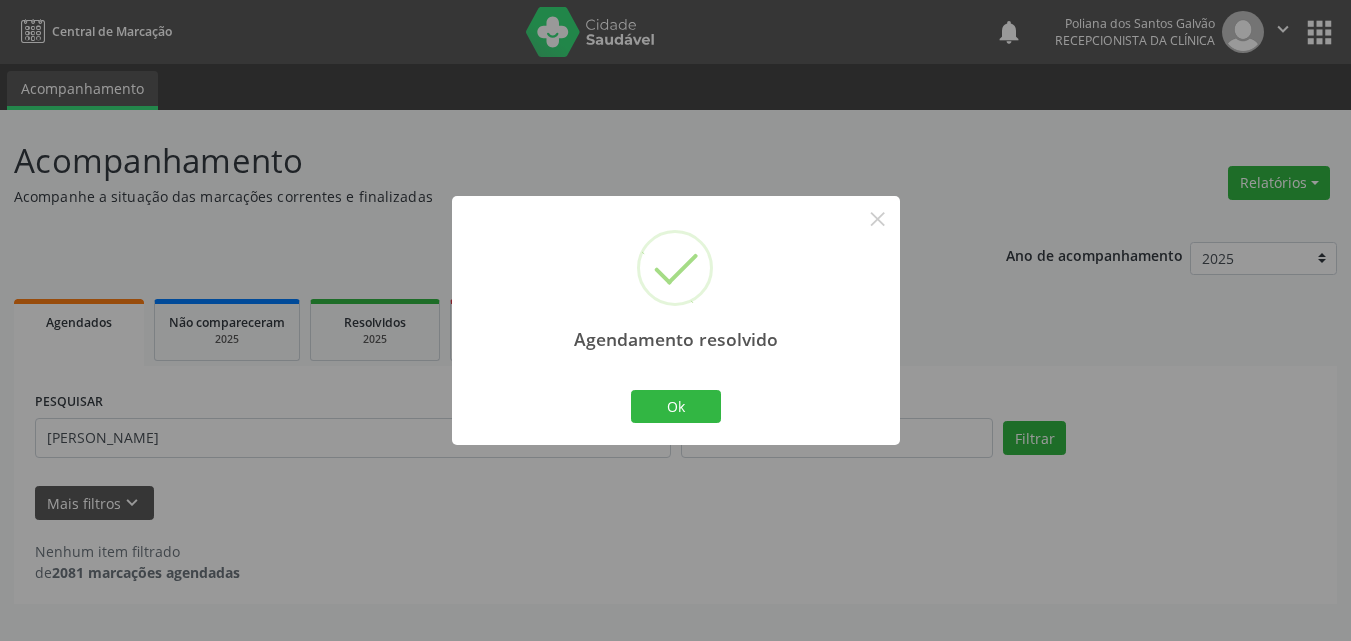 scroll, scrollTop: 0, scrollLeft: 0, axis: both 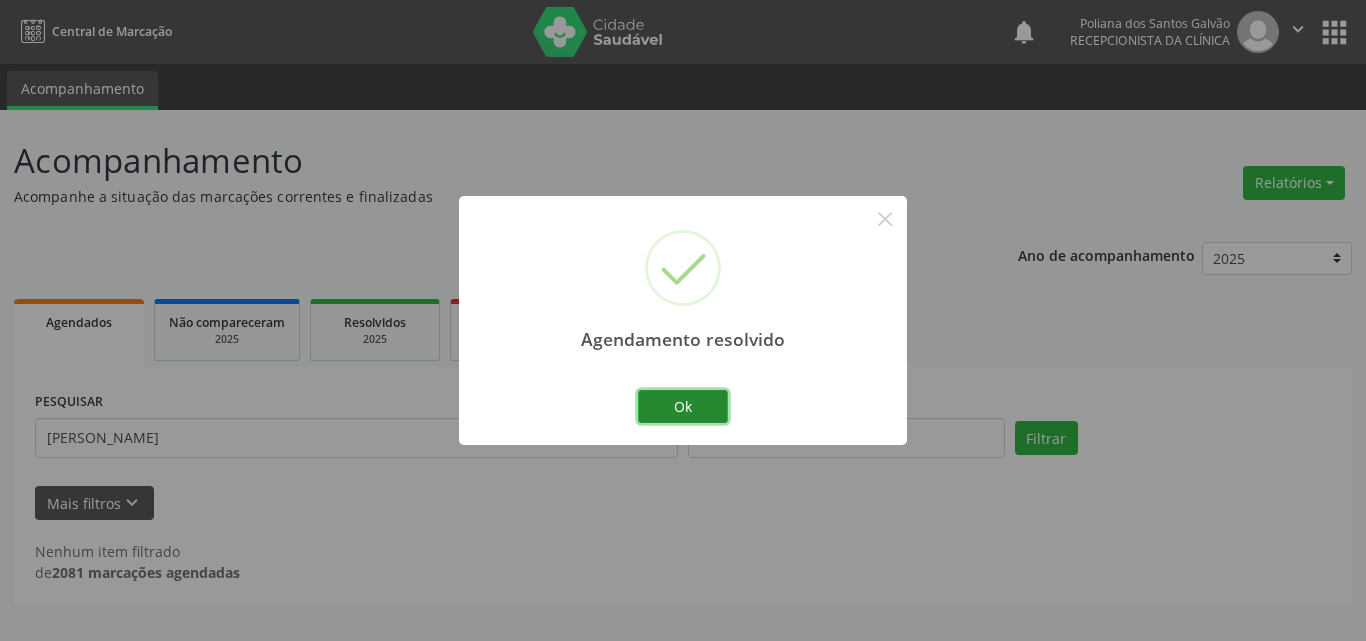 click on "Ok" at bounding box center (683, 407) 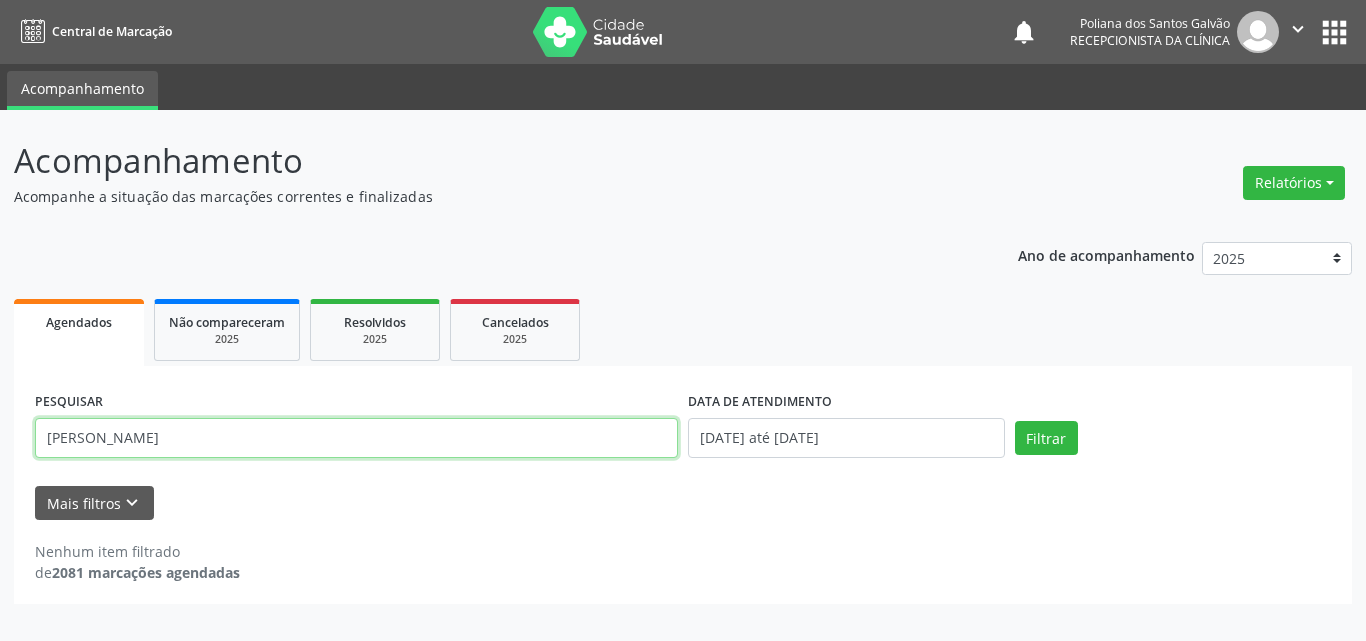 drag, startPoint x: 621, startPoint y: 427, endPoint x: 20, endPoint y: 316, distance: 611.1645 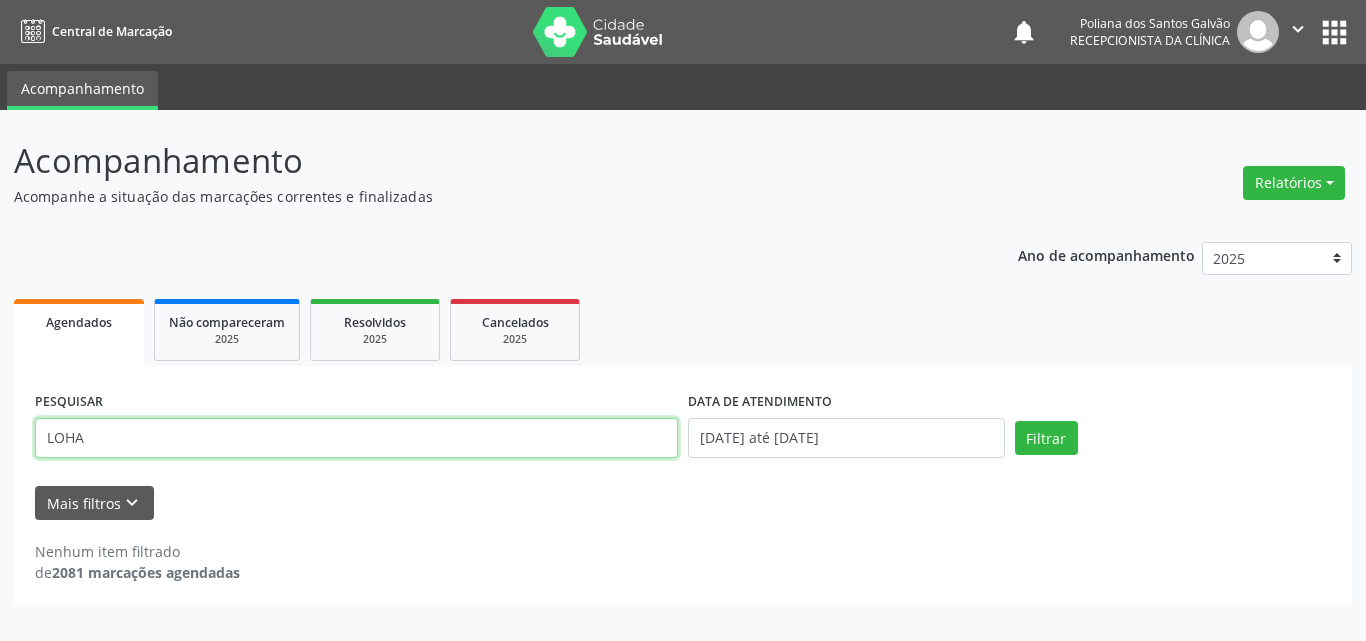 type on "LOHA" 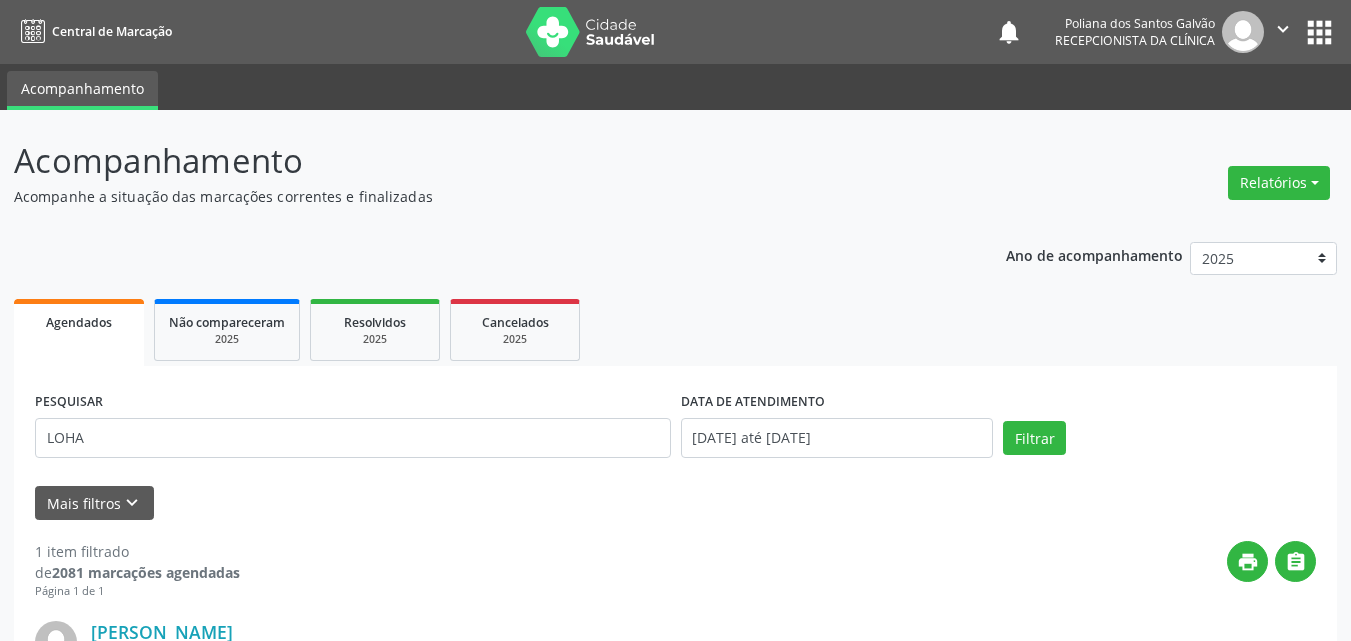 scroll, scrollTop: 264, scrollLeft: 0, axis: vertical 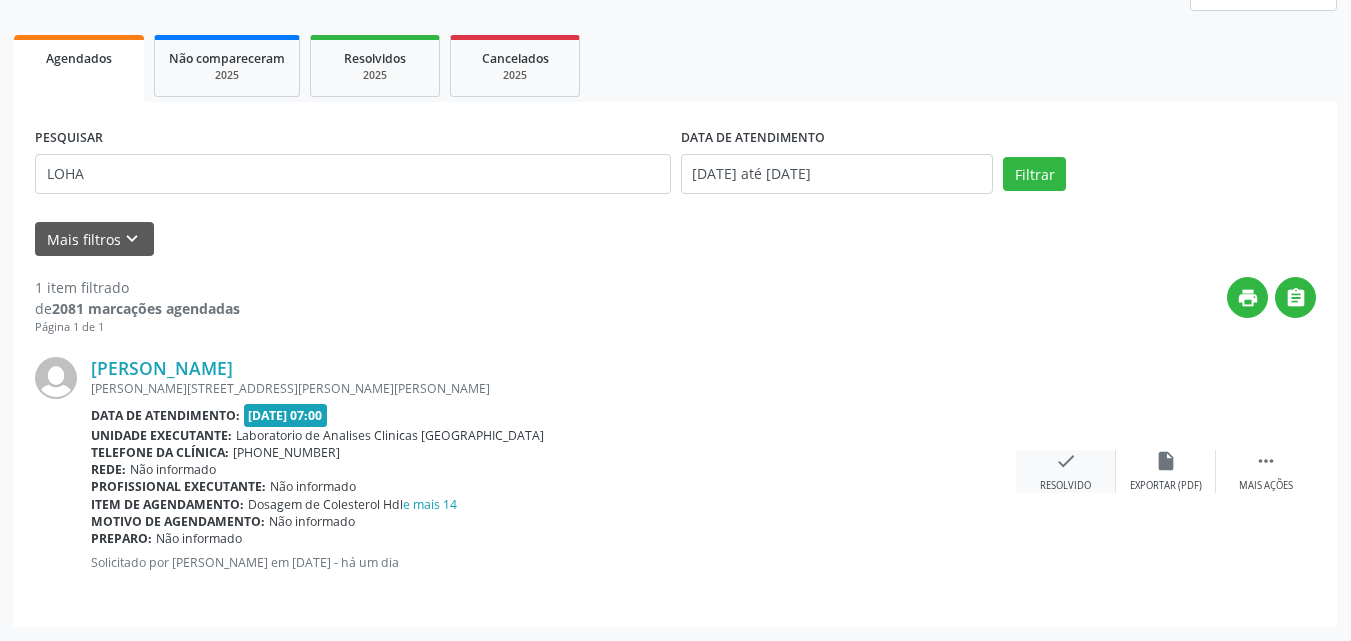 click on "check
Resolvido" at bounding box center (1066, 471) 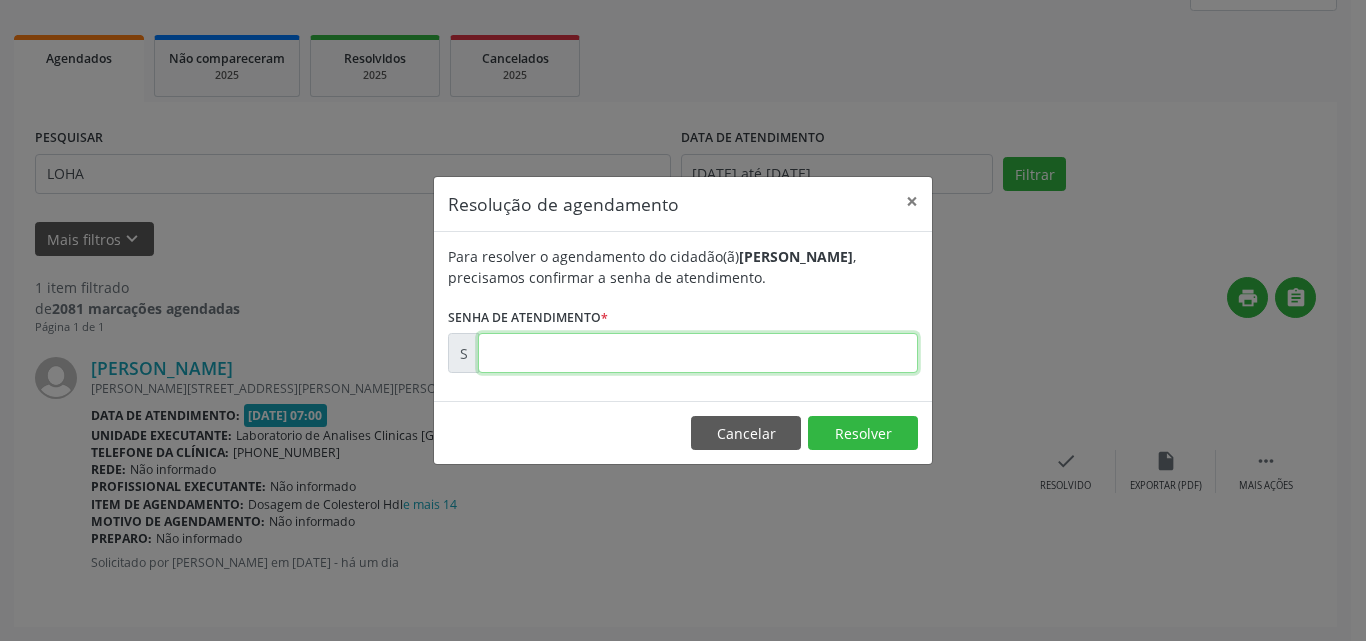 click at bounding box center [698, 353] 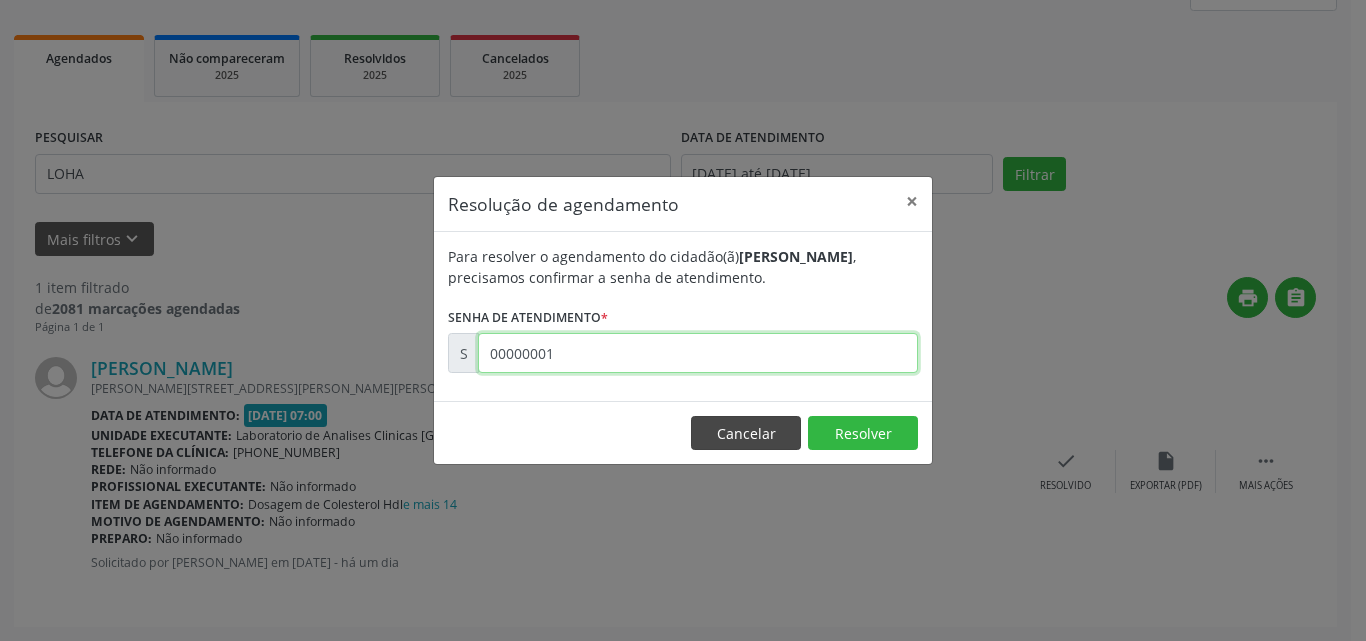 type on "00000001" 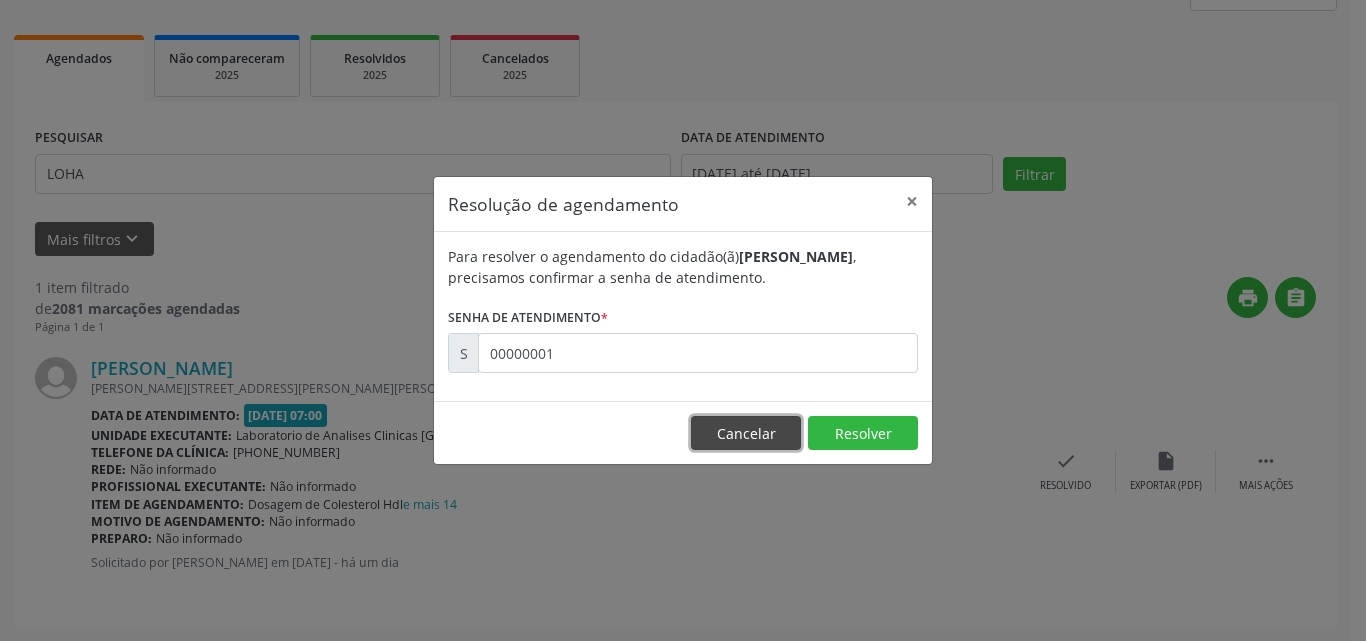 click on "Cancelar" at bounding box center (746, 433) 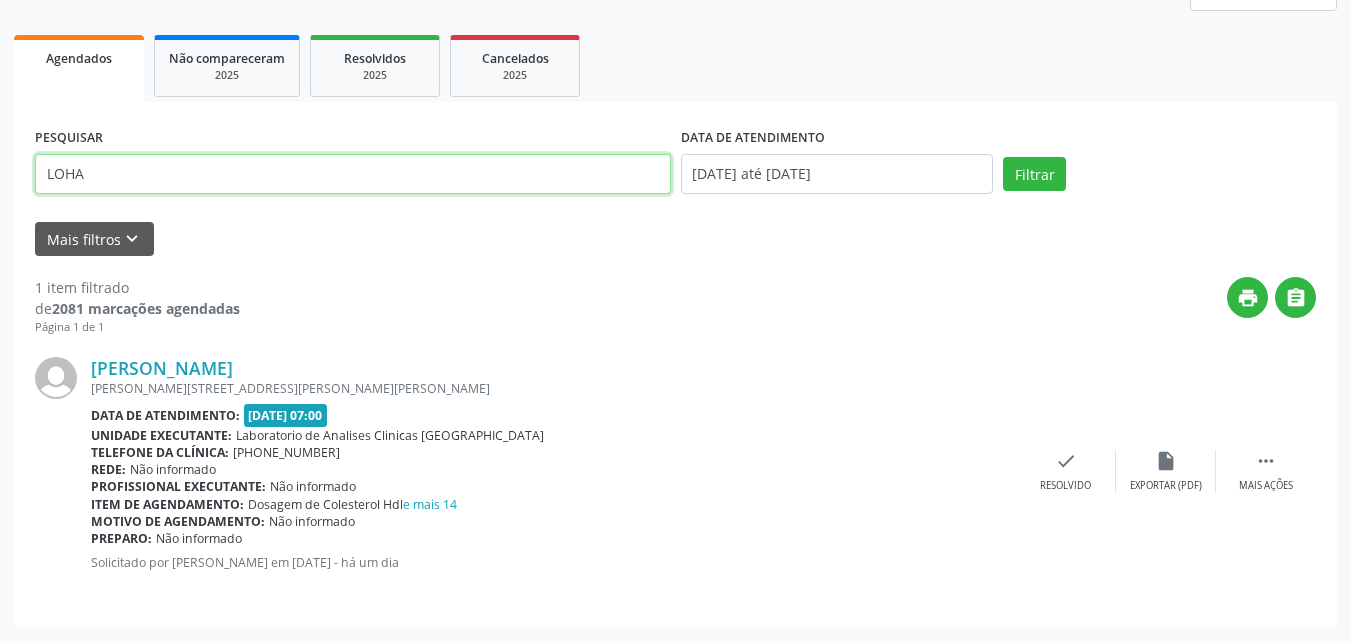 drag, startPoint x: 263, startPoint y: 175, endPoint x: 0, endPoint y: 80, distance: 279.6319 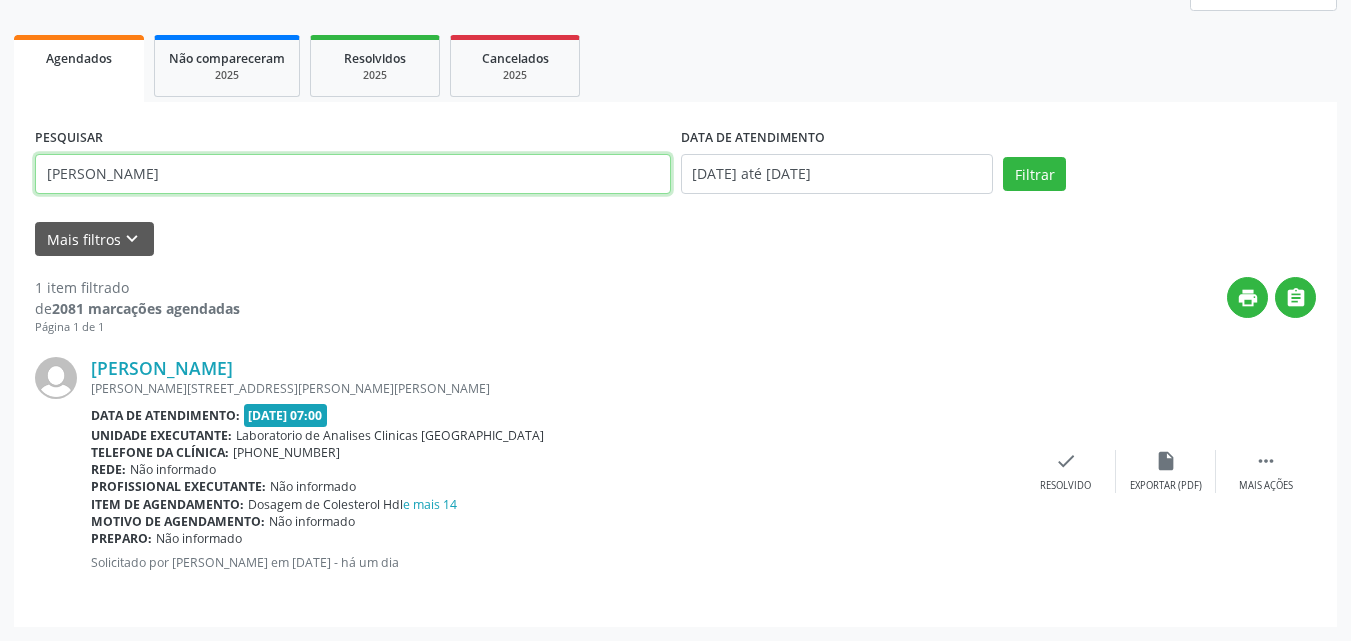type on "[PERSON_NAME]" 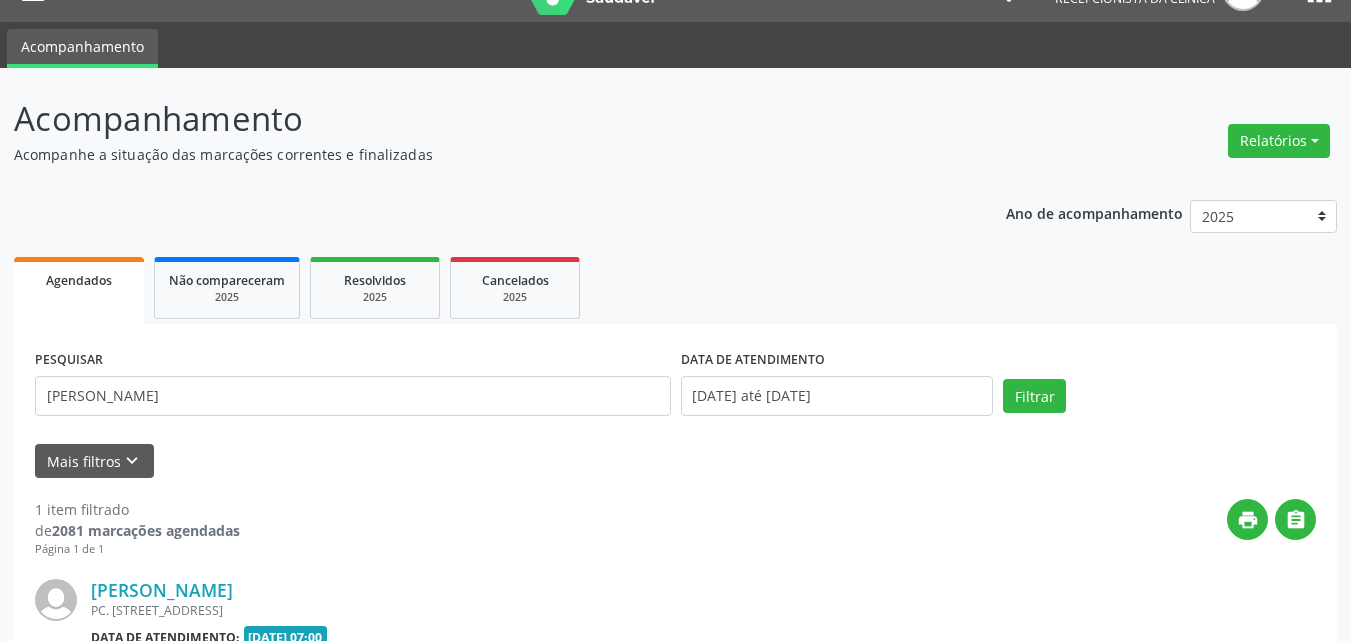 scroll, scrollTop: 264, scrollLeft: 0, axis: vertical 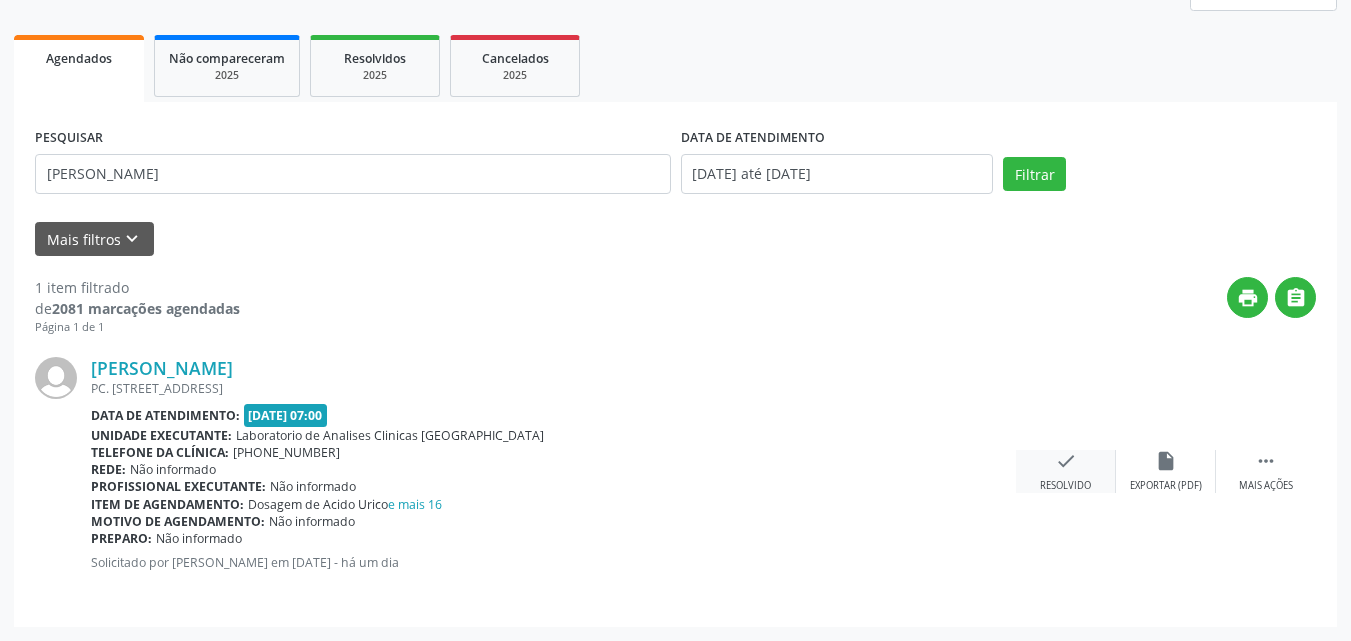 click on "check
Resolvido" at bounding box center (1066, 471) 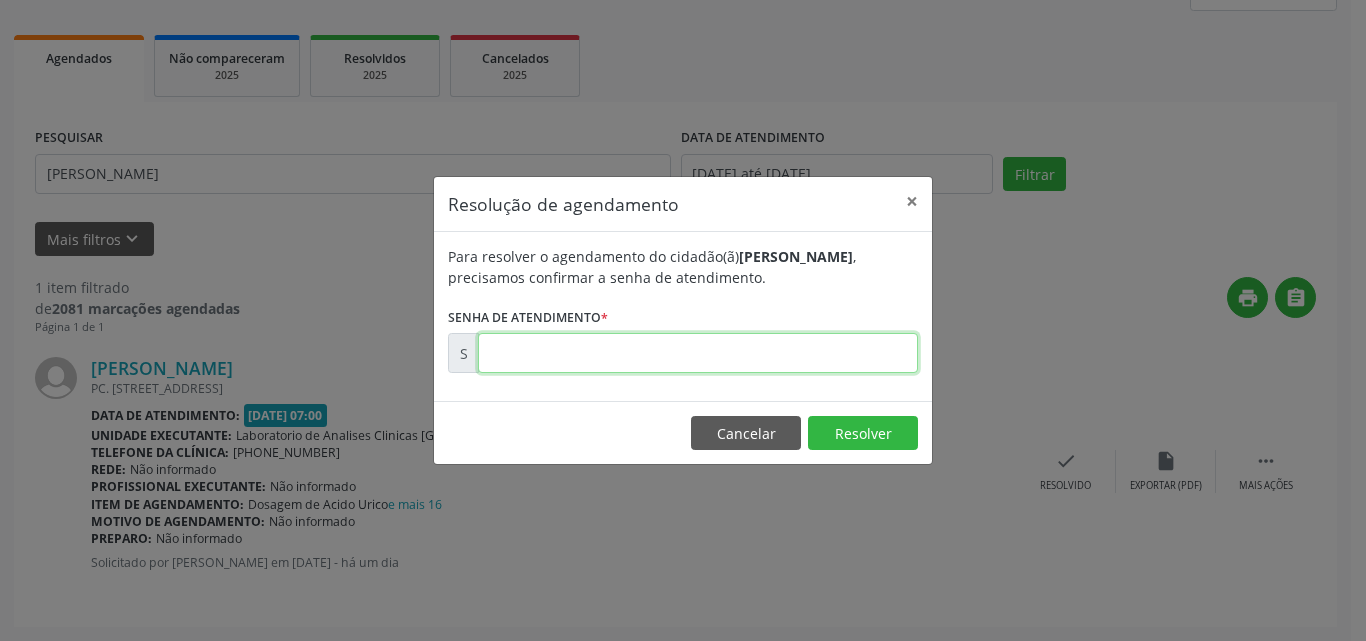 click at bounding box center (698, 353) 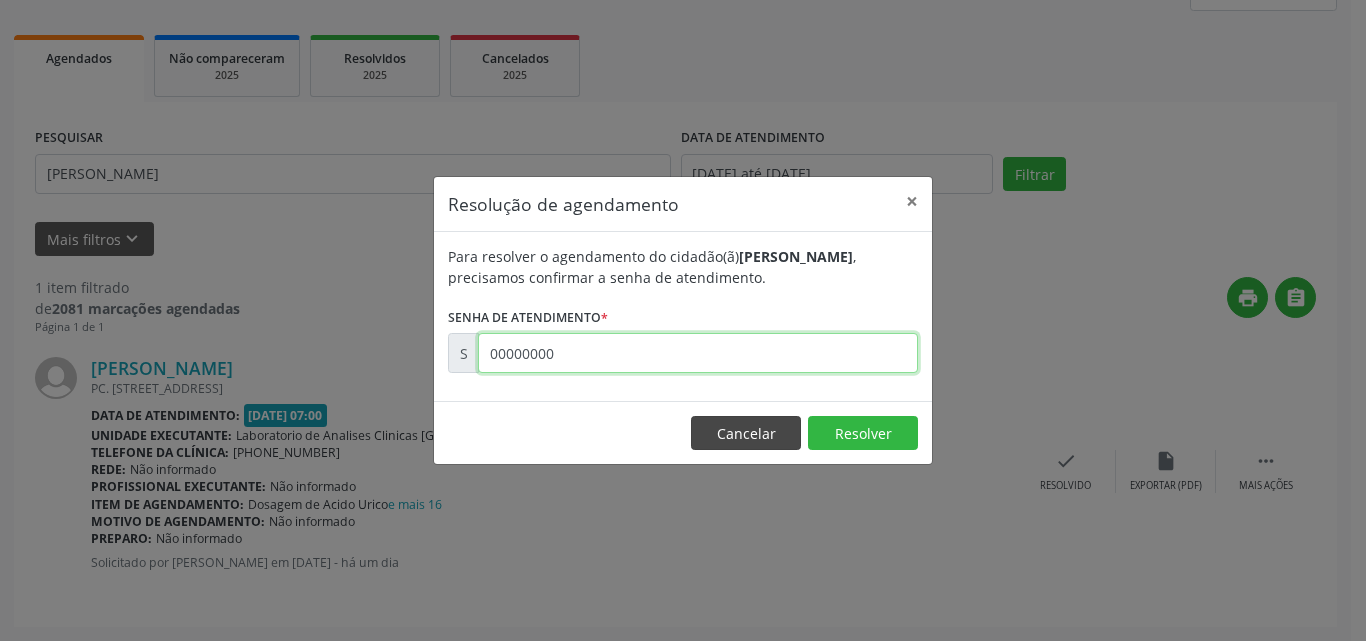 type on "00000000" 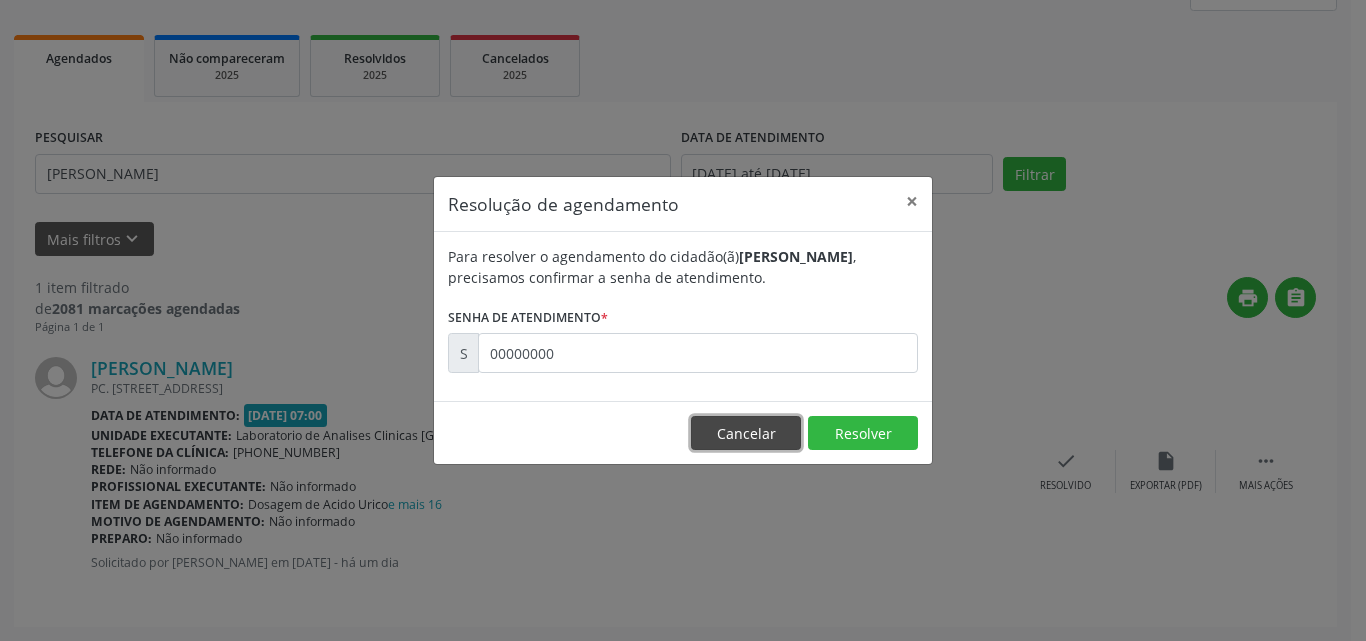 click on "Cancelar" at bounding box center [746, 433] 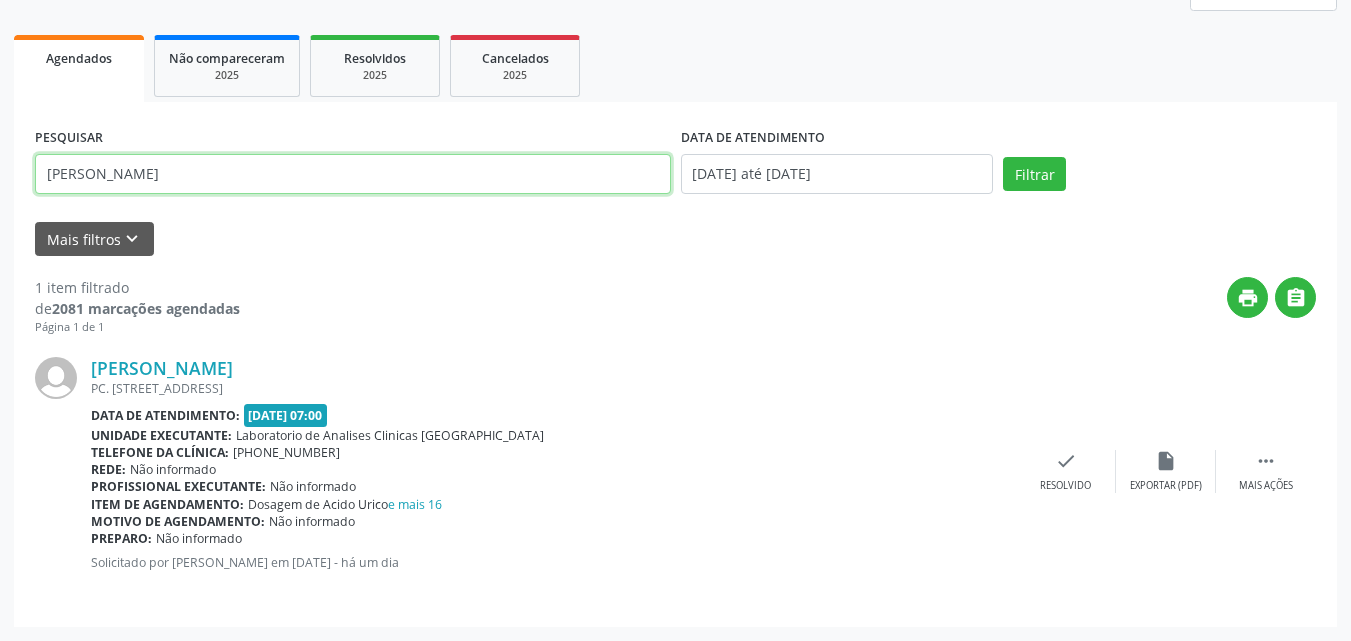 click on "Central de Marcação
notifications
Poliana dos Santos Galvão
Recepcionista da clínica

Configurações
Sair
apps
Acompanhamento
Acompanhamento
Acompanhe a situação das marcações correntes e finalizadas
Relatórios
Agendamentos
Procedimentos realizados
Ano de acompanhamento
2025 2024 2023   Agendados   Não compareceram
2025
Resolvidos
2025
Cancelados
2025
PESQUISAR
JOSEFA
DATA DE ATENDIMENTO
[DATE] até [DATE]
Filtrar
UNIDADE DE REFERÊNCIA
Selecione uma UBS
Todas as UBS   Unidade Basica de Saude da Familia Dr [PERSON_NAME]   Centro de Enfrentamento Para [MEDICAL_DATA] de Campo Formoso   Central de [GEOGRAPHIC_DATA] de Consultas e Exames de Campo Formoso     PSF Lage dos Negros III" at bounding box center [675, 56] 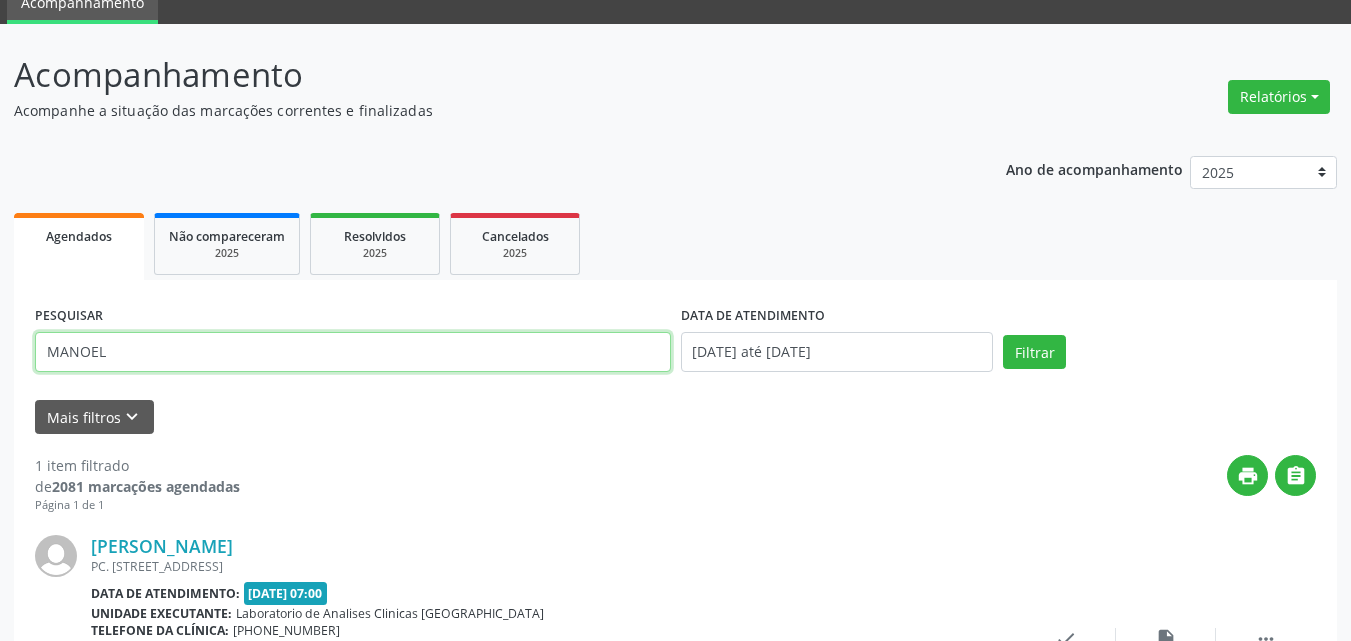 type on "MANOEL" 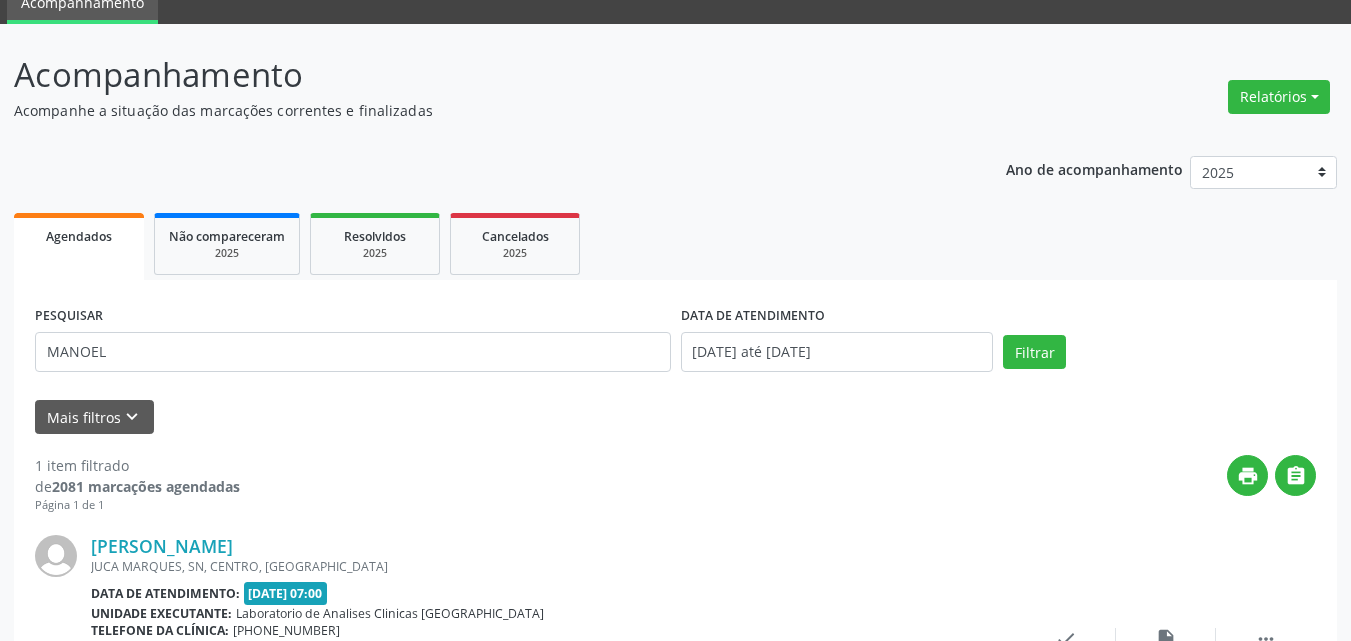 scroll, scrollTop: 264, scrollLeft: 0, axis: vertical 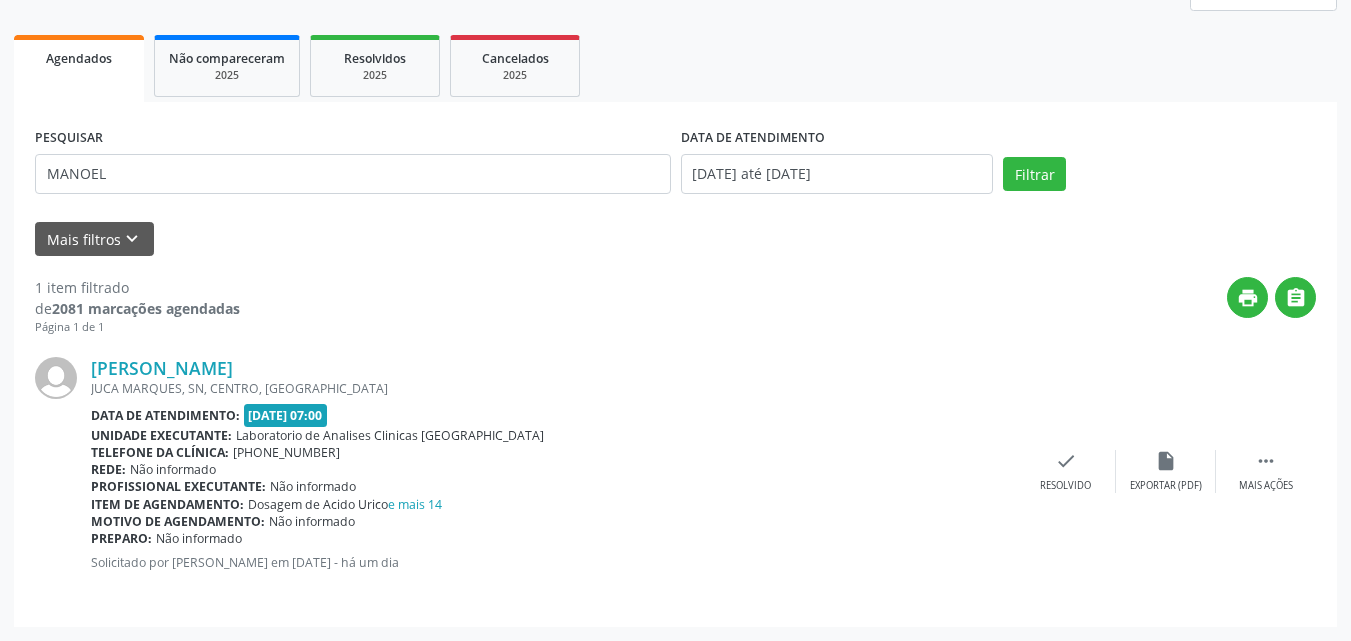 click on "[PERSON_NAME]
[GEOGRAPHIC_DATA], [GEOGRAPHIC_DATA], CENTRO, [GEOGRAPHIC_DATA]
Data de atendimento:
[DATE] 07:00
Unidade executante:
Laboratorio de Analises Clinicas [GEOGRAPHIC_DATA]
Telefone da clínica:
[PHONE_NUMBER]
Rede:
Não informado
Profissional executante:
Não informado
Item de agendamento:
Dosagem de Acido Urico
e mais 14
Motivo de agendamento:
Não informado
Preparo:
Não informado
Solicitado por [PERSON_NAME] em [DATE] - há um dia

Mais ações
insert_drive_file
Exportar (PDF)
check
Resolvido" at bounding box center (675, 471) 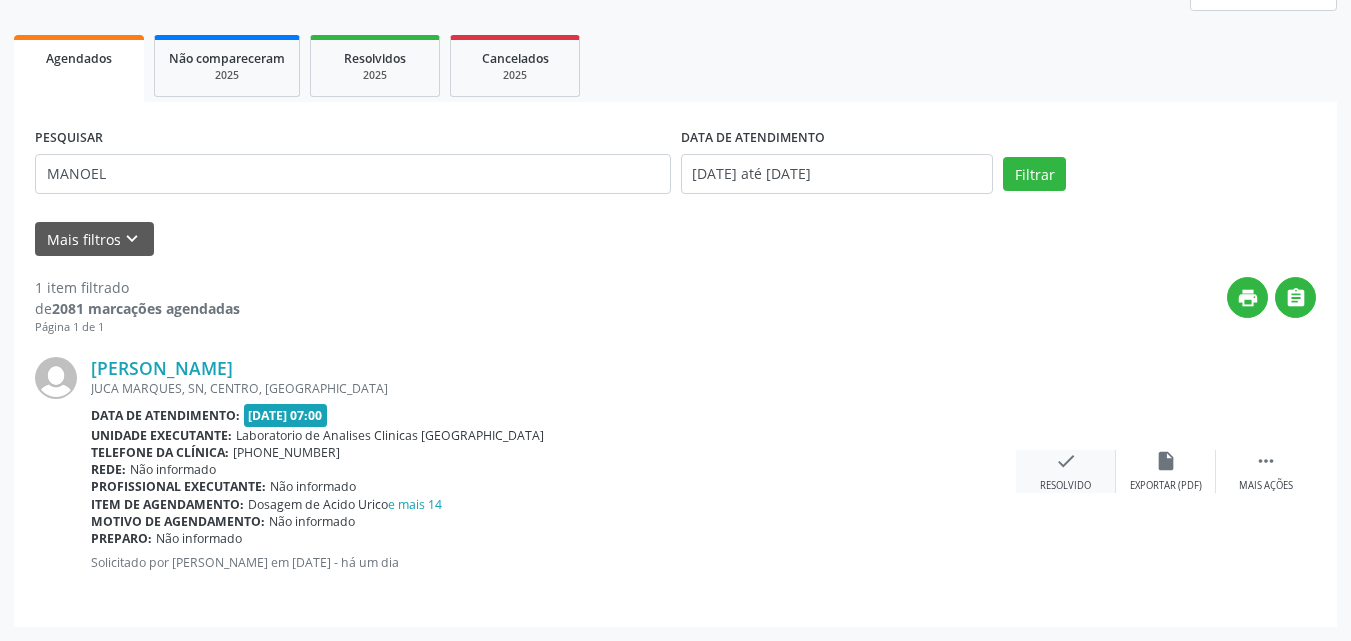 click on "check" at bounding box center [1066, 461] 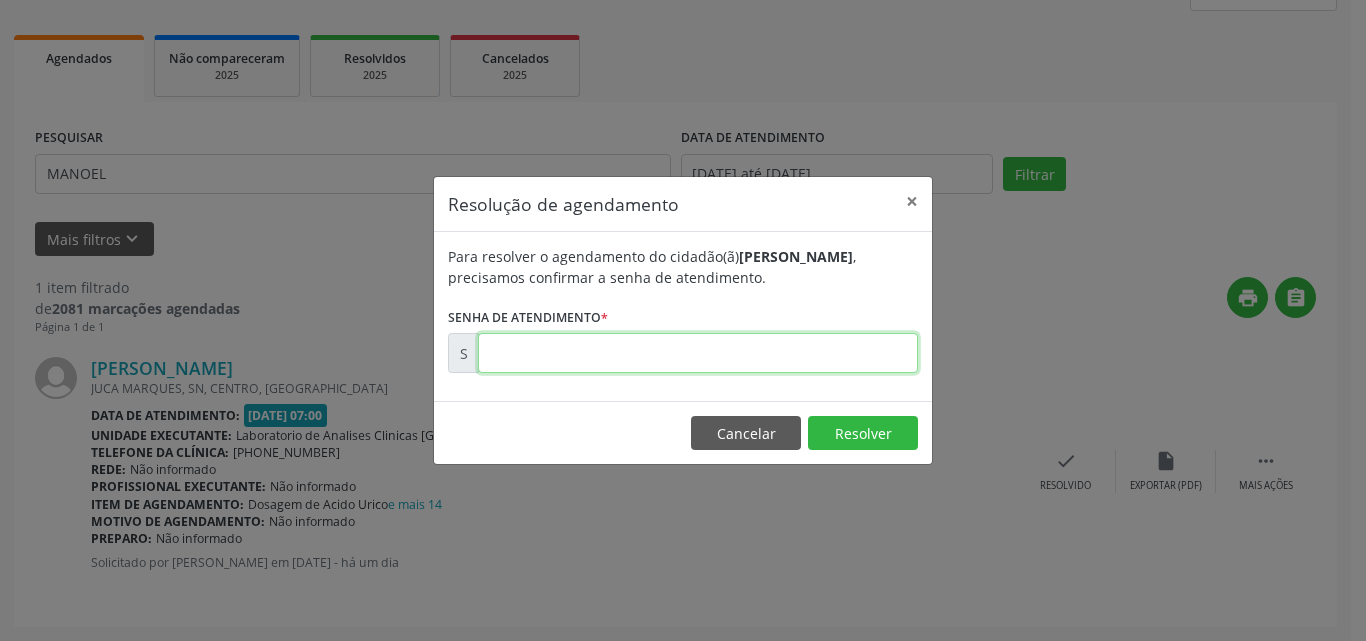 click at bounding box center (698, 353) 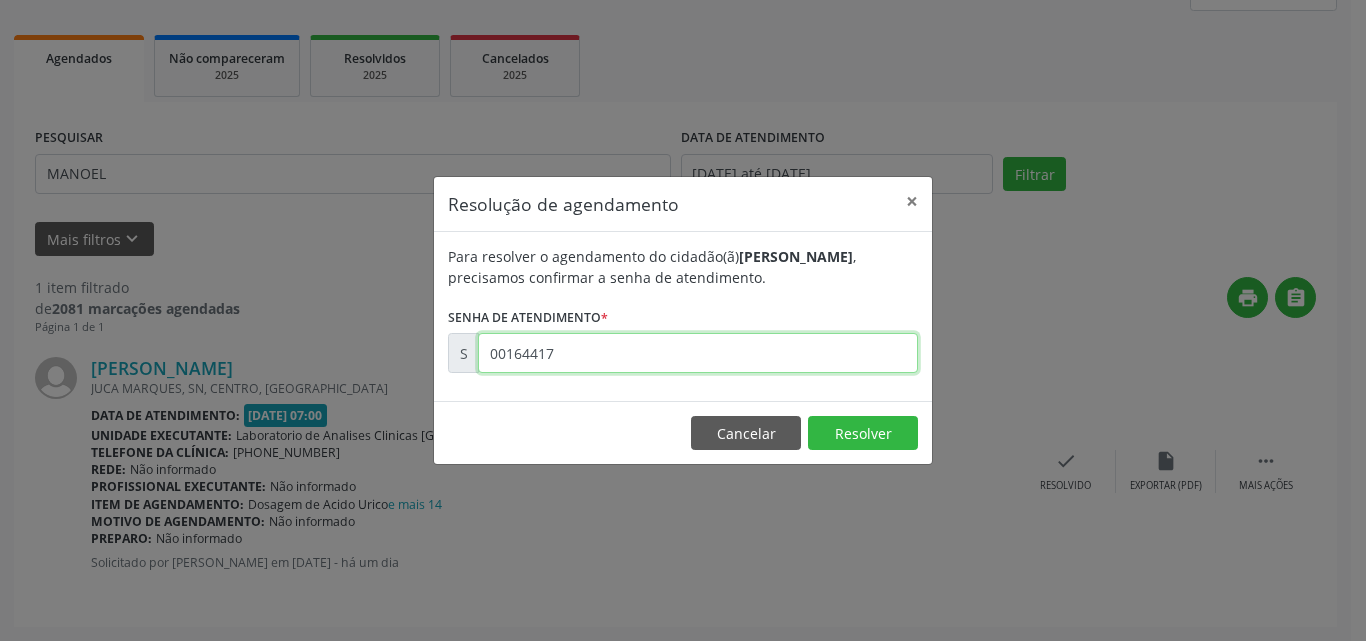 type on "00164417" 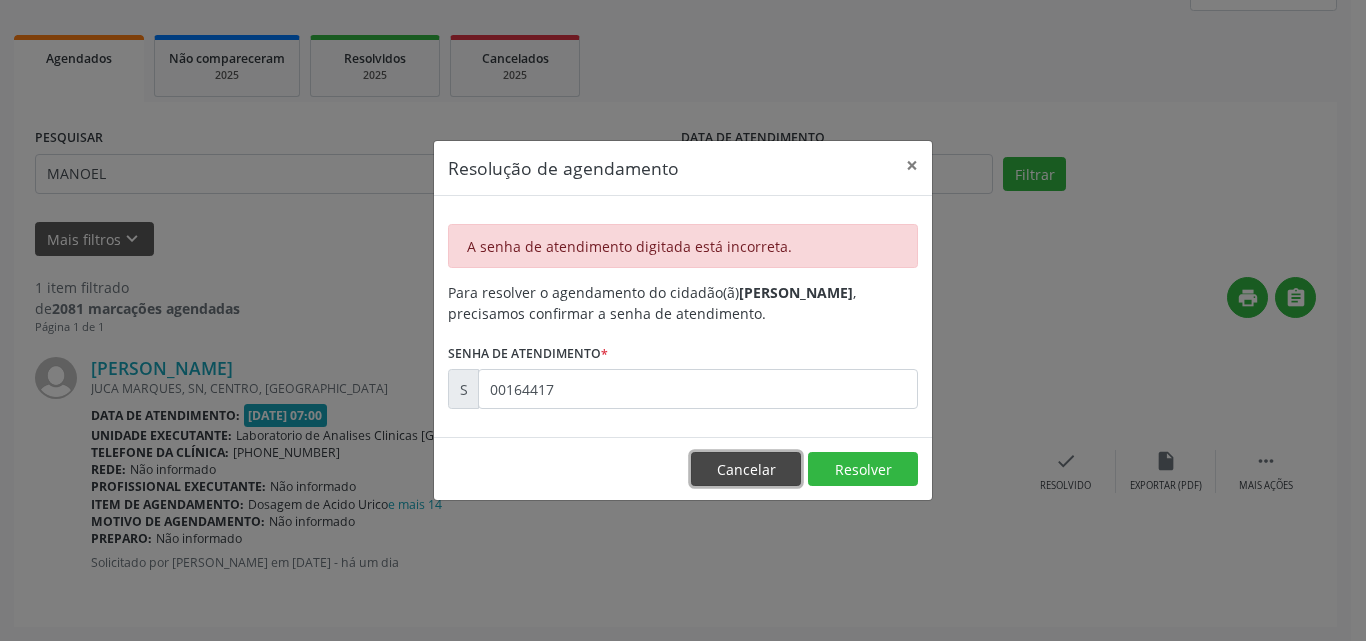 click on "Cancelar" at bounding box center (746, 469) 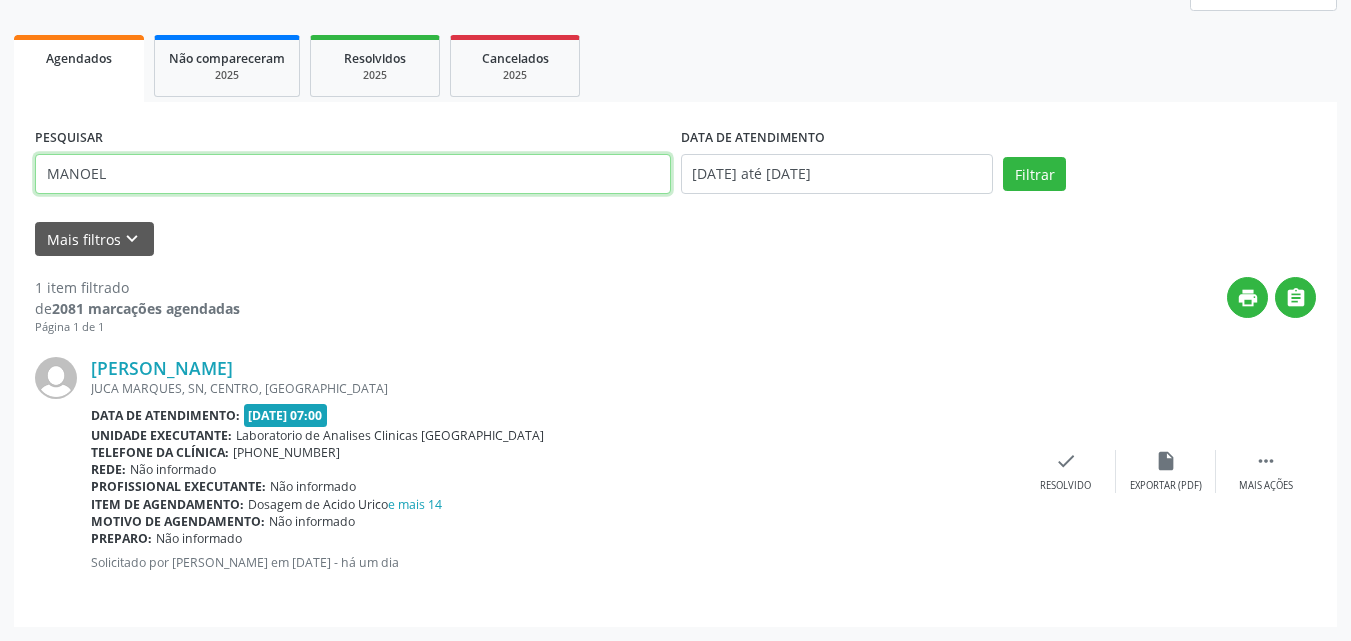 drag, startPoint x: 277, startPoint y: 161, endPoint x: 2, endPoint y: 67, distance: 290.62173 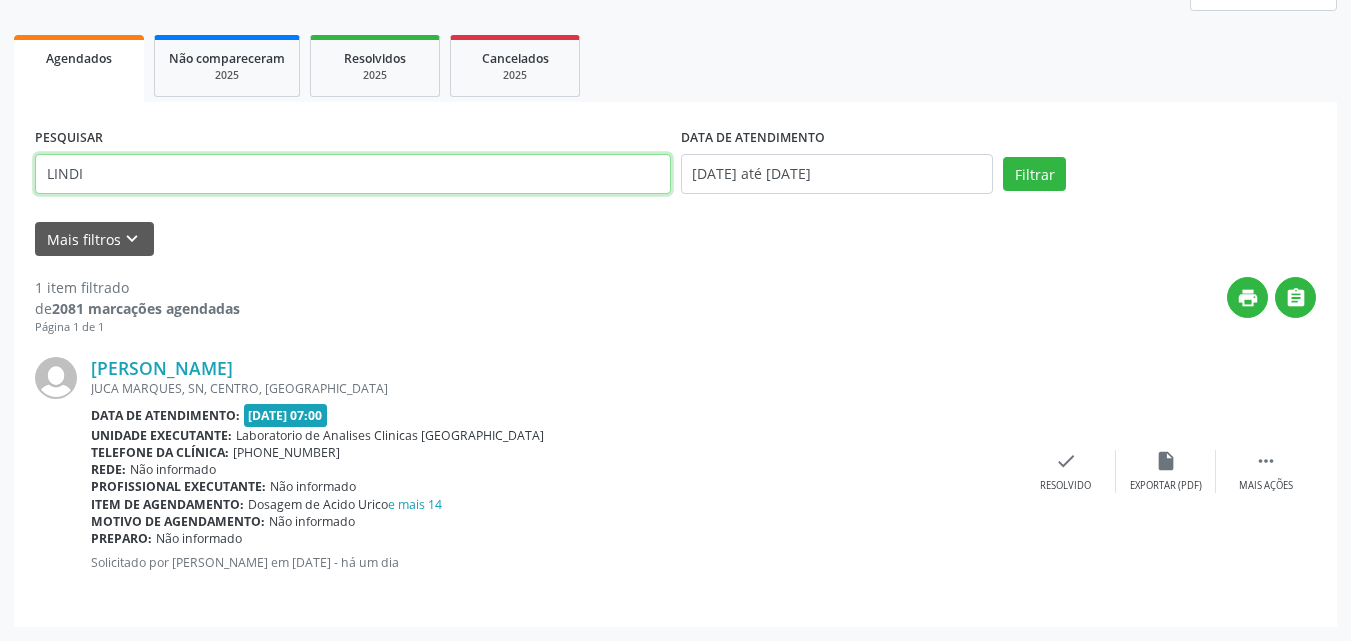 type on "LINDI" 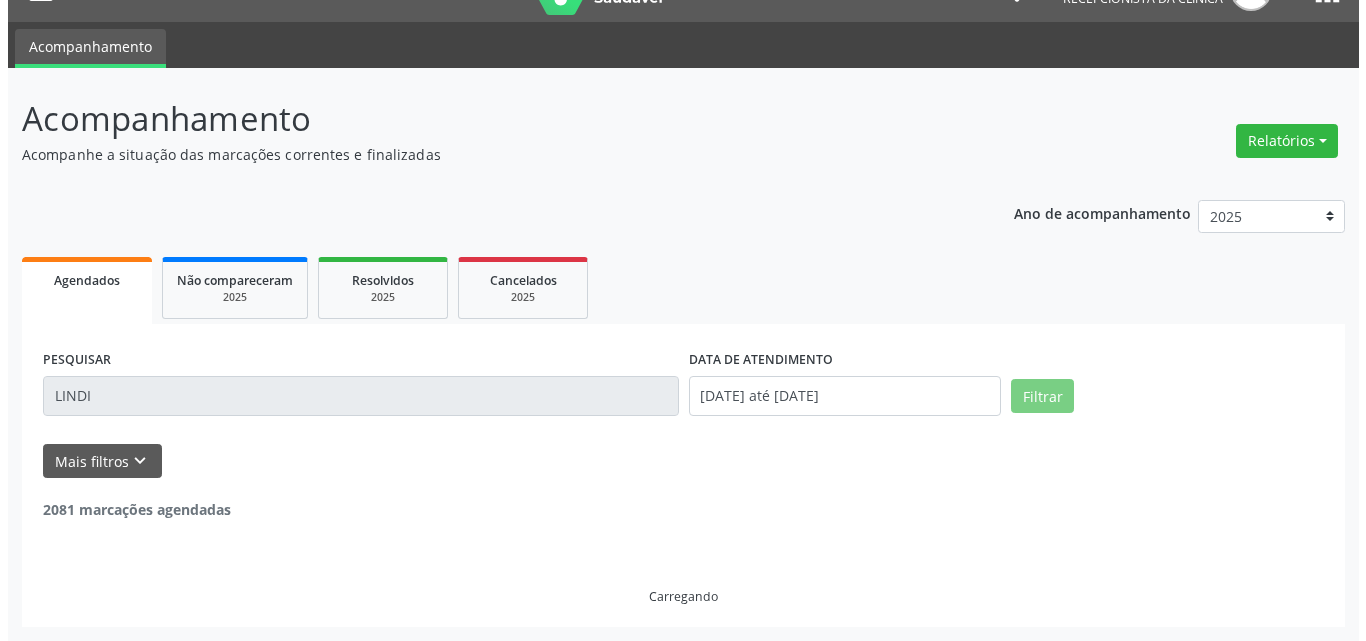 scroll, scrollTop: 264, scrollLeft: 0, axis: vertical 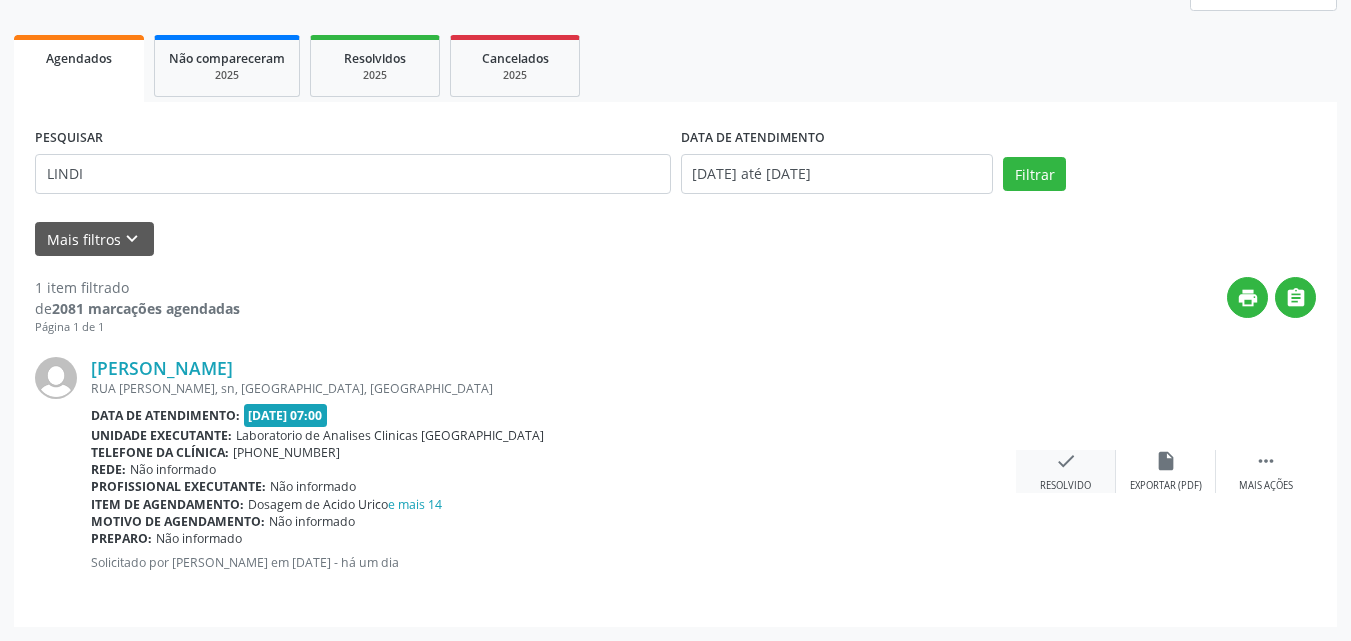 click on "check" at bounding box center (1066, 461) 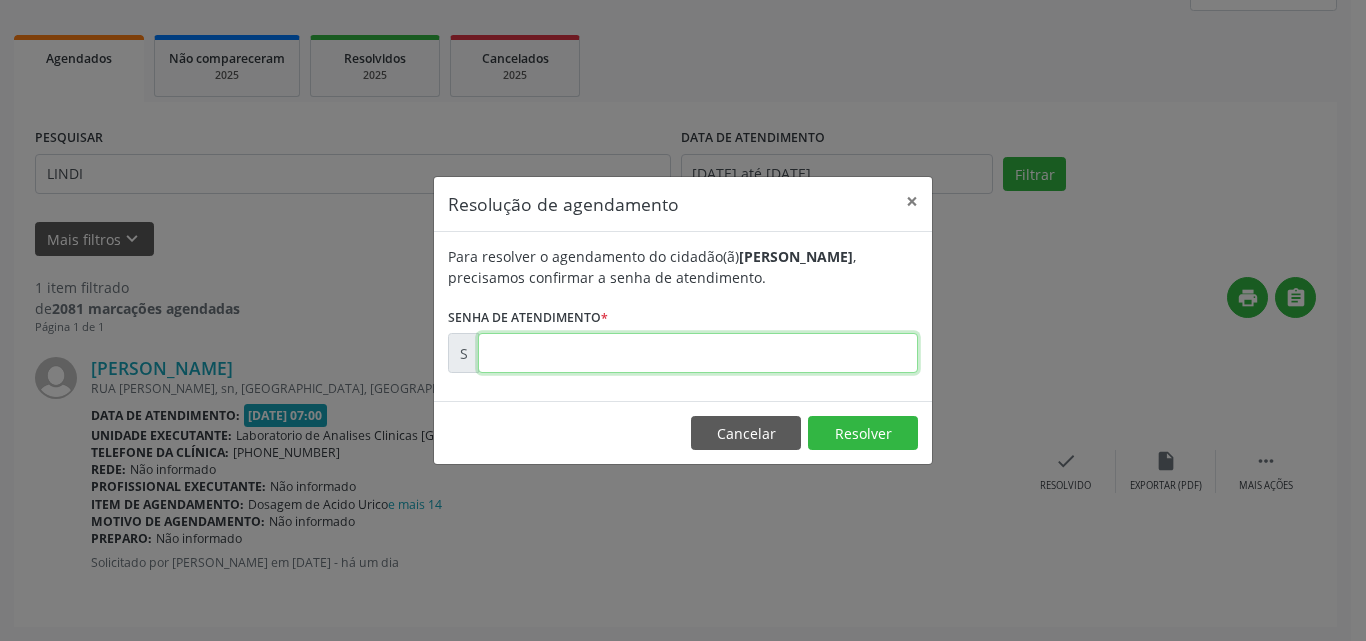 click at bounding box center [698, 353] 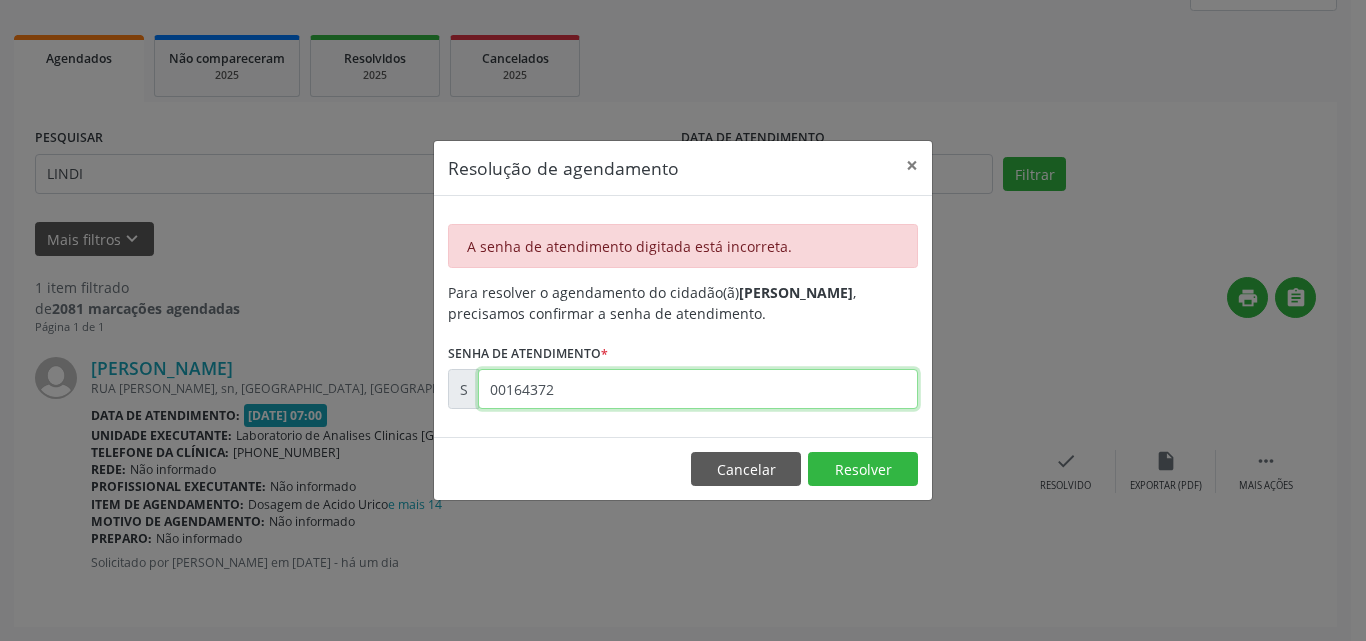 click on "00164372" at bounding box center [698, 389] 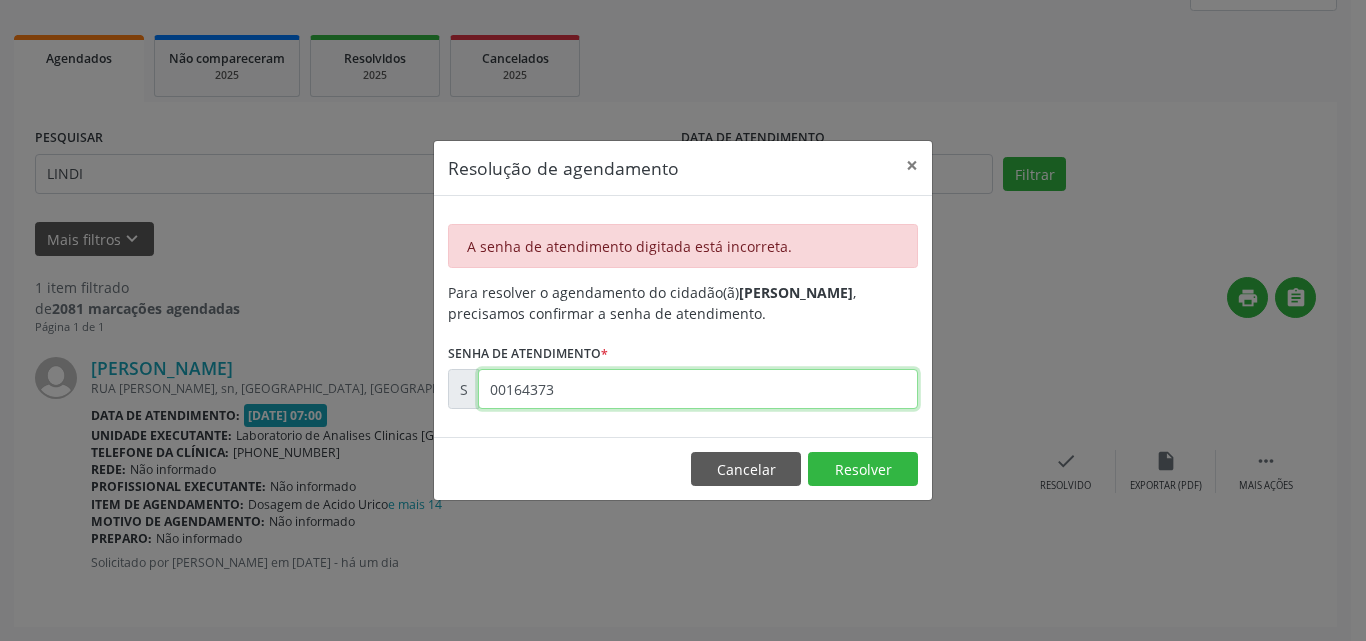 type on "00164373" 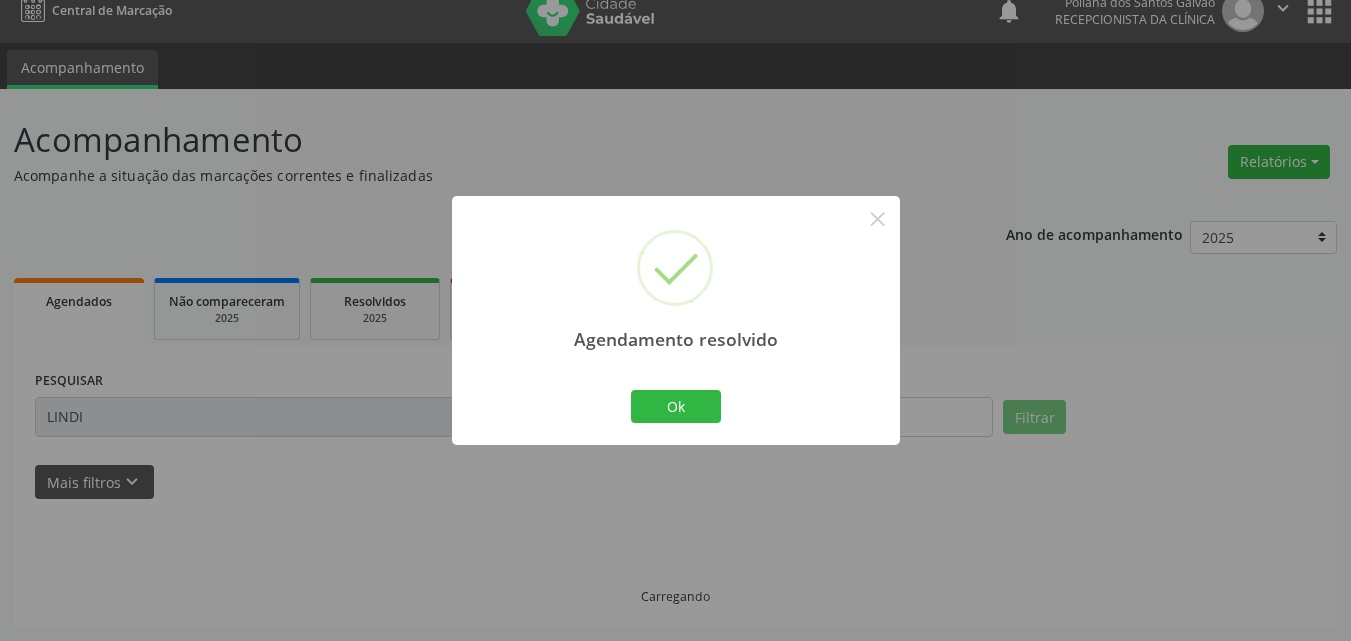 scroll, scrollTop: 0, scrollLeft: 0, axis: both 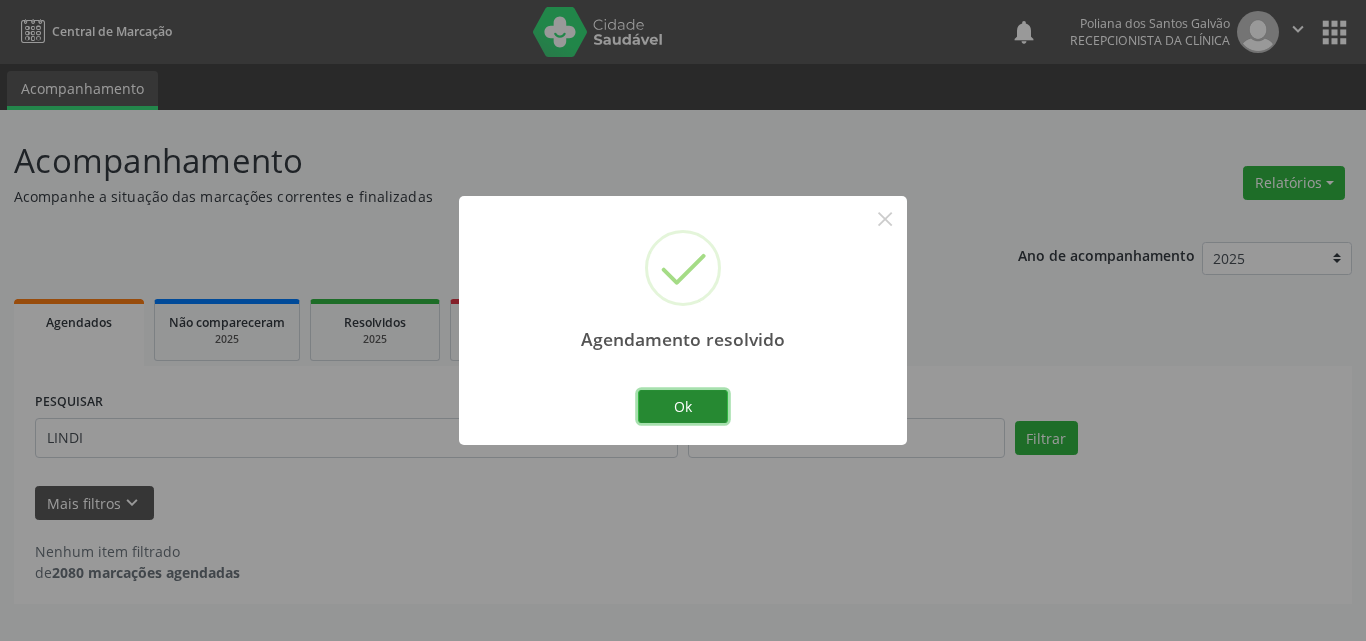 click on "Ok" at bounding box center (683, 407) 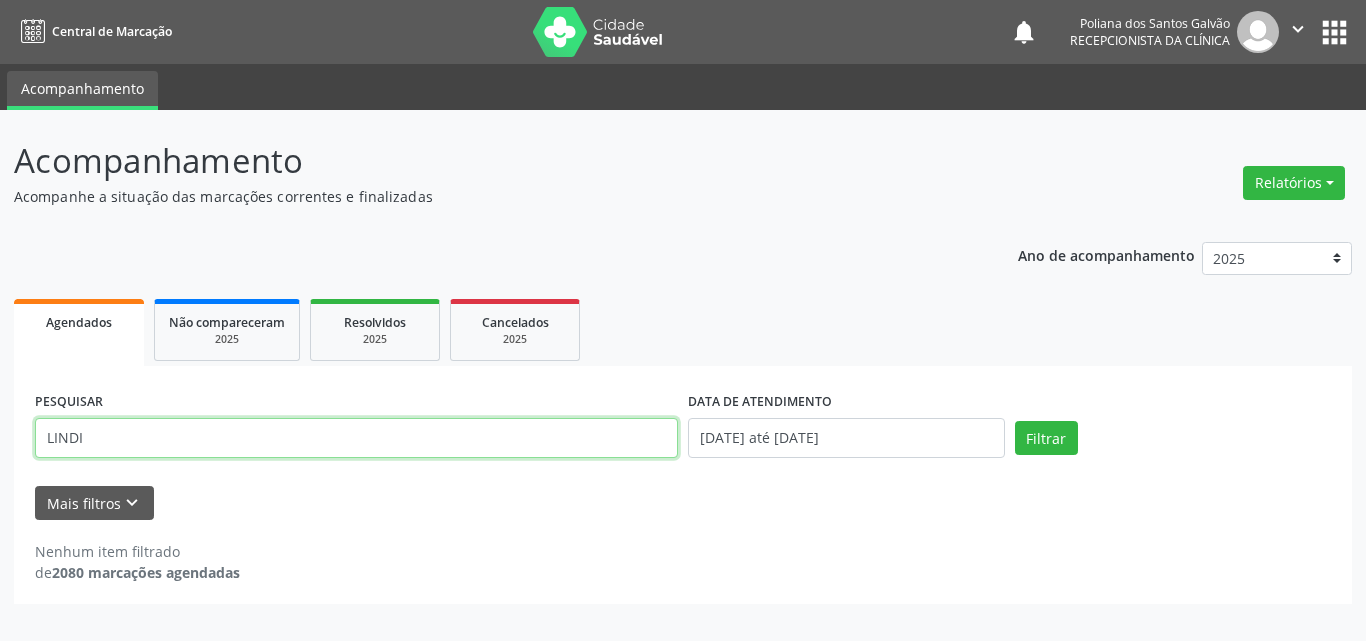 drag, startPoint x: 568, startPoint y: 433, endPoint x: 0, endPoint y: 244, distance: 598.61926 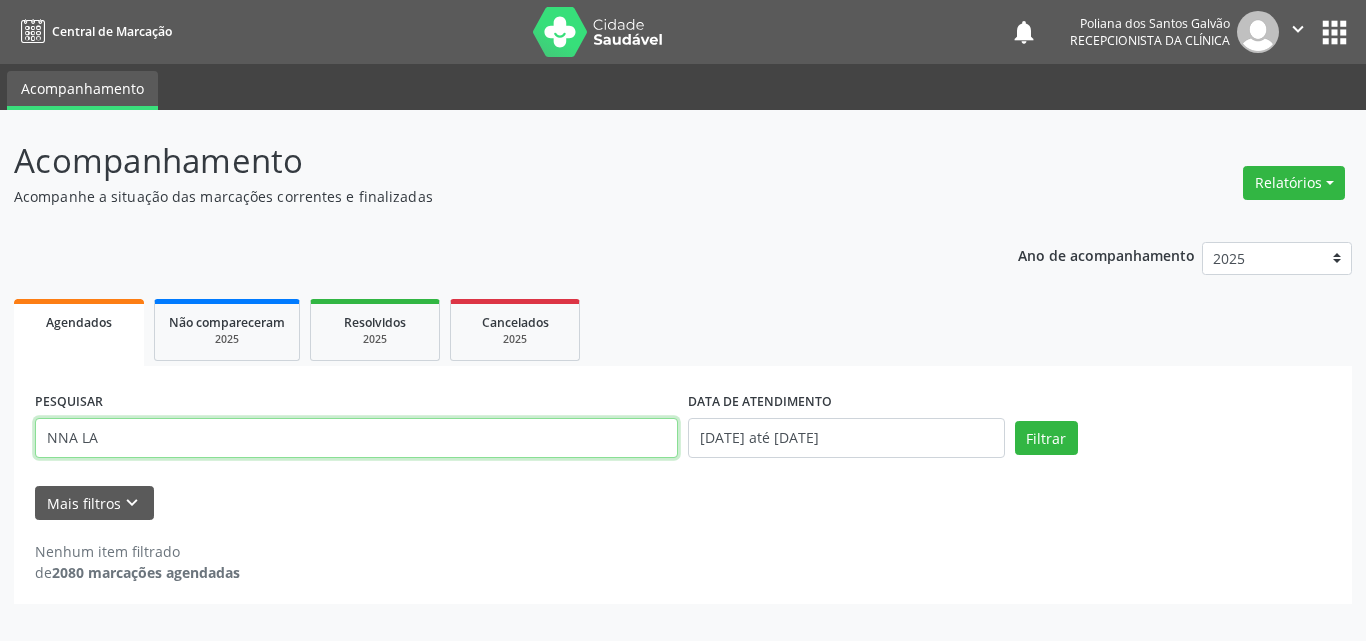 type on "NNA LA" 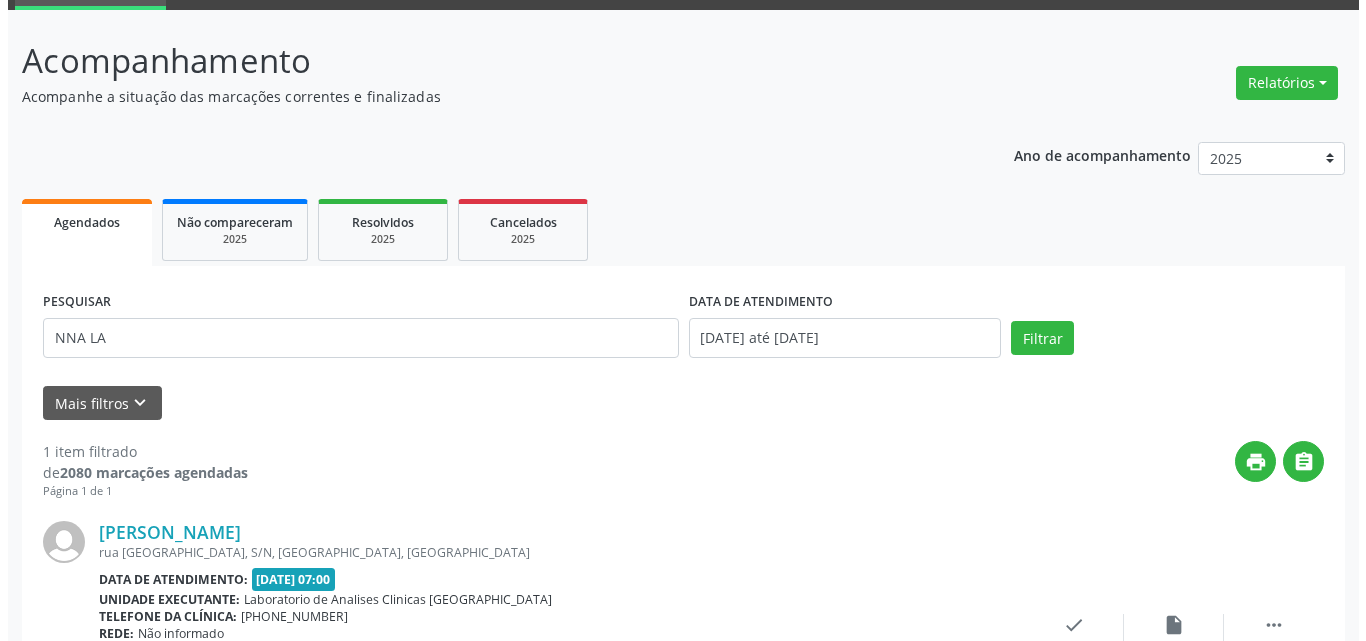 scroll, scrollTop: 264, scrollLeft: 0, axis: vertical 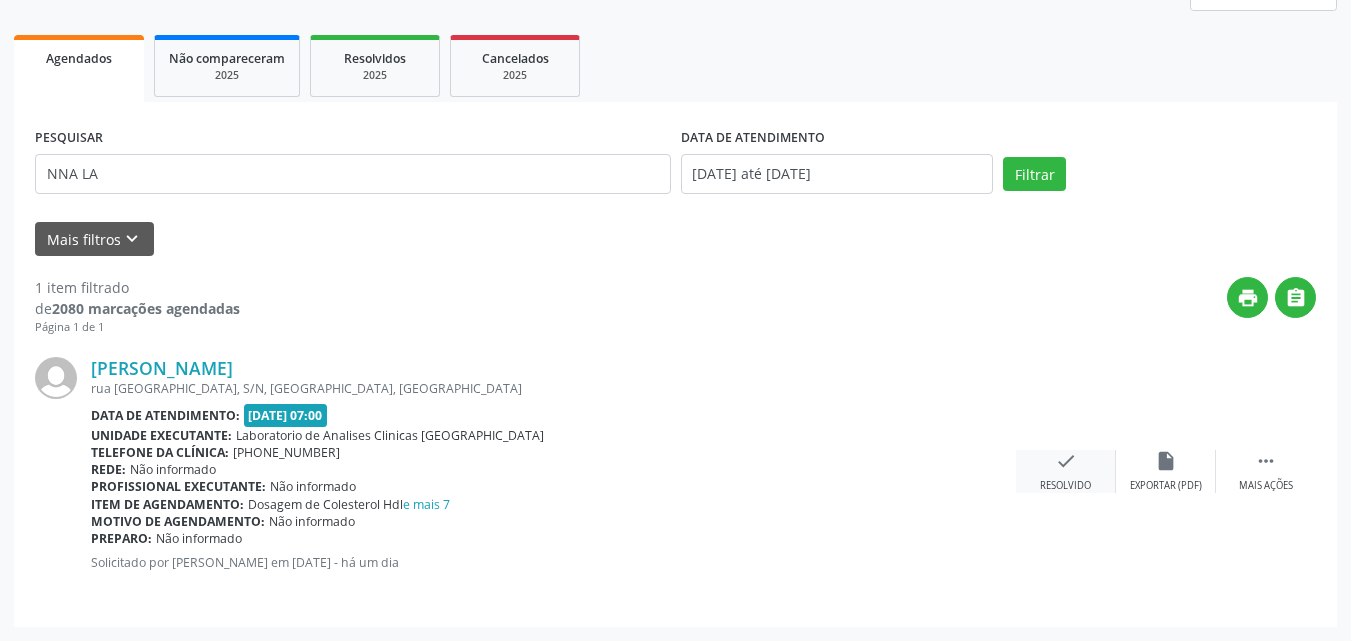 click on "check
Resolvido" at bounding box center [1066, 471] 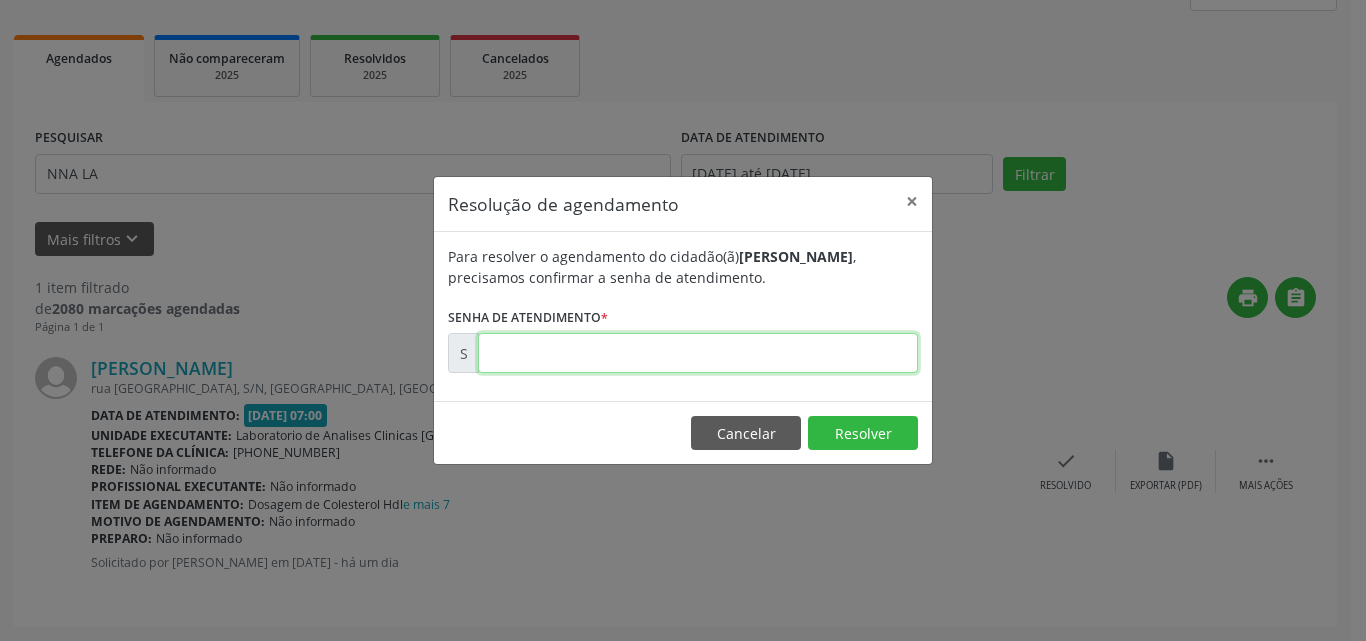 click at bounding box center (698, 353) 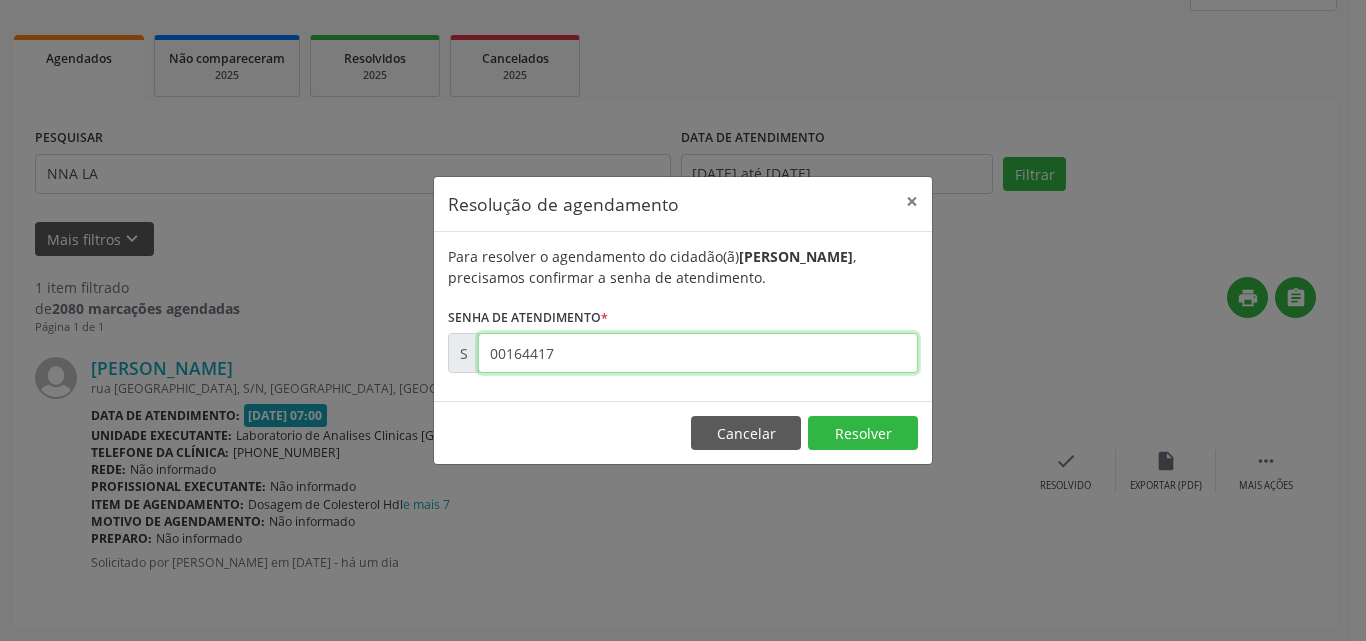 type on "00164417" 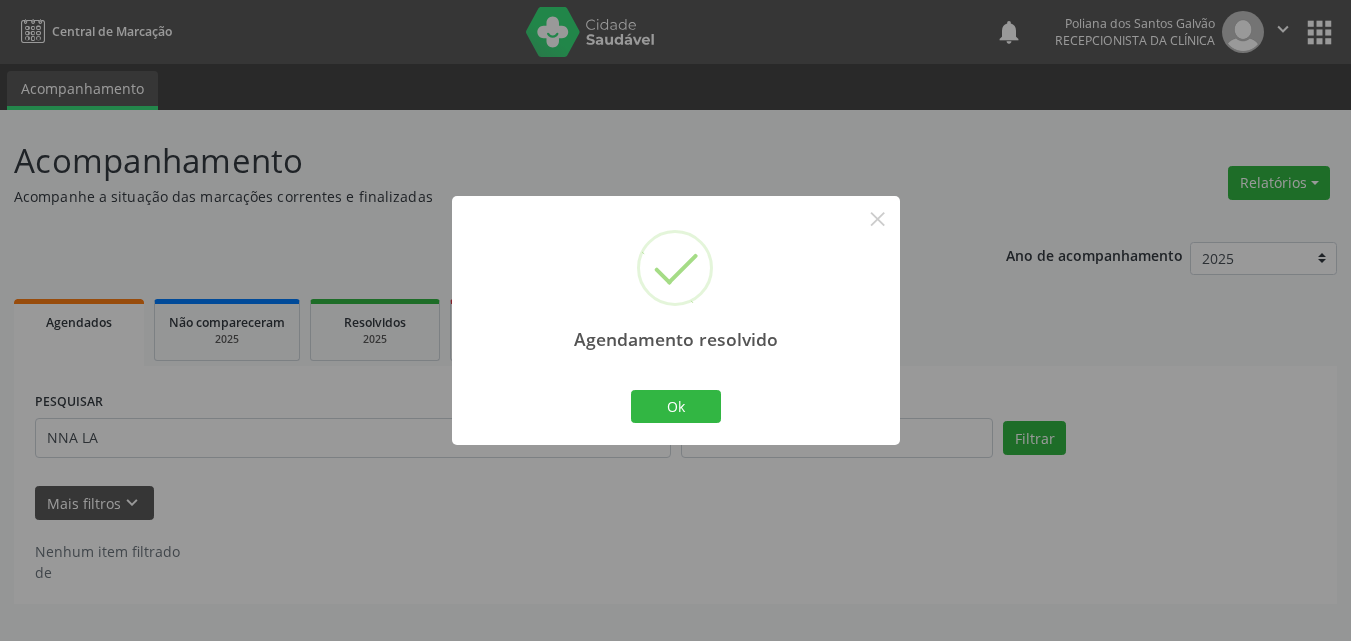 scroll, scrollTop: 0, scrollLeft: 0, axis: both 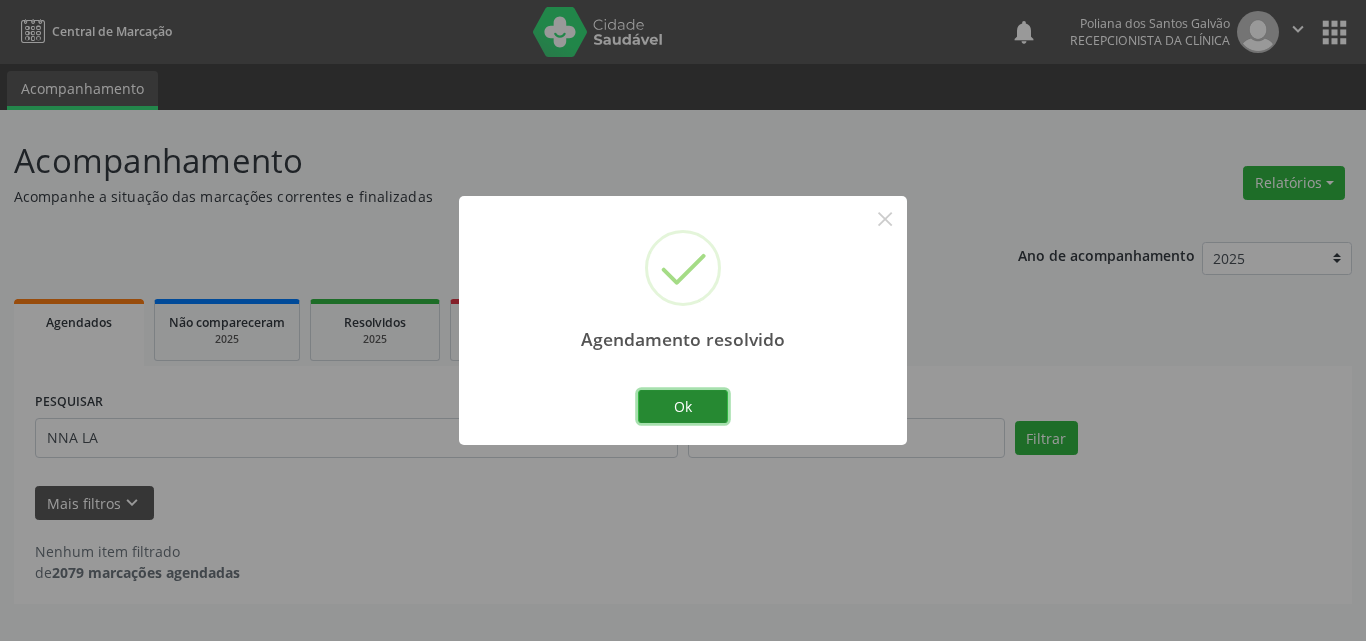 click on "Ok" at bounding box center [683, 407] 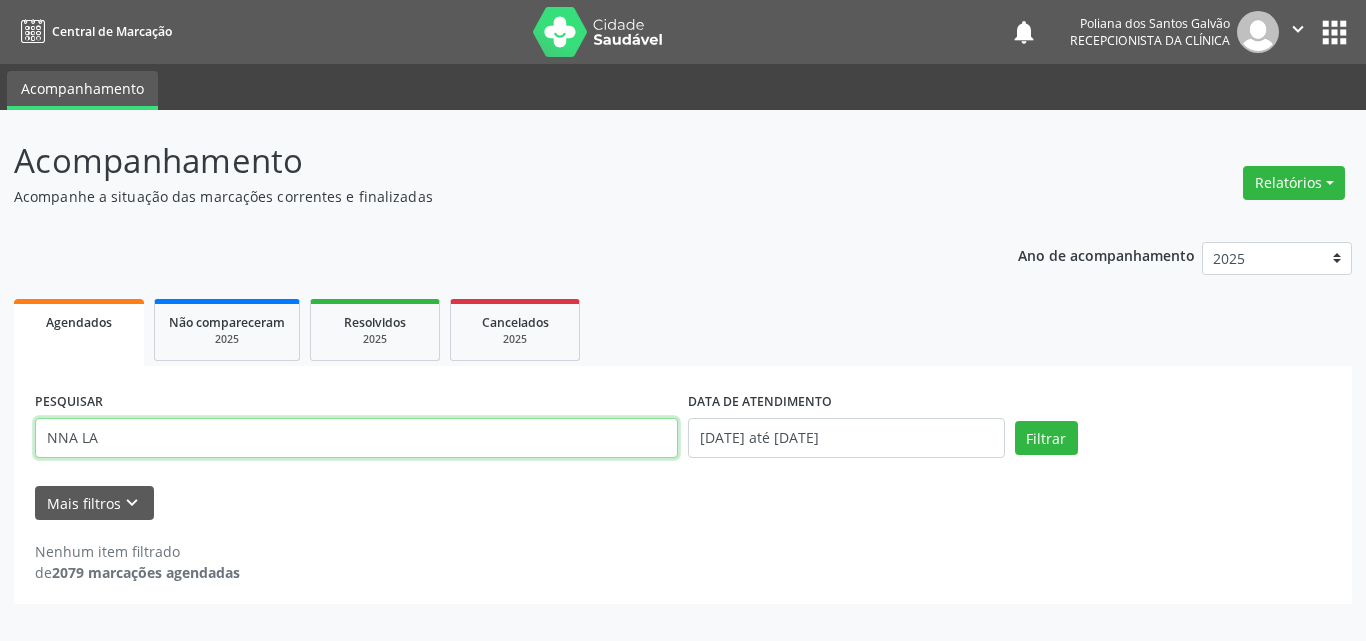 drag, startPoint x: 511, startPoint y: 450, endPoint x: 0, endPoint y: 199, distance: 569.31714 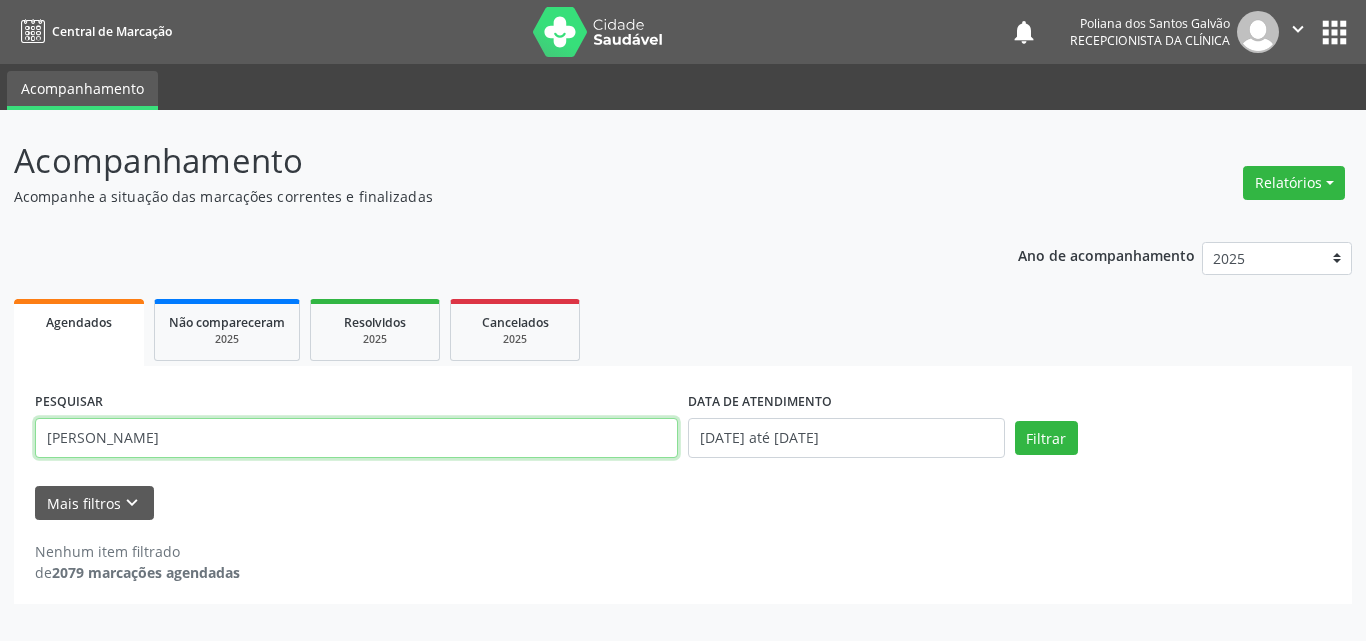 type on "[PERSON_NAME]" 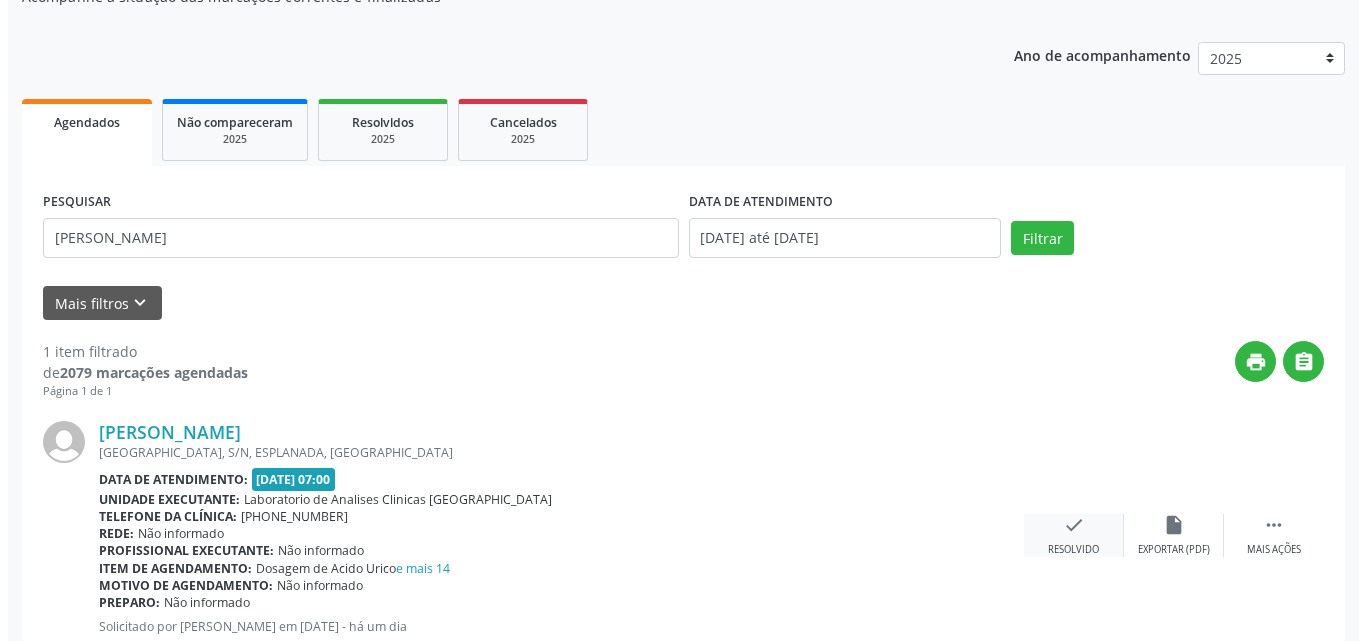 scroll, scrollTop: 264, scrollLeft: 0, axis: vertical 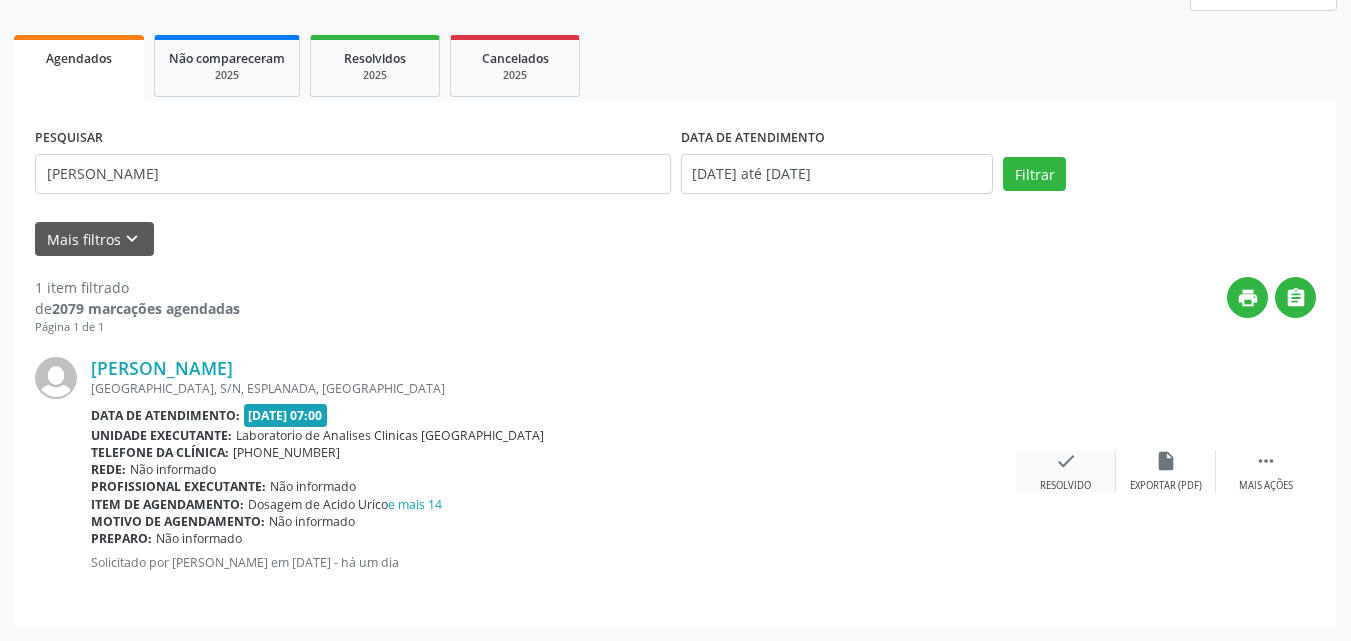 click on "check" at bounding box center [1066, 461] 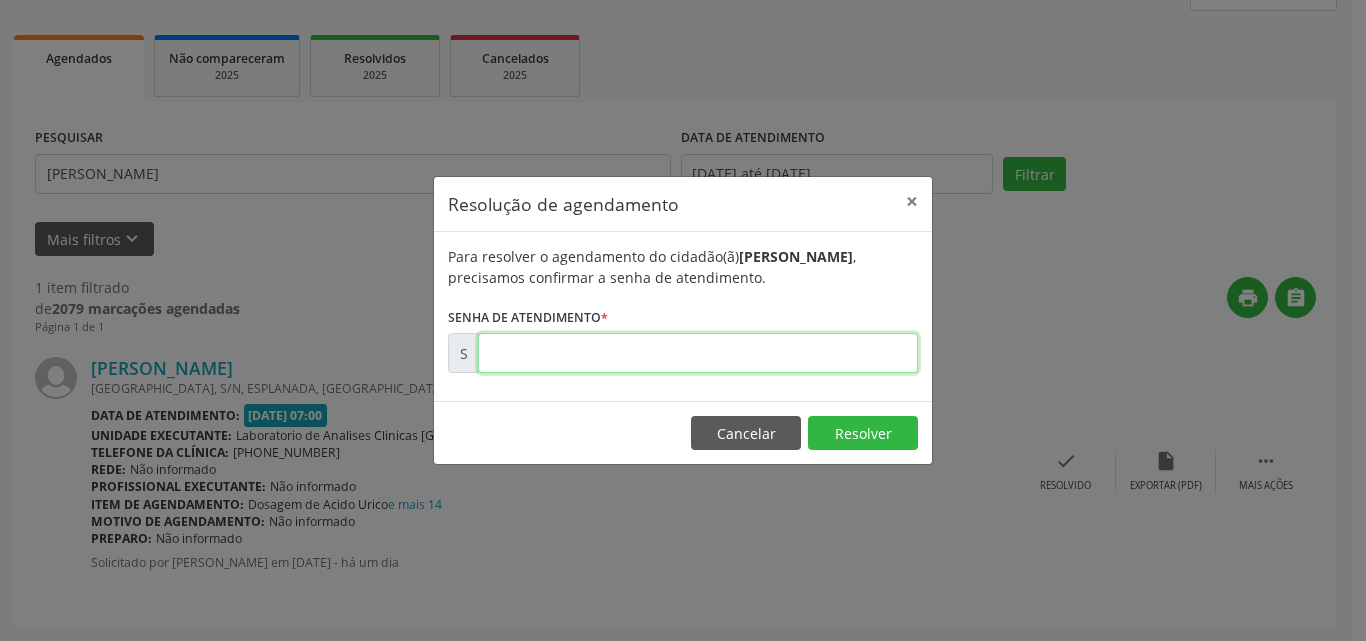 click at bounding box center [698, 353] 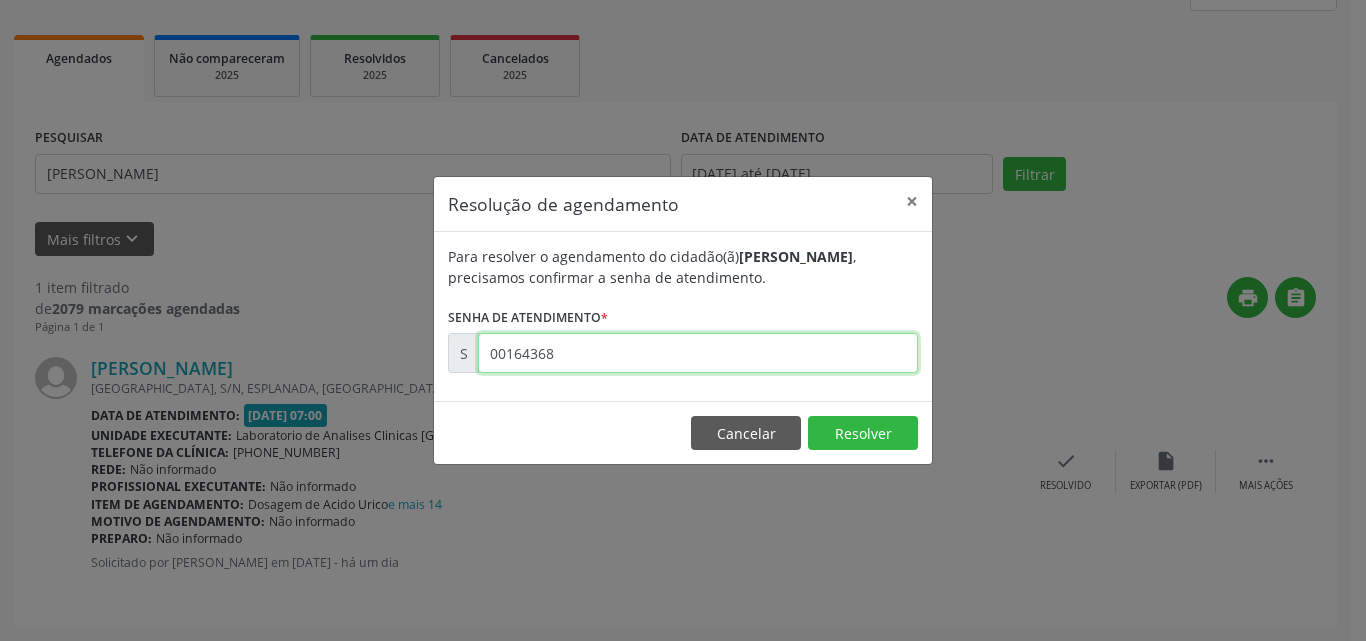 type on "00164368" 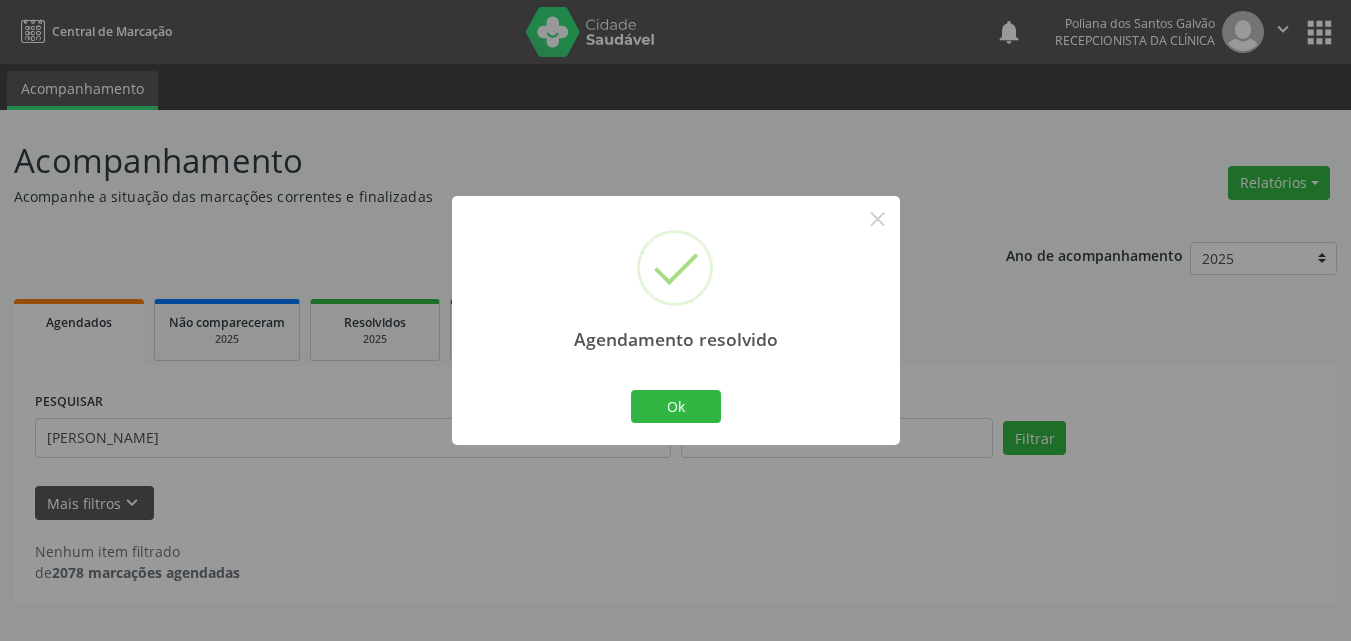 scroll, scrollTop: 0, scrollLeft: 0, axis: both 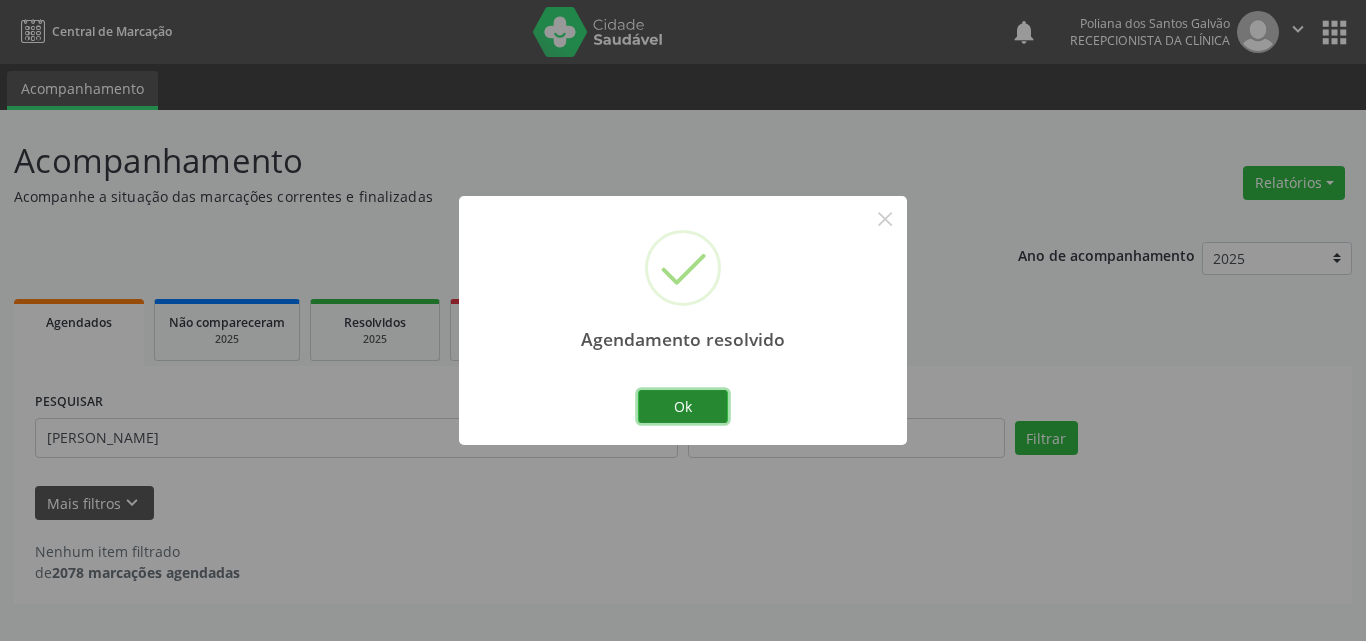 click on "Ok" at bounding box center (683, 407) 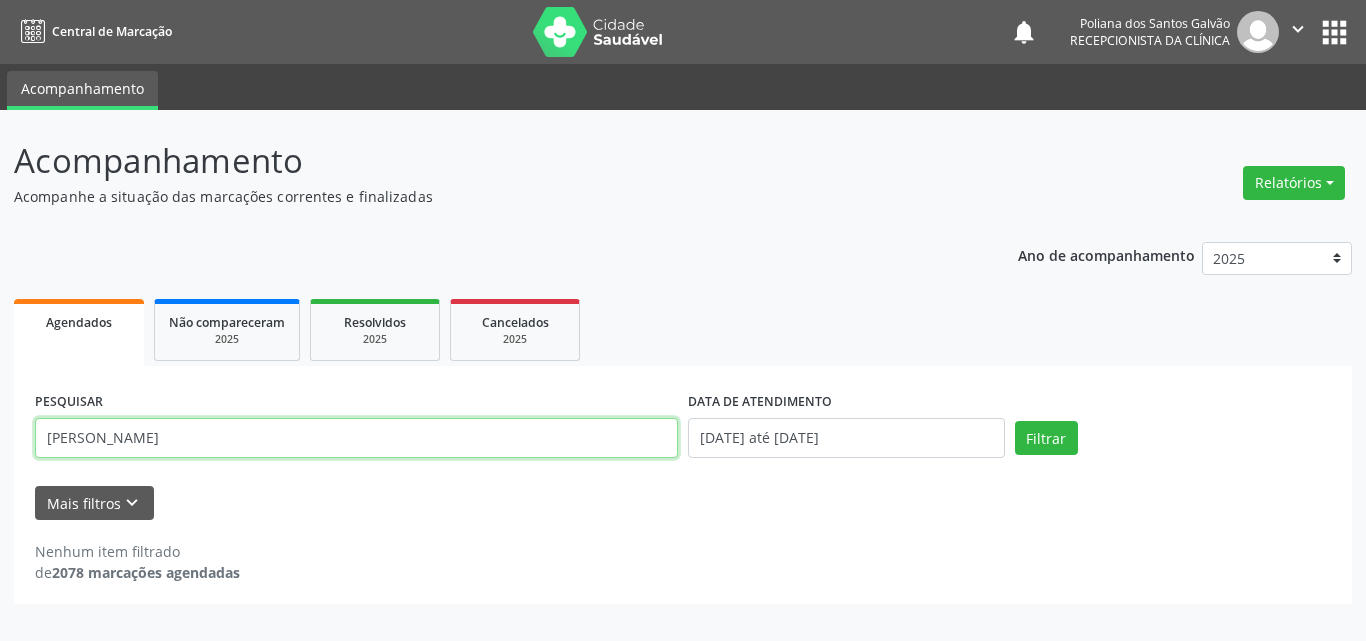 drag, startPoint x: 21, startPoint y: 304, endPoint x: 0, endPoint y: 135, distance: 170.29973 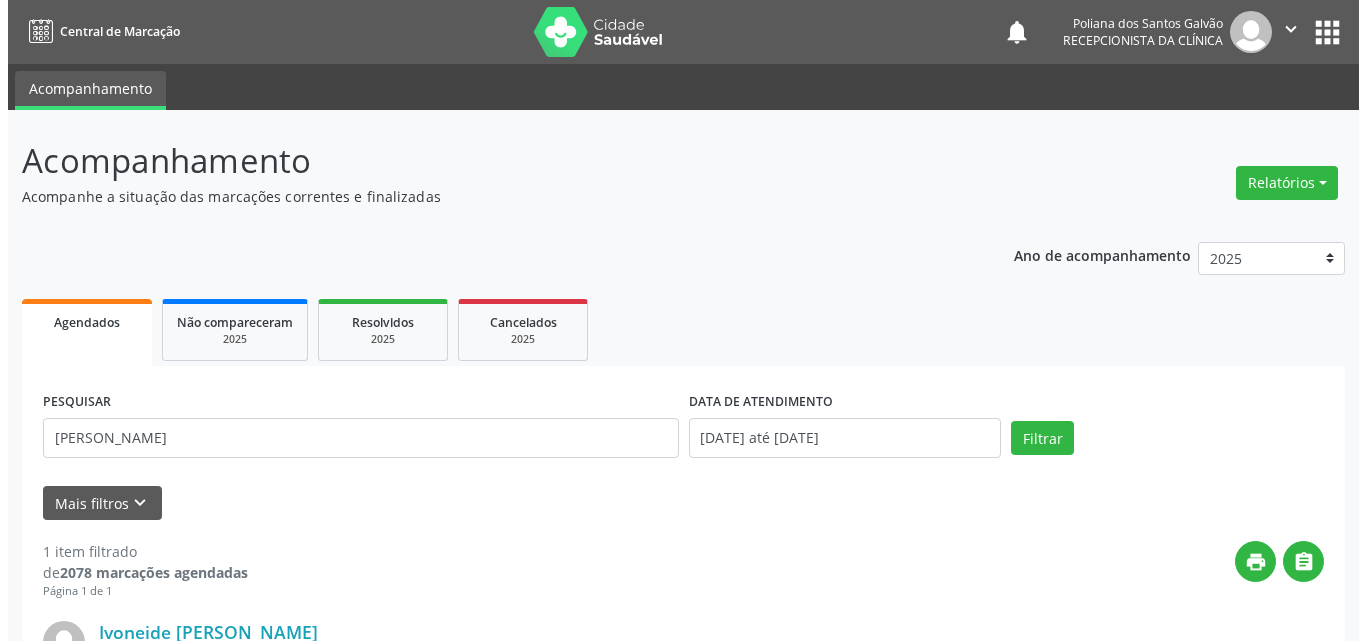 scroll, scrollTop: 264, scrollLeft: 0, axis: vertical 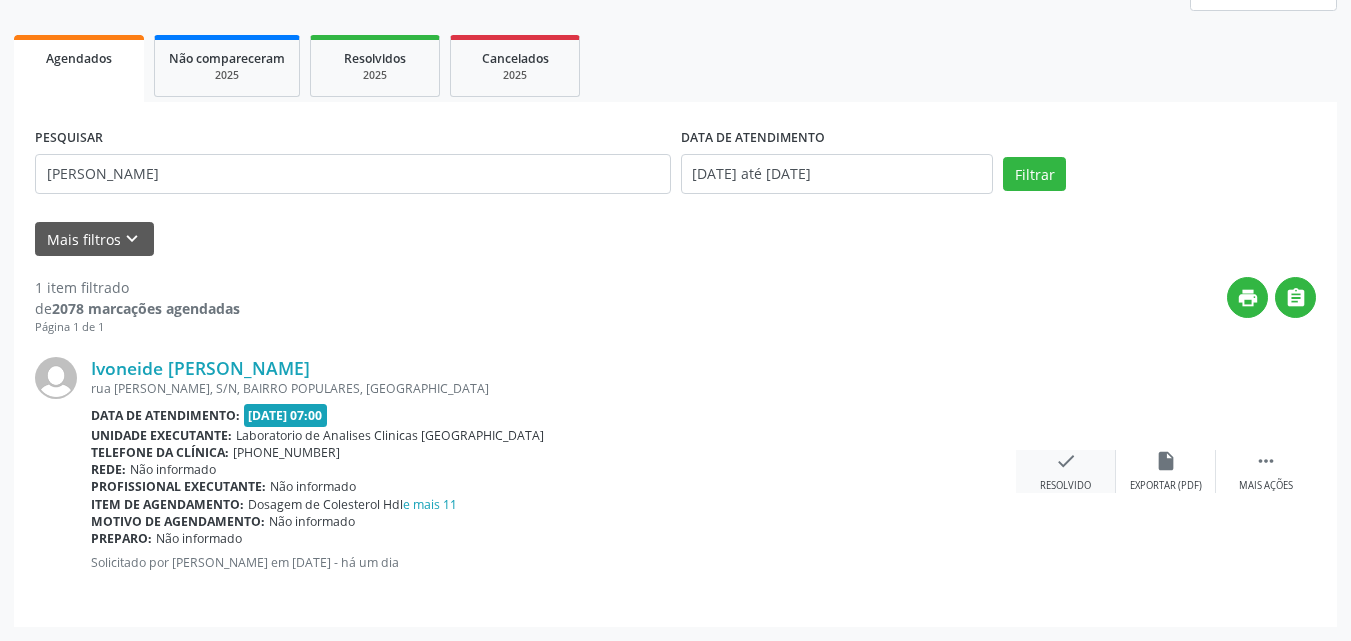 click on "Resolvido" at bounding box center [1065, 486] 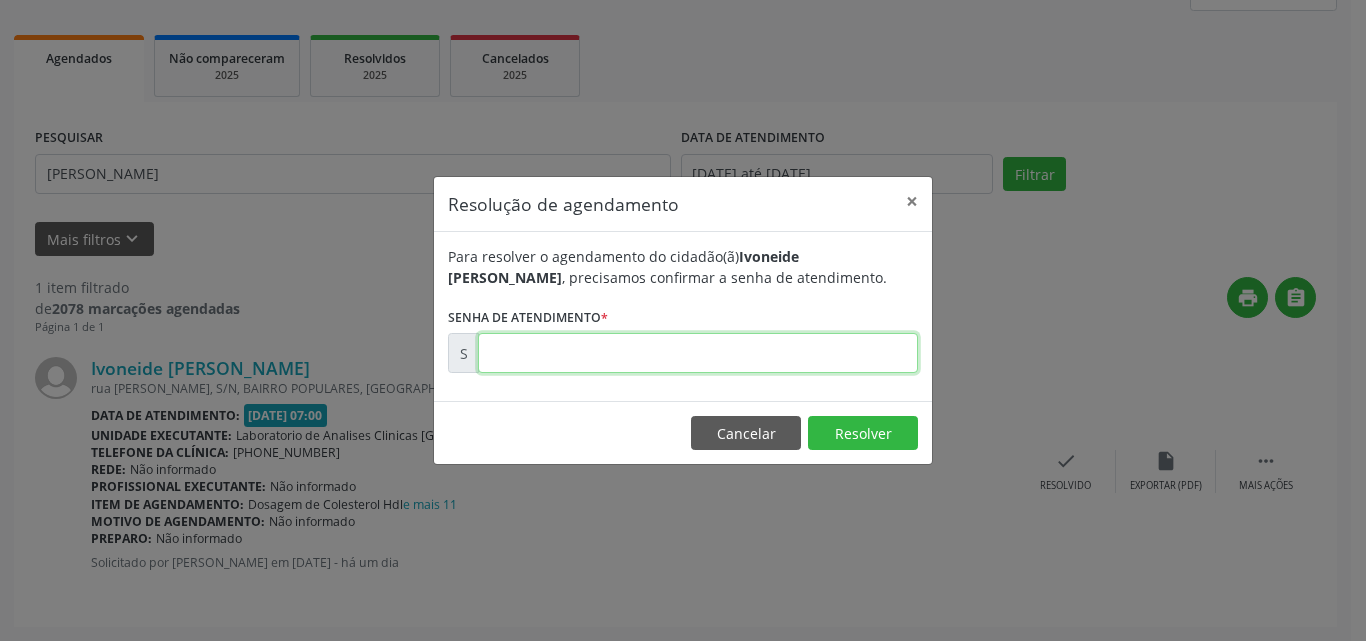 click at bounding box center (698, 353) 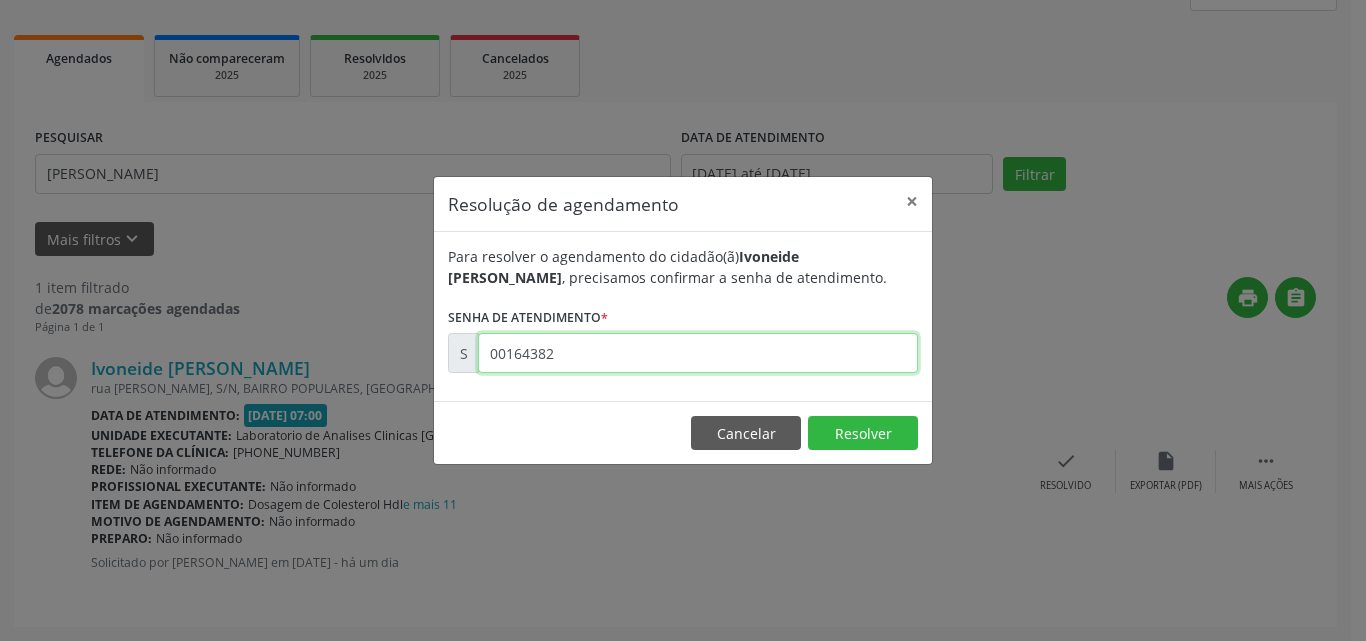 type on "00164382" 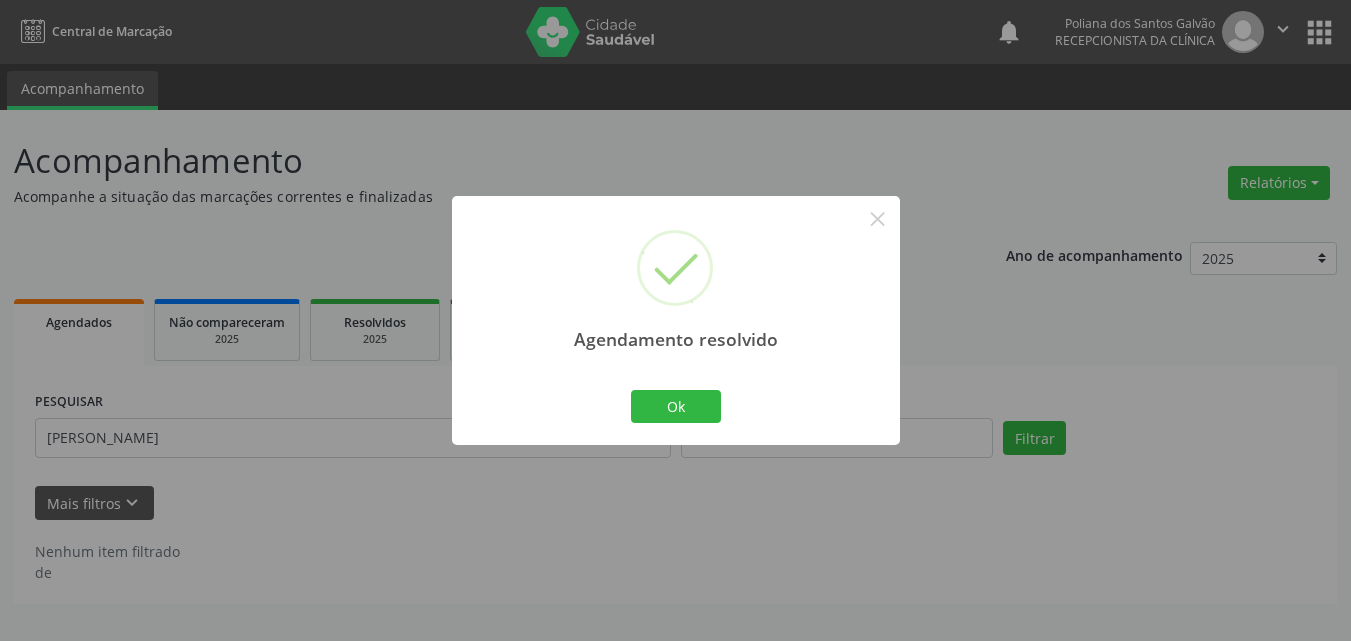 scroll, scrollTop: 0, scrollLeft: 0, axis: both 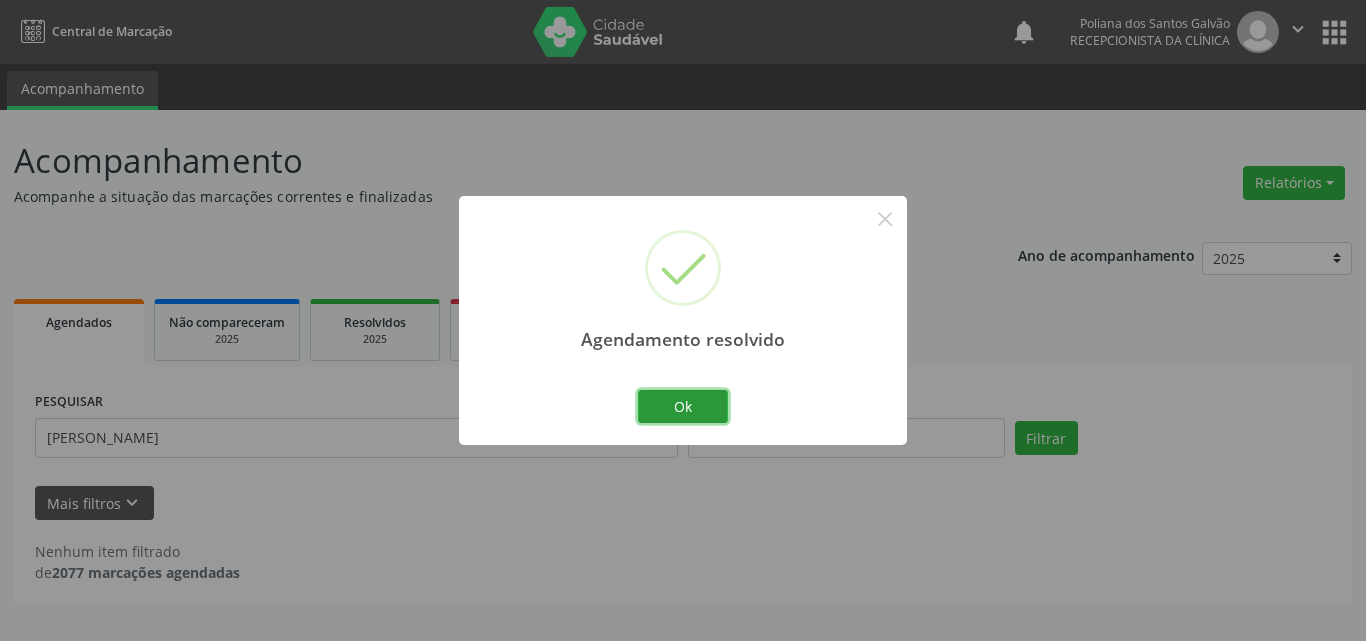 drag, startPoint x: 643, startPoint y: 389, endPoint x: 658, endPoint y: 402, distance: 19.849434 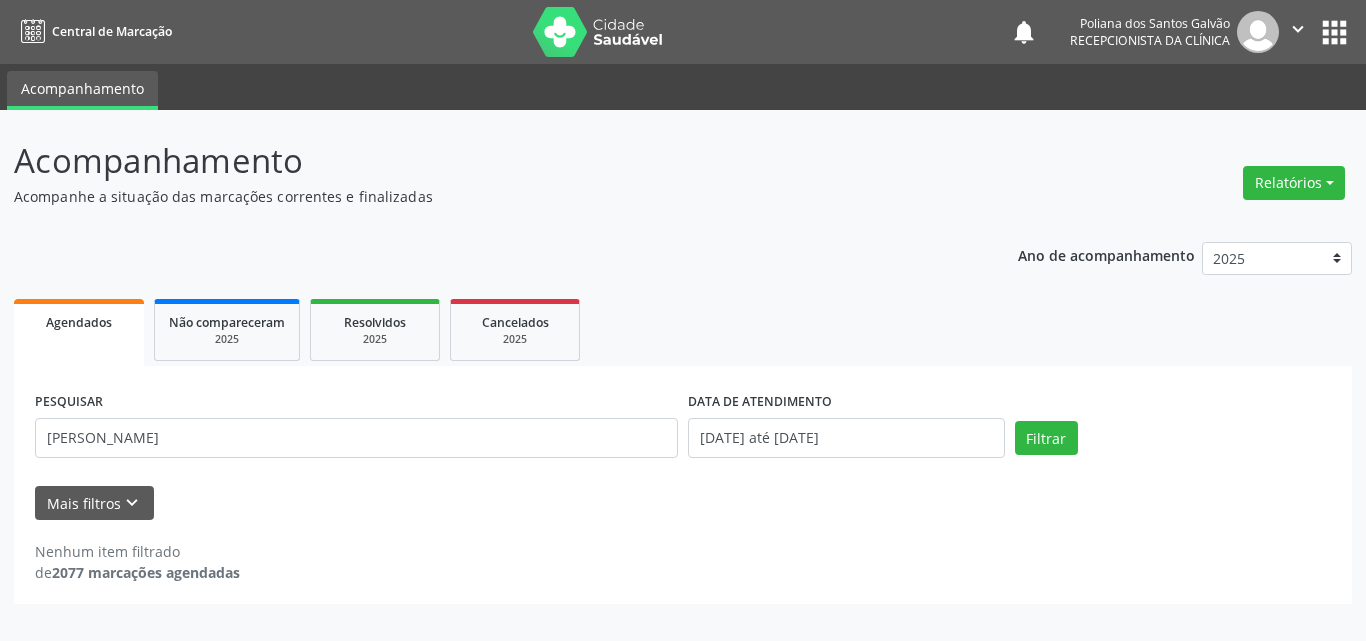 click on "PESQUISAR
[PERSON_NAME]" at bounding box center [356, 429] 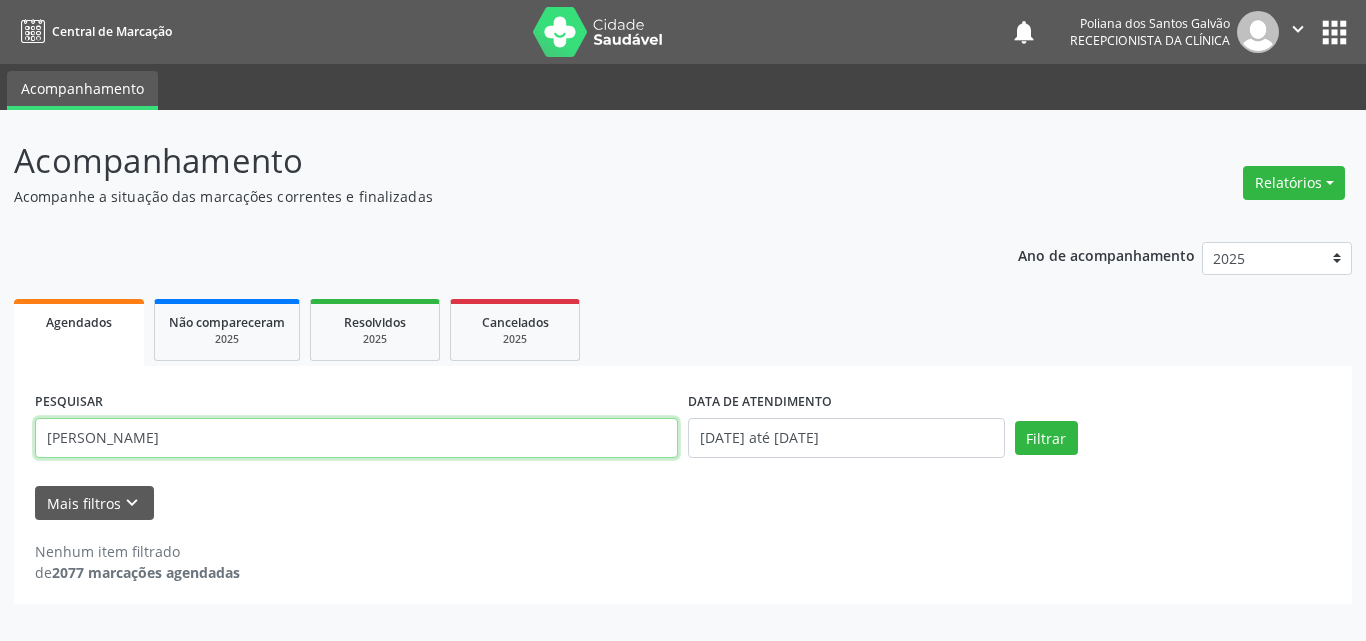 drag, startPoint x: 627, startPoint y: 438, endPoint x: 0, endPoint y: 273, distance: 648.3471 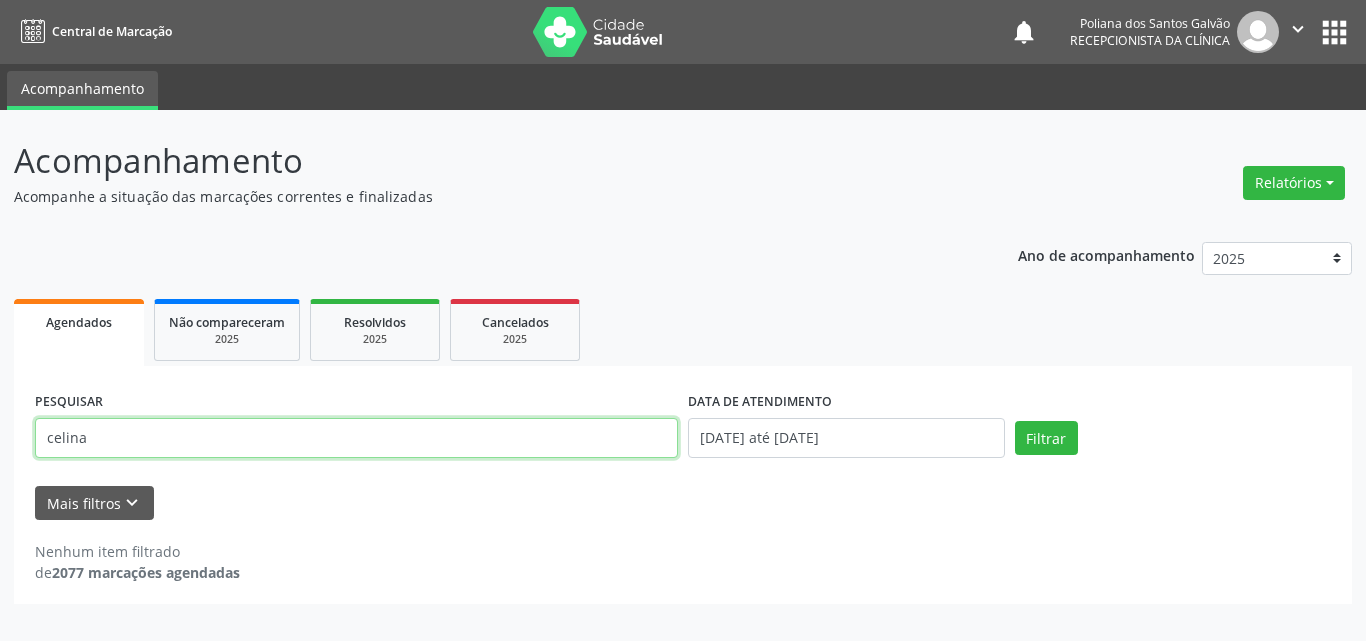type on "celina" 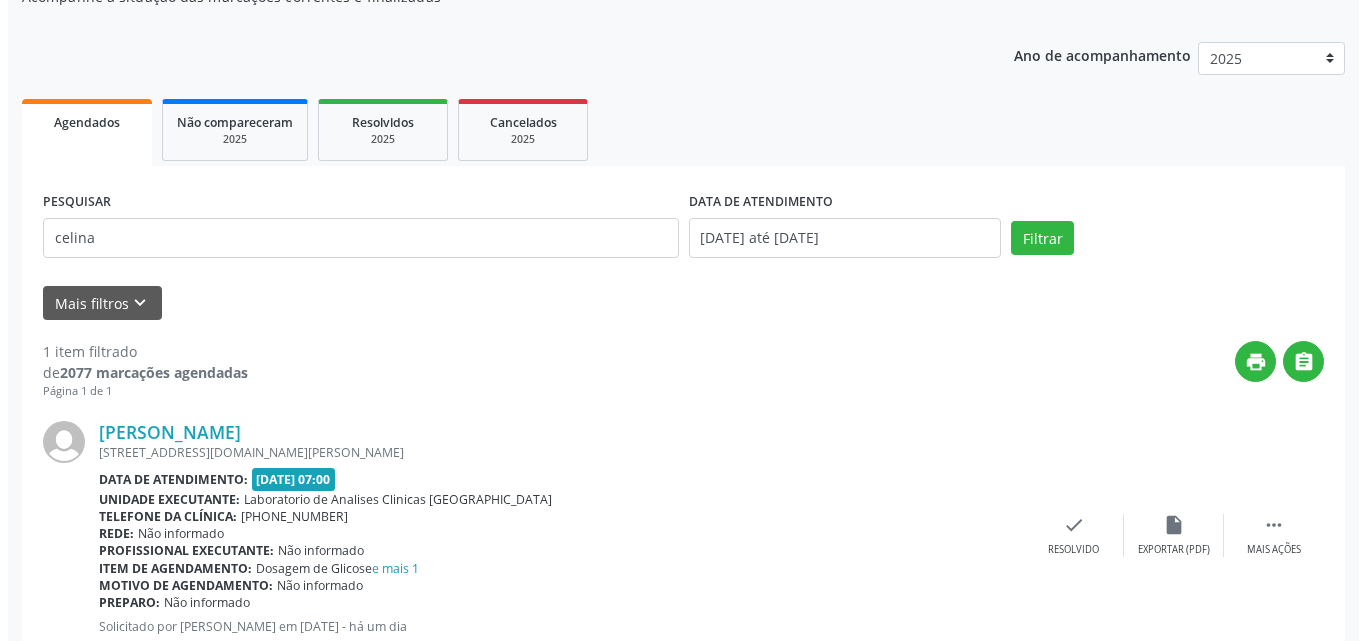 scroll, scrollTop: 264, scrollLeft: 0, axis: vertical 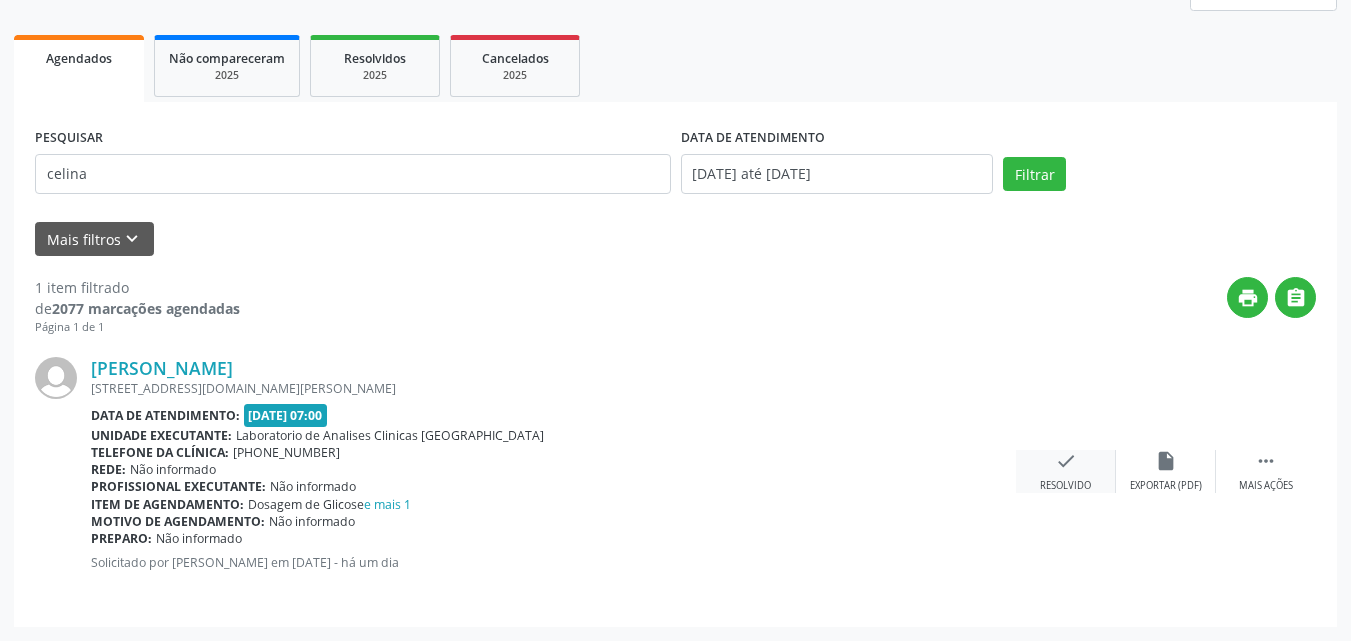 click on "check
Resolvido" at bounding box center [1066, 471] 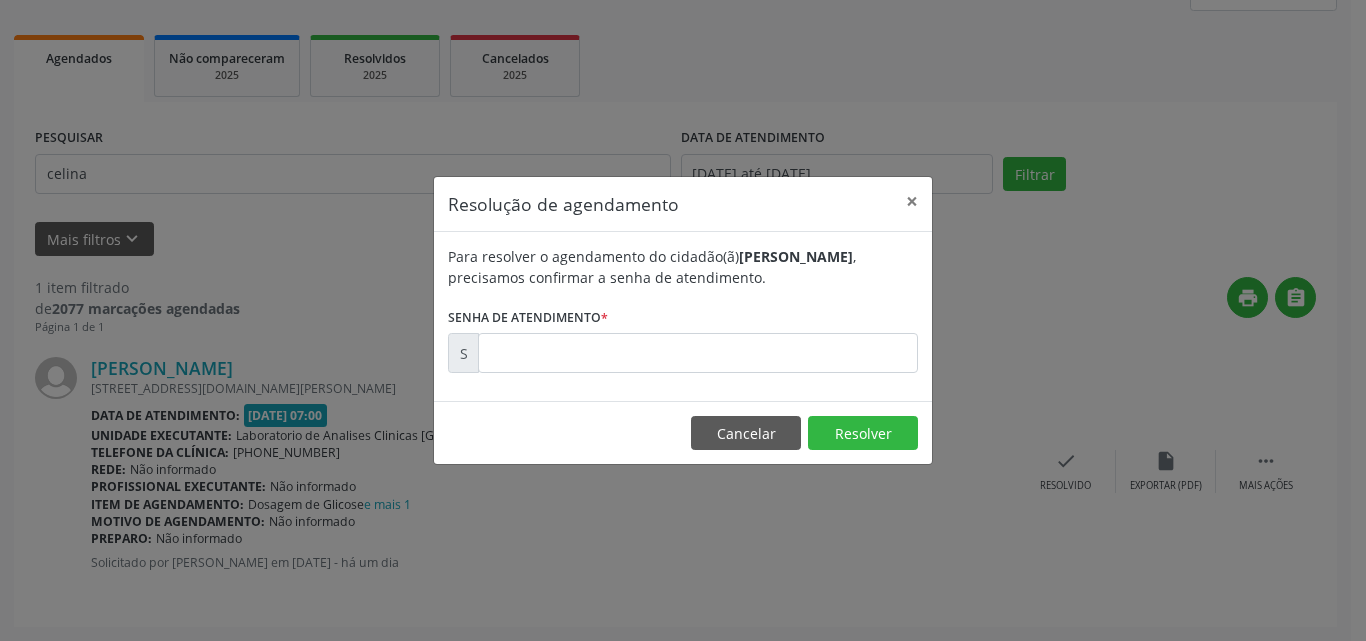 drag, startPoint x: 708, startPoint y: 329, endPoint x: 715, endPoint y: 344, distance: 16.552946 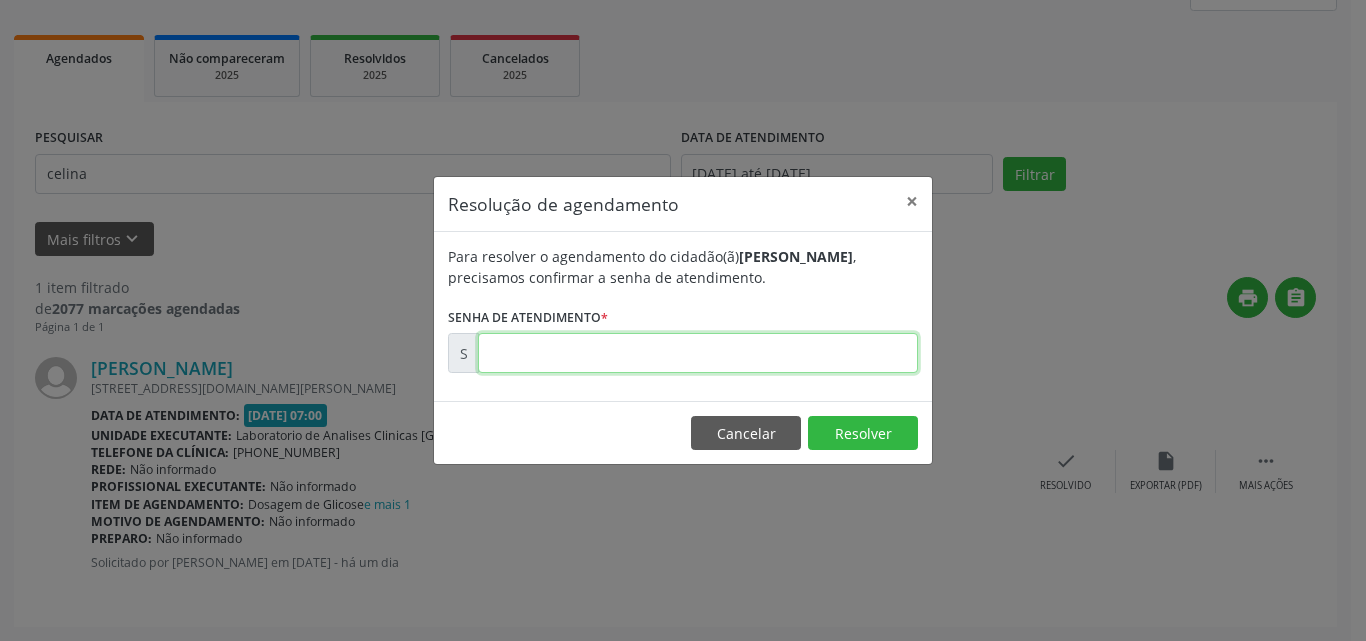 click at bounding box center (698, 353) 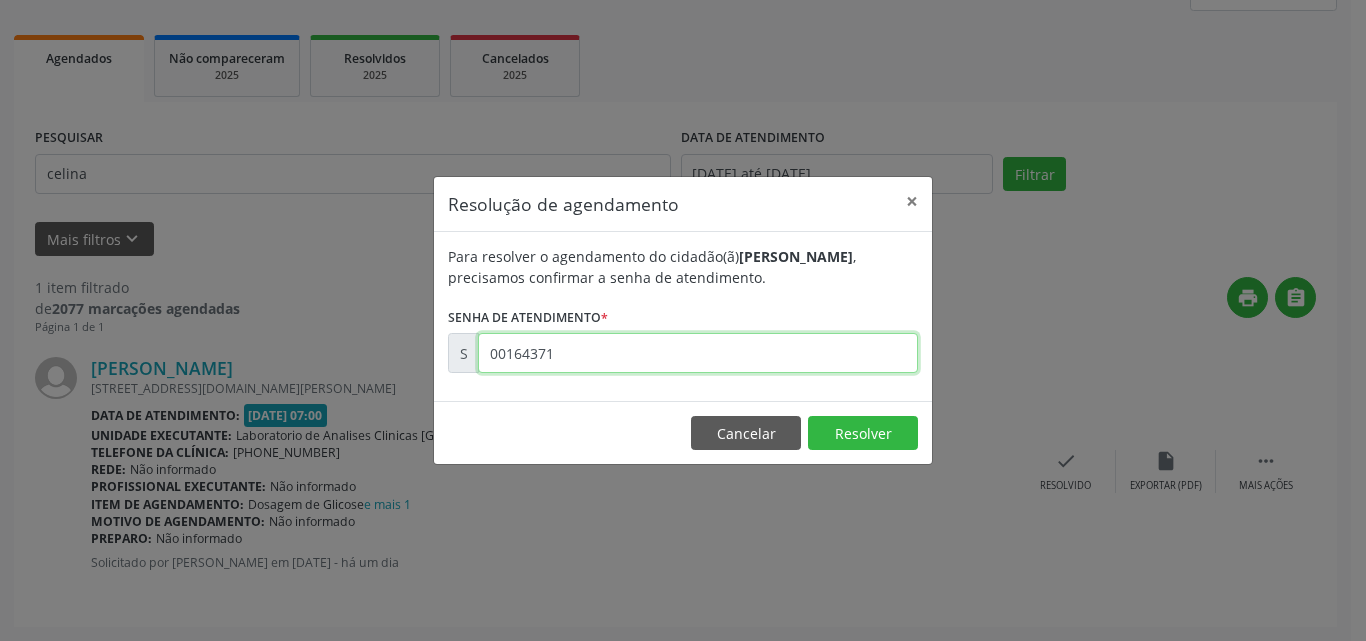 type on "00164371" 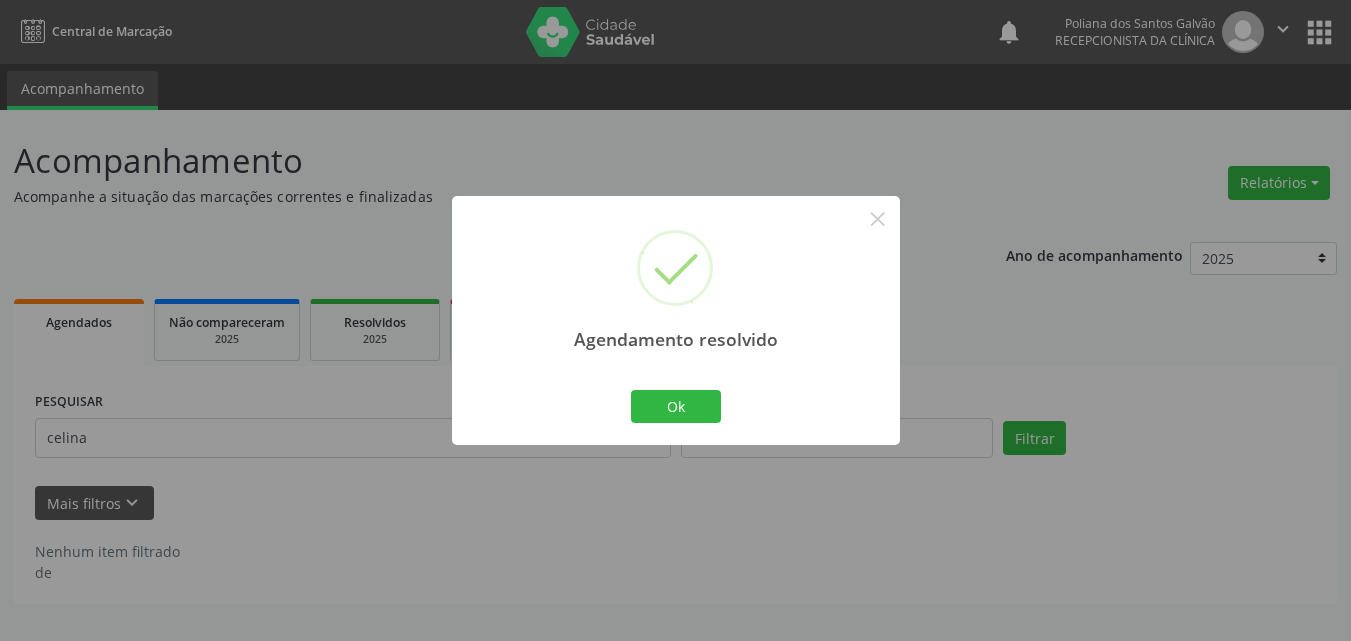 scroll, scrollTop: 0, scrollLeft: 0, axis: both 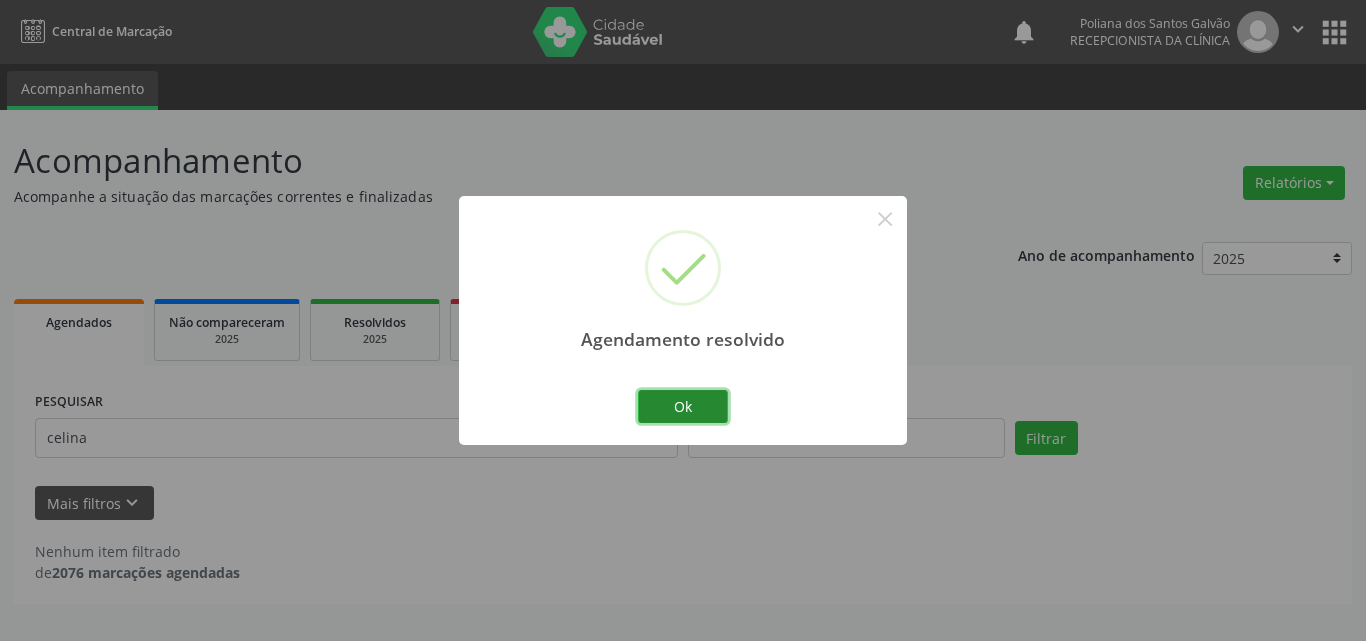 click on "Ok" at bounding box center [683, 407] 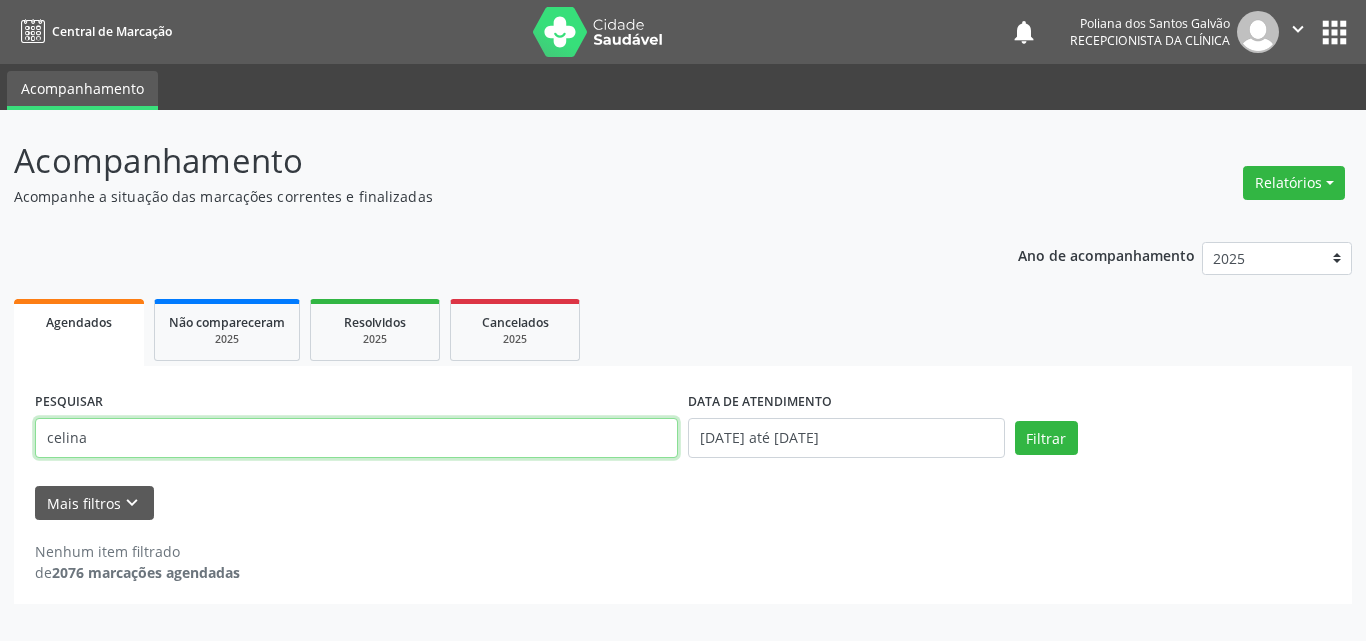 drag, startPoint x: 519, startPoint y: 449, endPoint x: 0, endPoint y: 314, distance: 536.27045 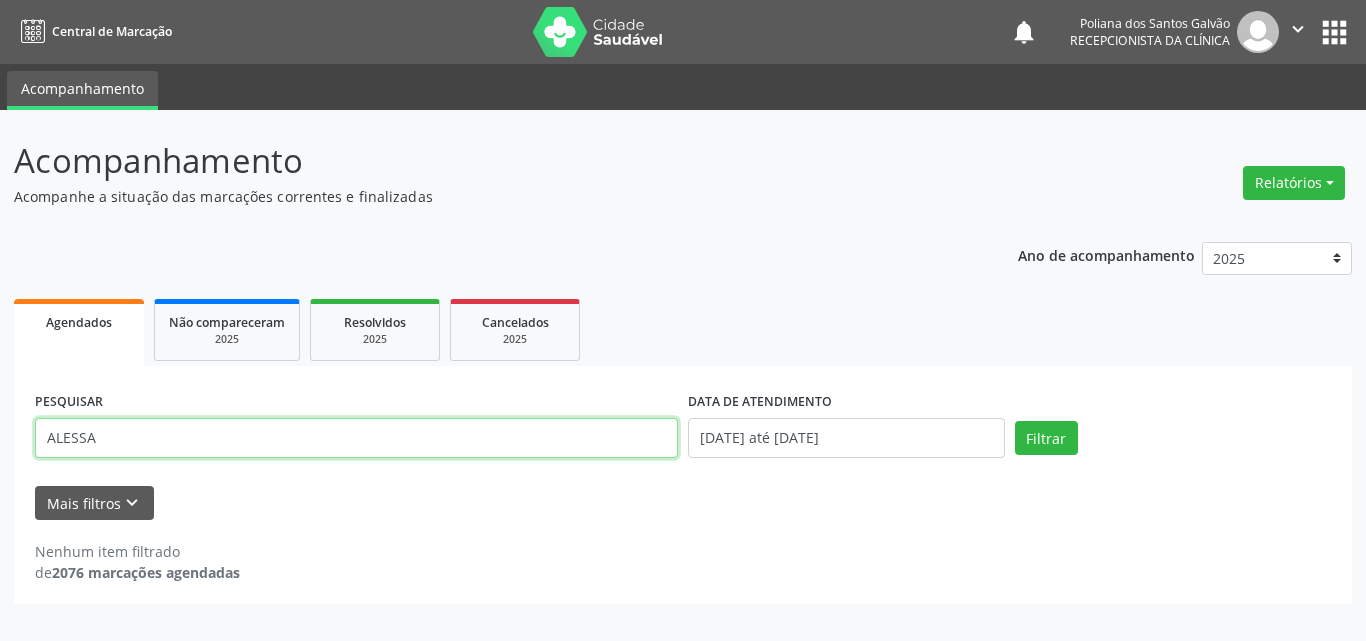 type on "ALESSA" 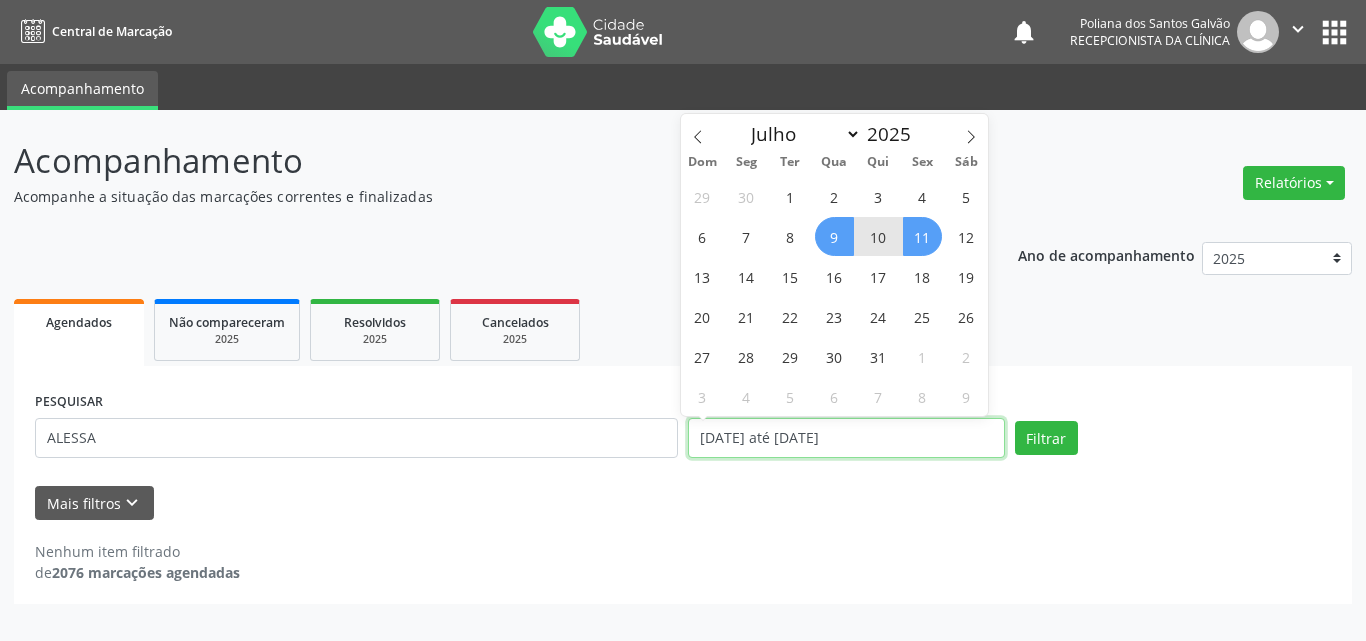 click on "[DATE] até [DATE]" at bounding box center [846, 438] 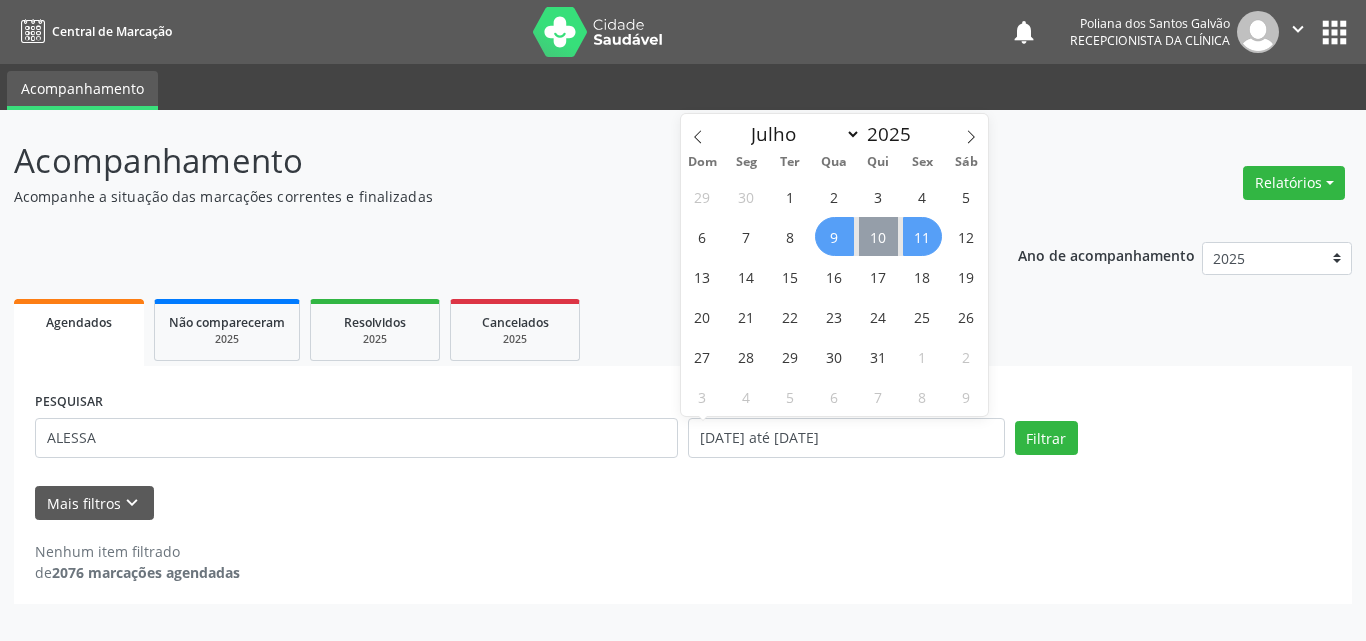 click on "10" at bounding box center [878, 236] 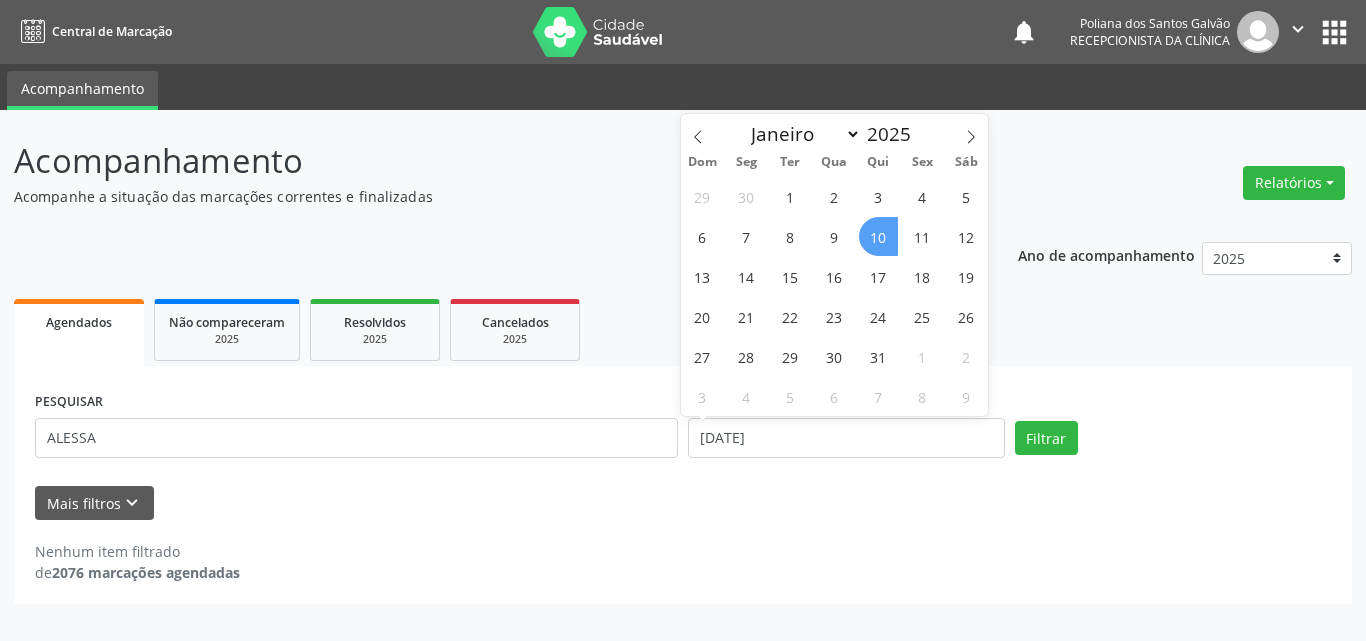 click on "10" at bounding box center (878, 236) 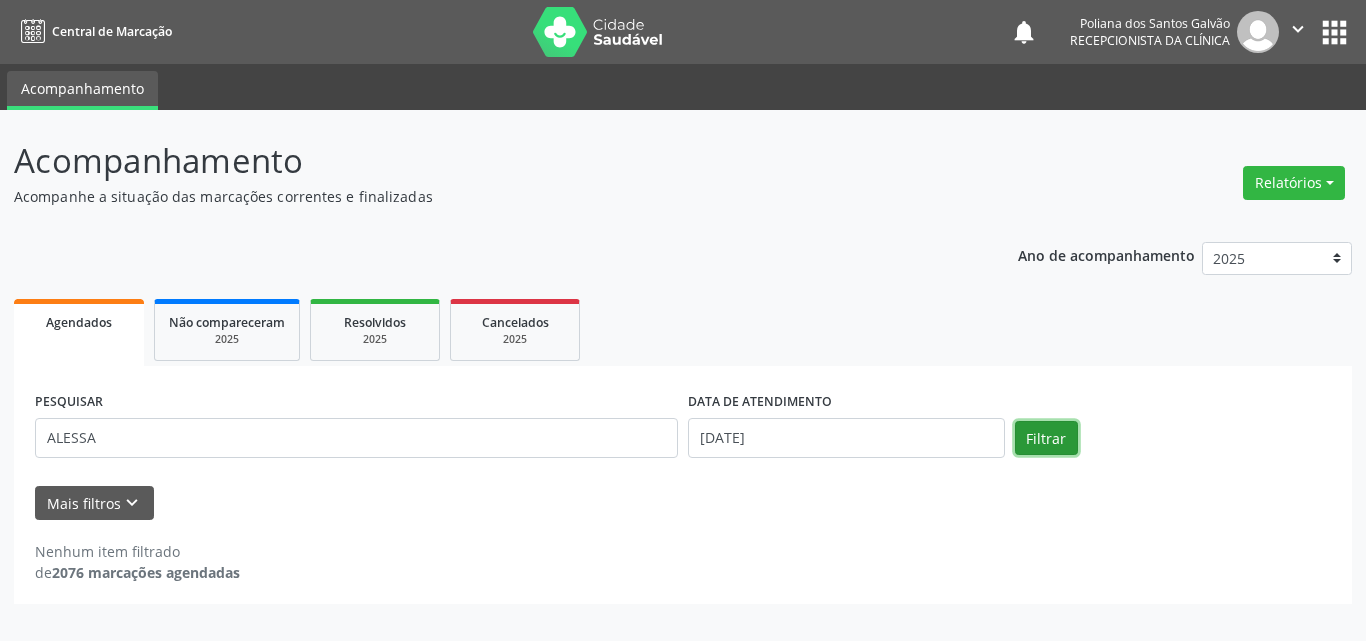 click on "Filtrar" at bounding box center (1046, 438) 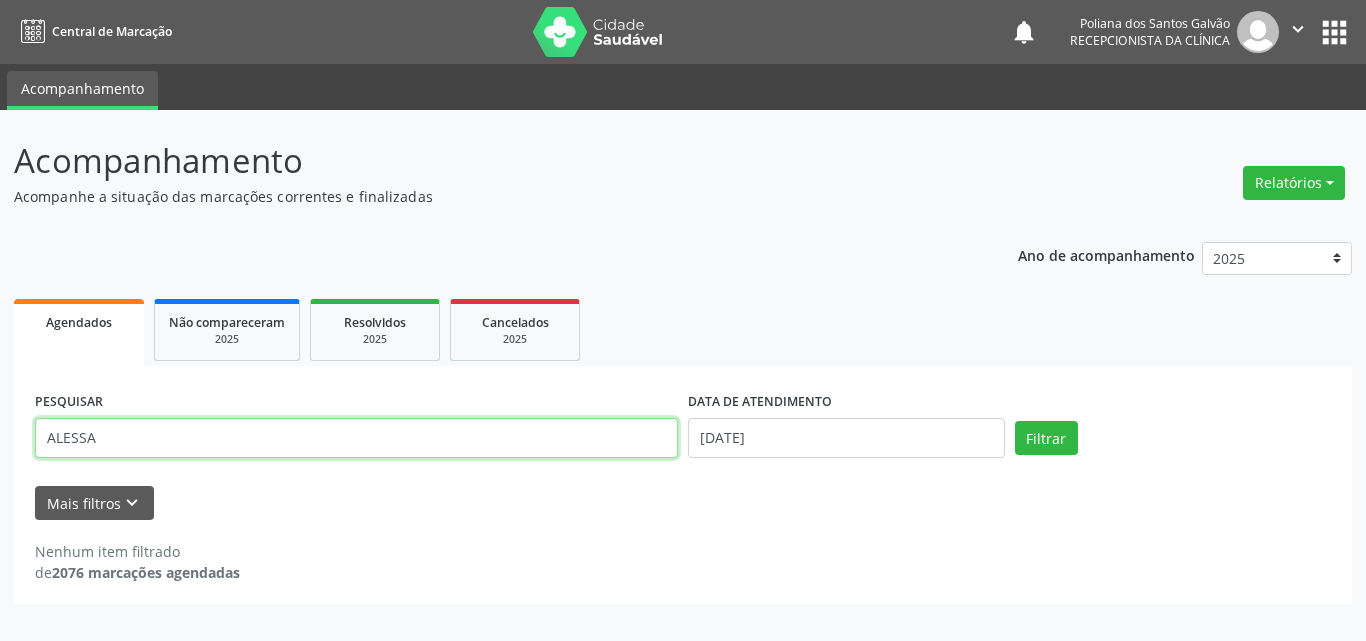 drag, startPoint x: 435, startPoint y: 438, endPoint x: 2, endPoint y: 285, distance: 459.23633 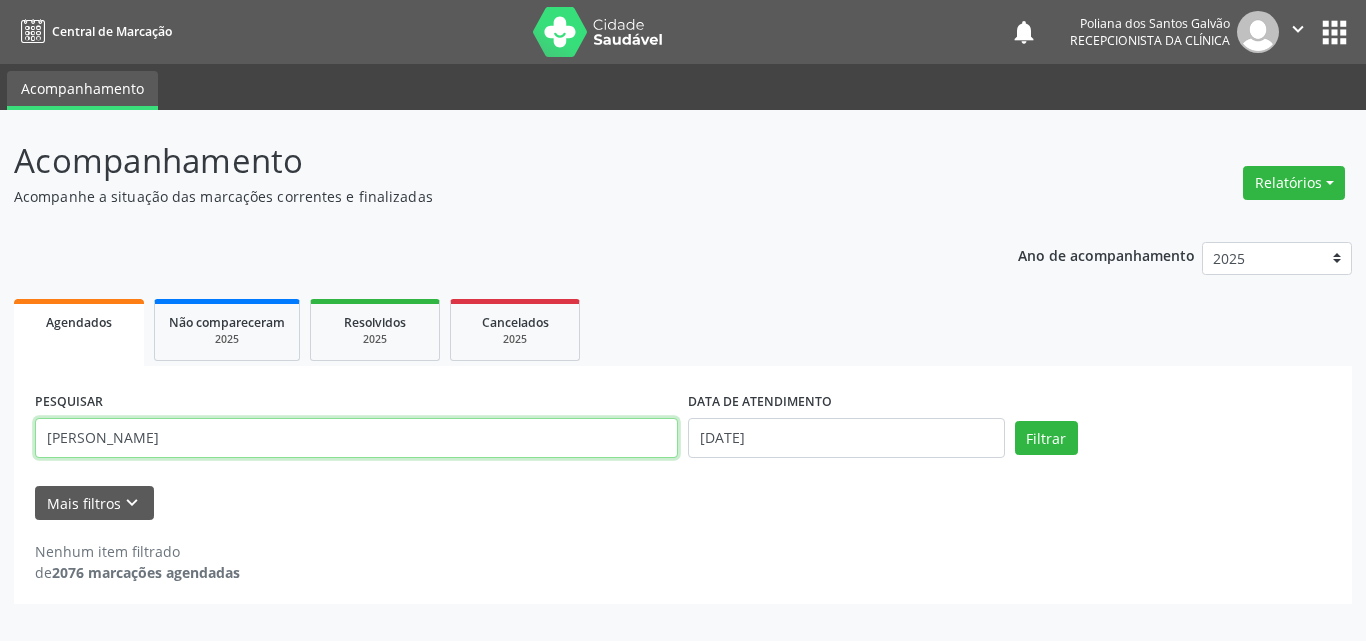 type on "[PERSON_NAME]" 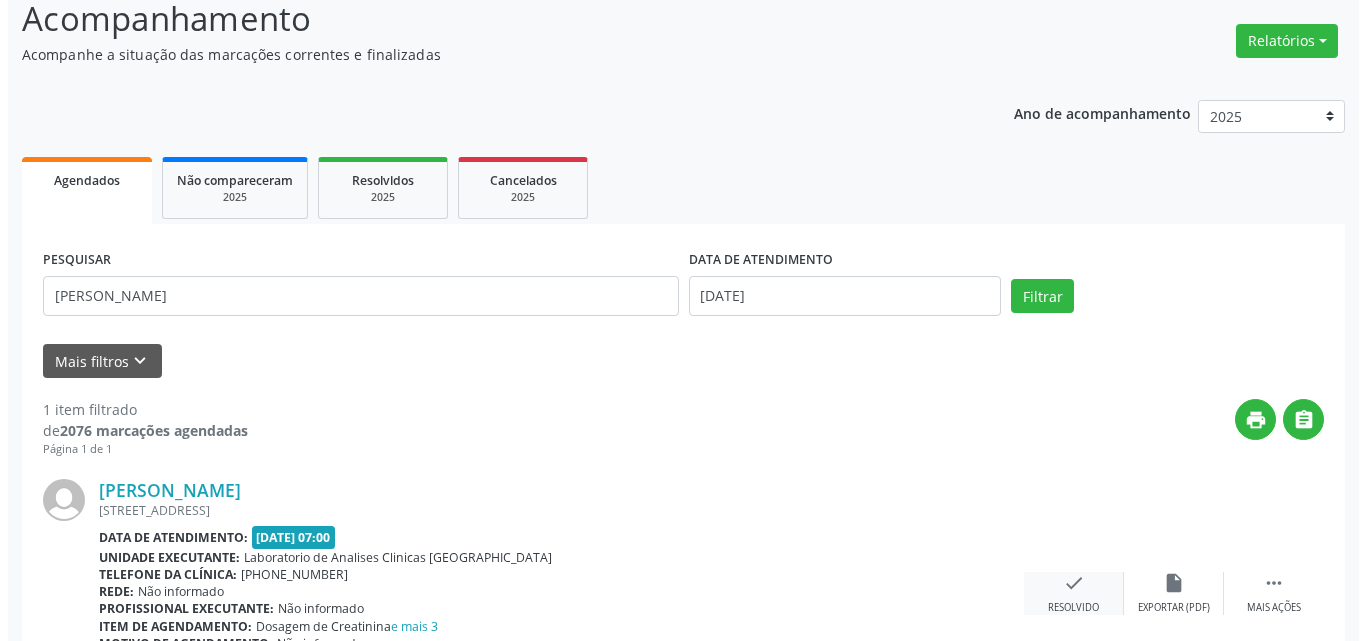 scroll, scrollTop: 264, scrollLeft: 0, axis: vertical 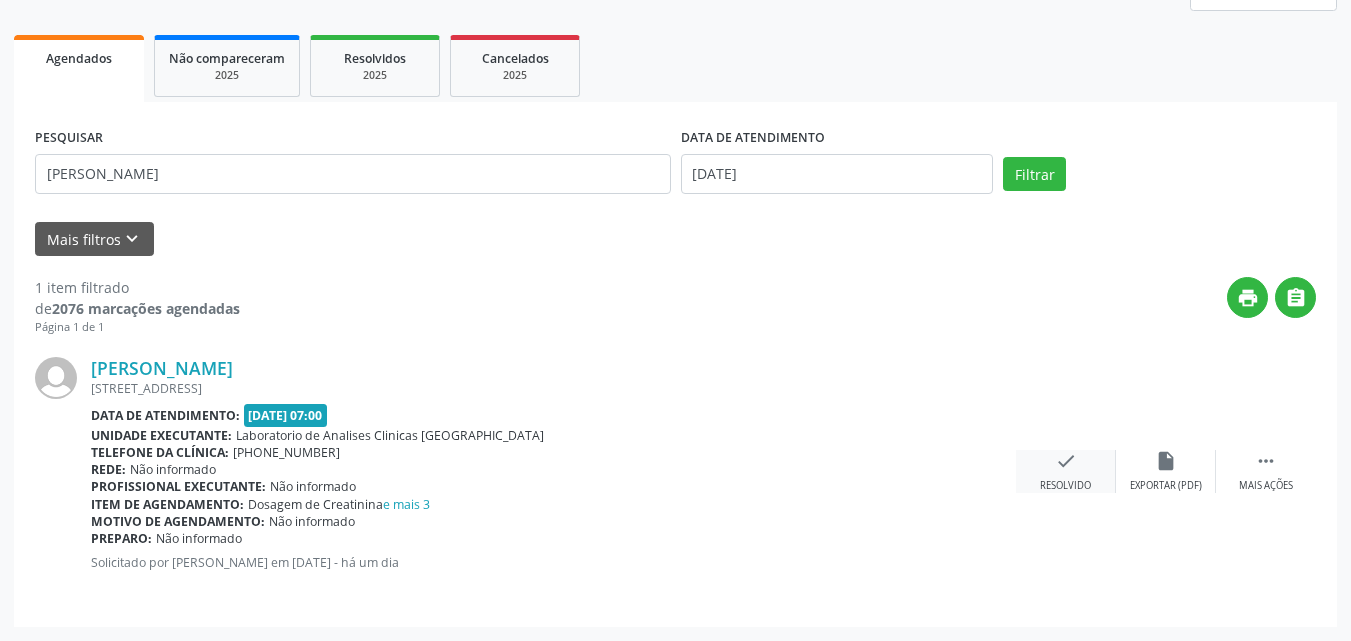 click on "check" at bounding box center [1066, 461] 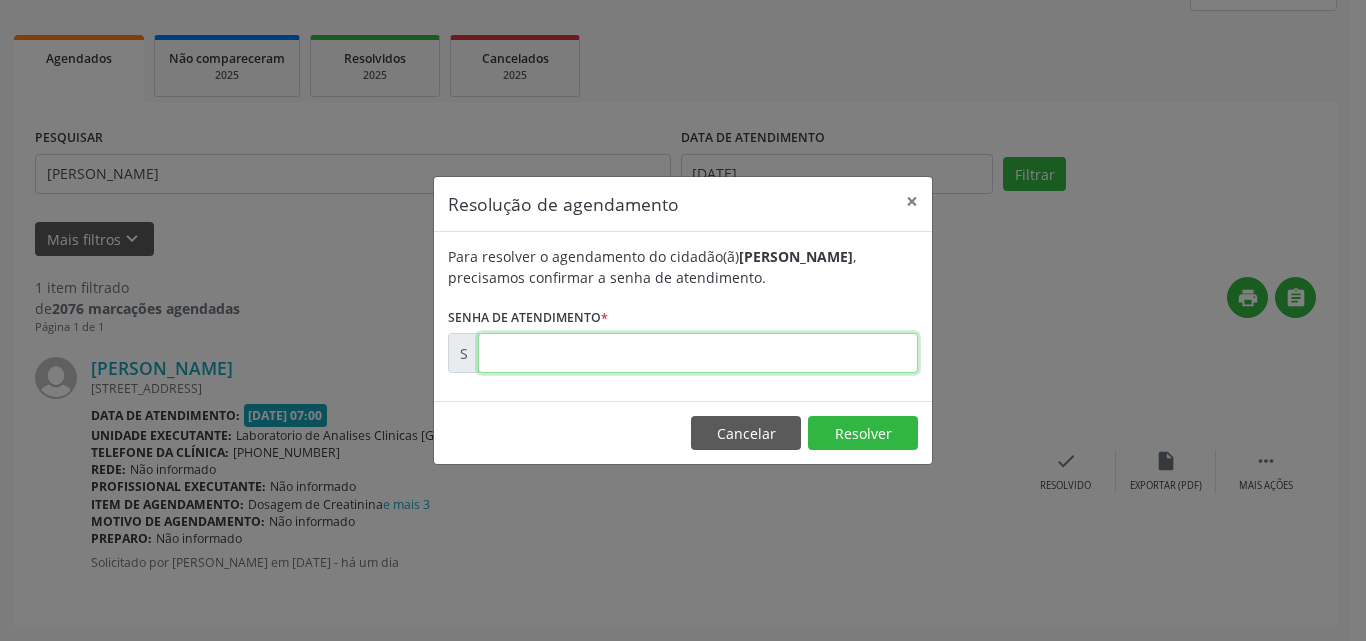 click at bounding box center (698, 353) 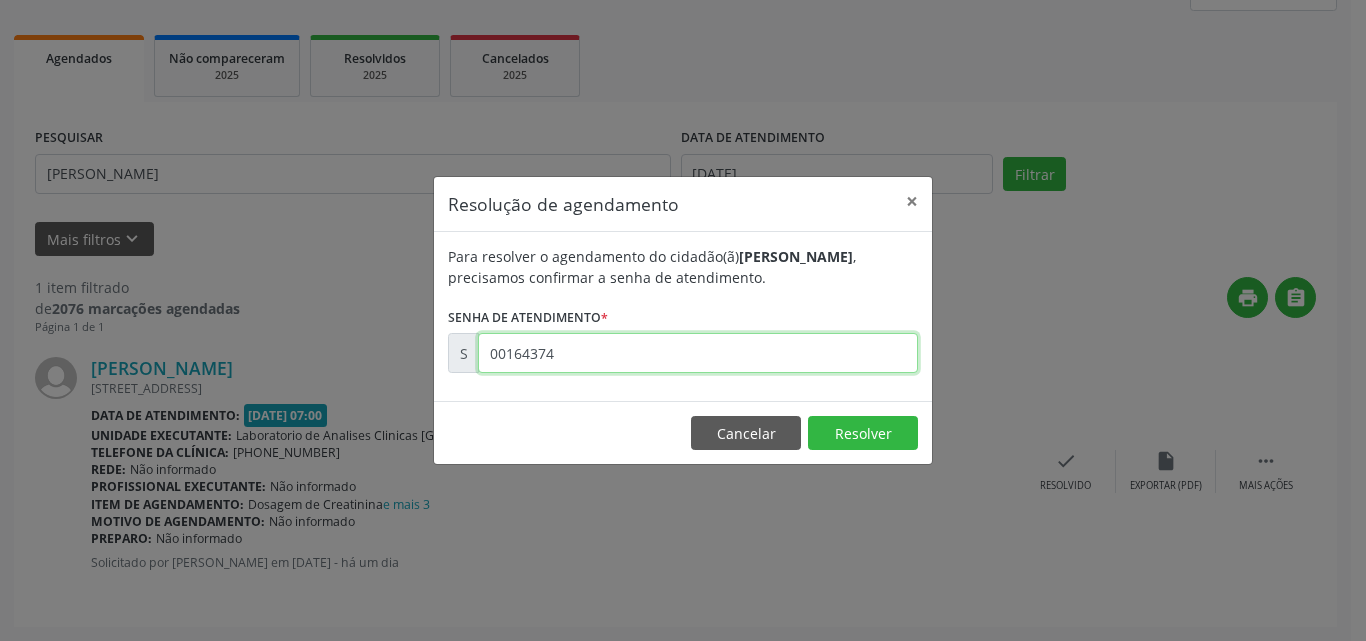 type on "00164374" 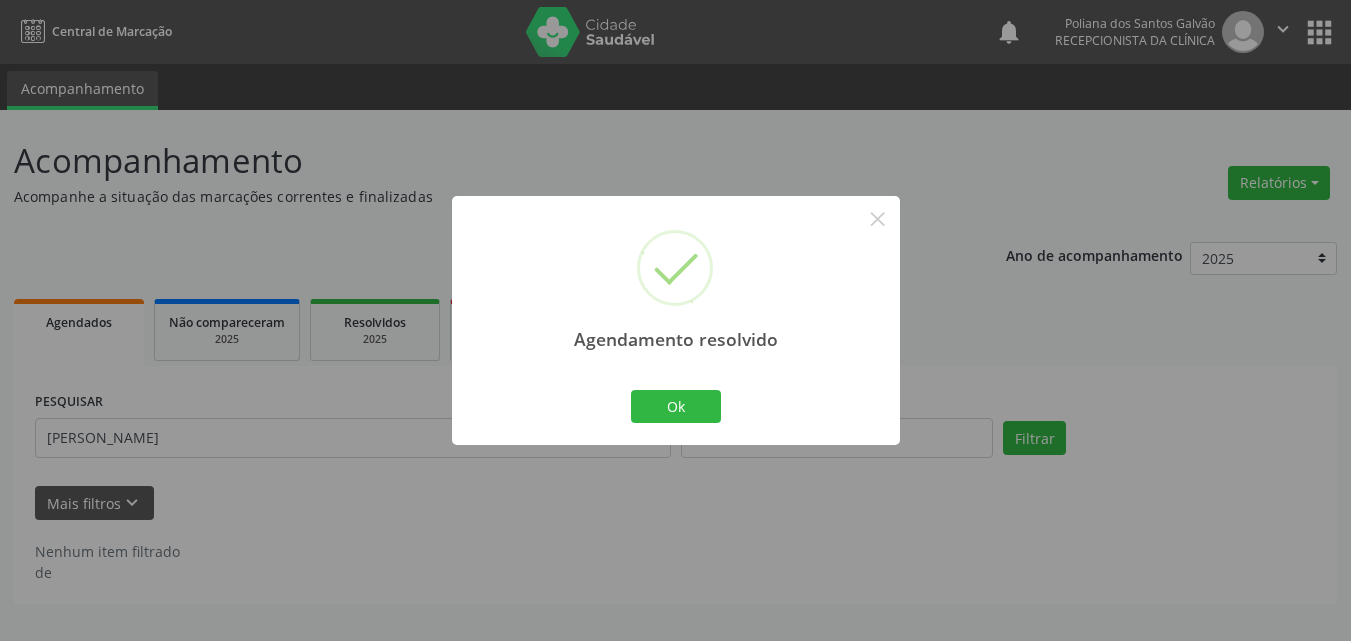 scroll, scrollTop: 0, scrollLeft: 0, axis: both 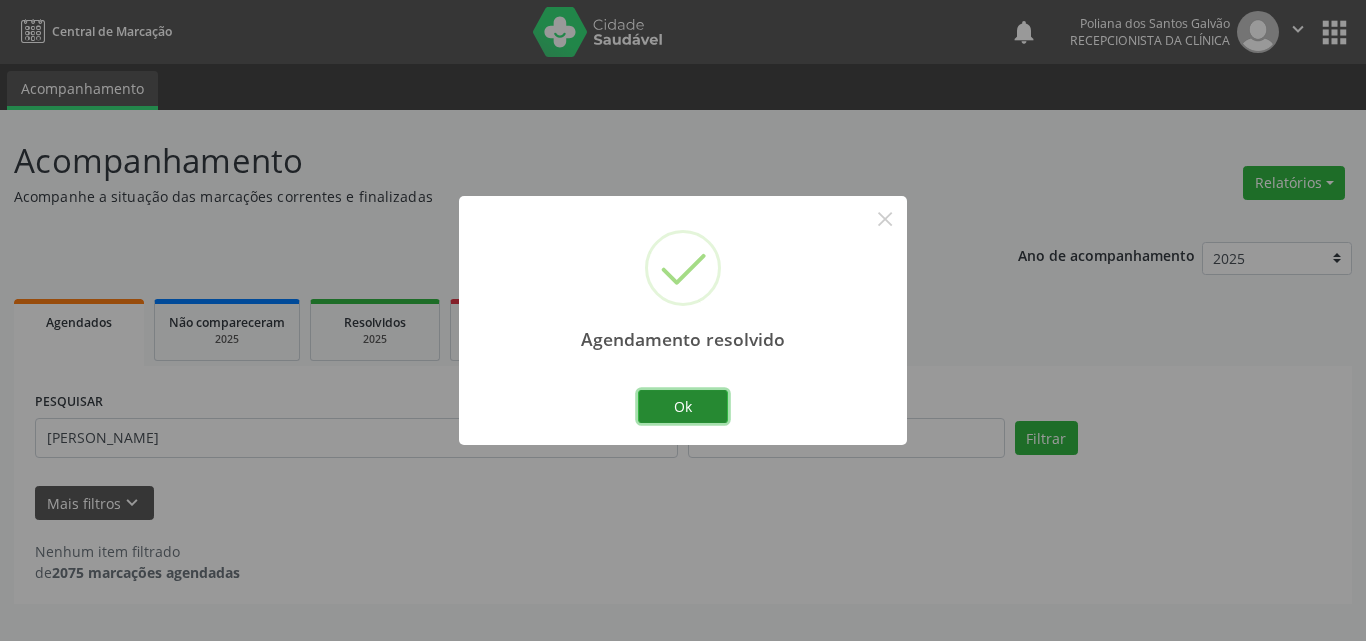 click on "Ok" at bounding box center (683, 407) 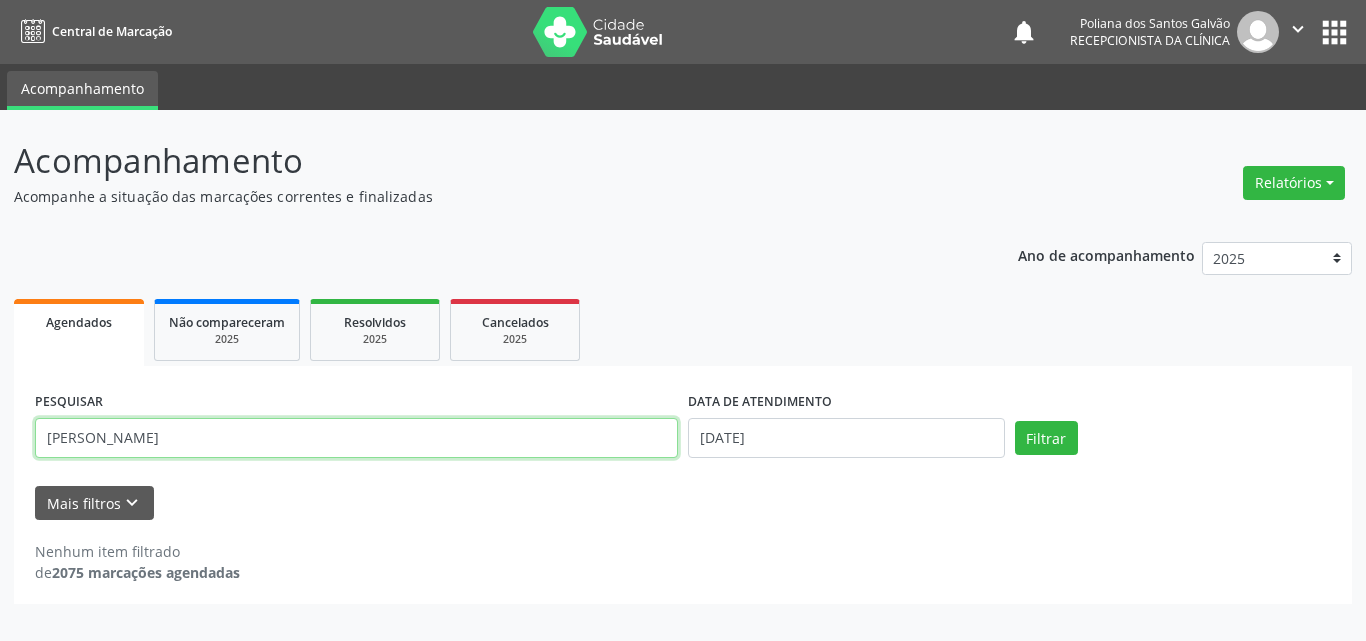 drag, startPoint x: 500, startPoint y: 431, endPoint x: 0, endPoint y: 171, distance: 563.5601 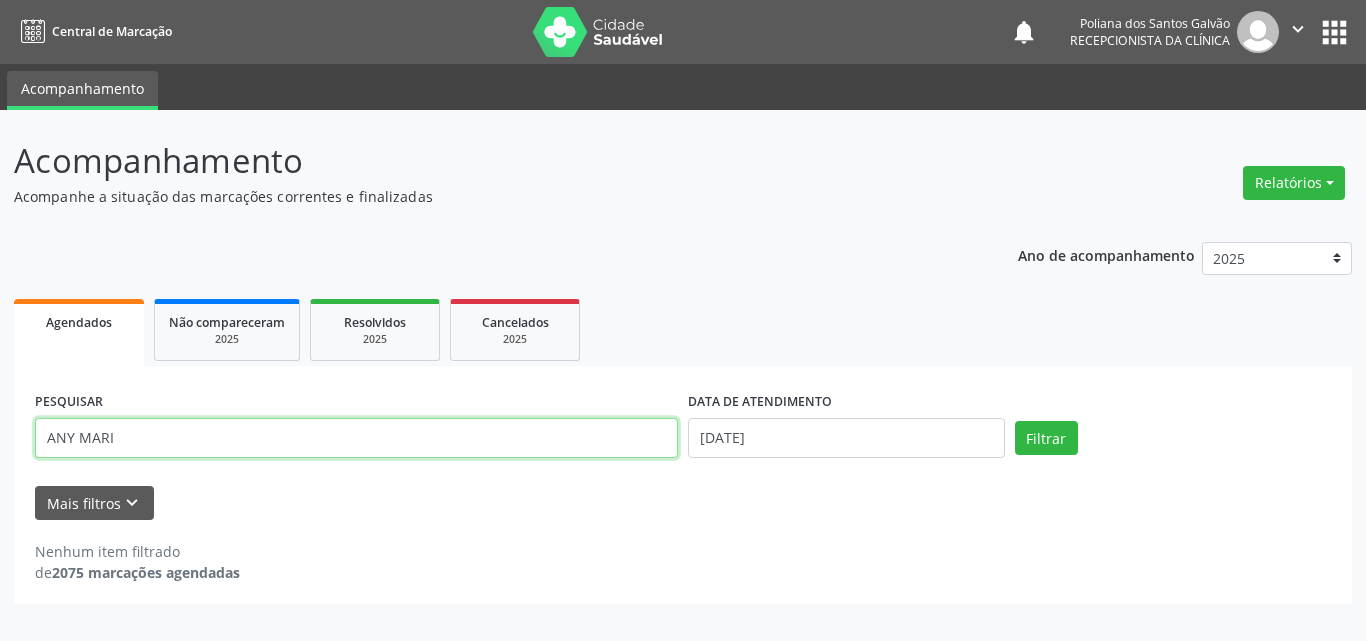 type on "ANY MARI" 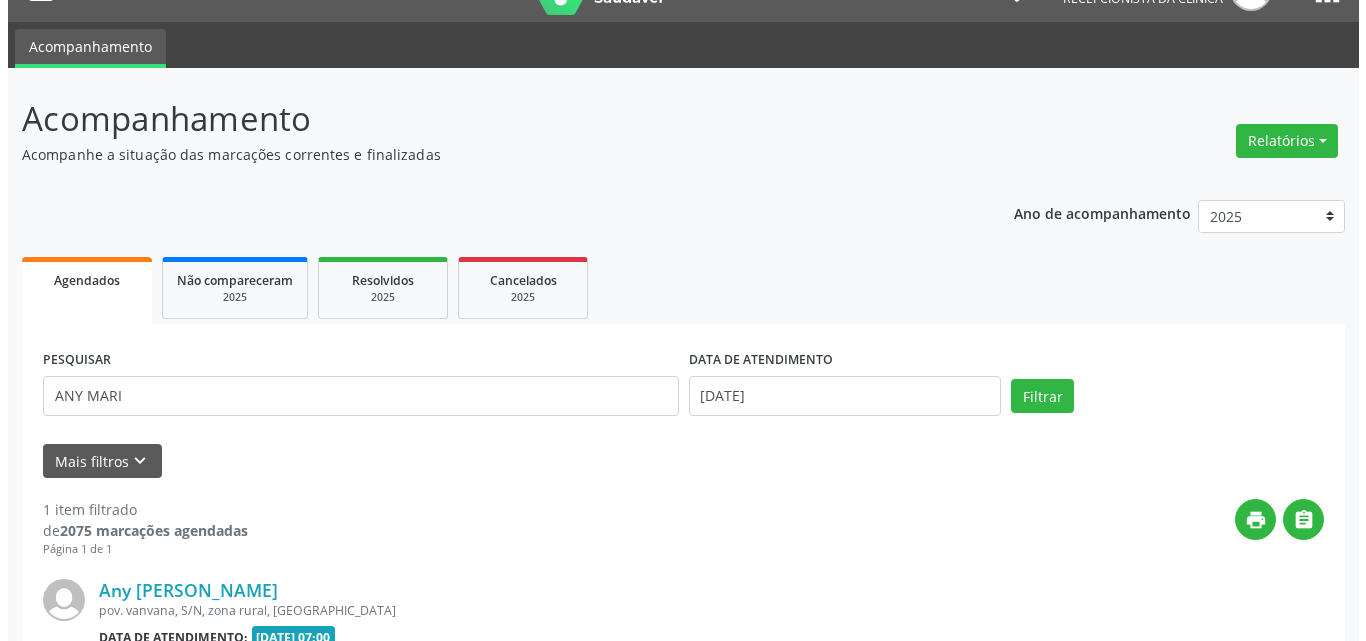 scroll, scrollTop: 264, scrollLeft: 0, axis: vertical 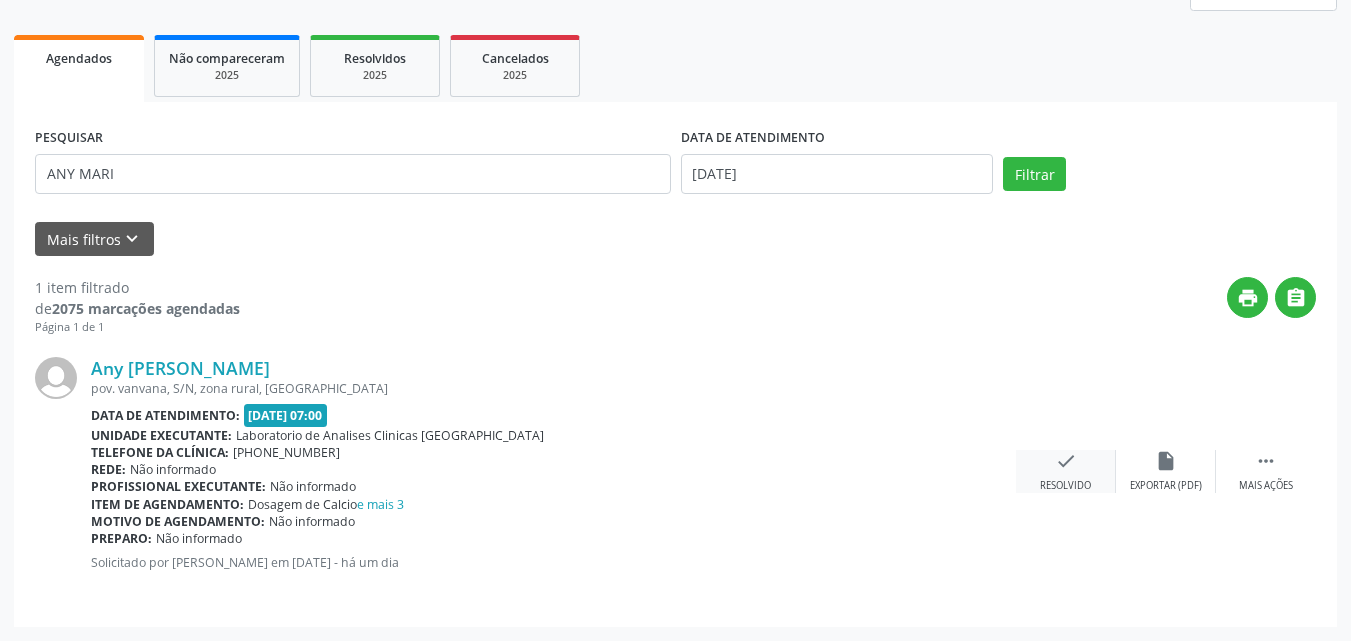 click on "check" at bounding box center [1066, 461] 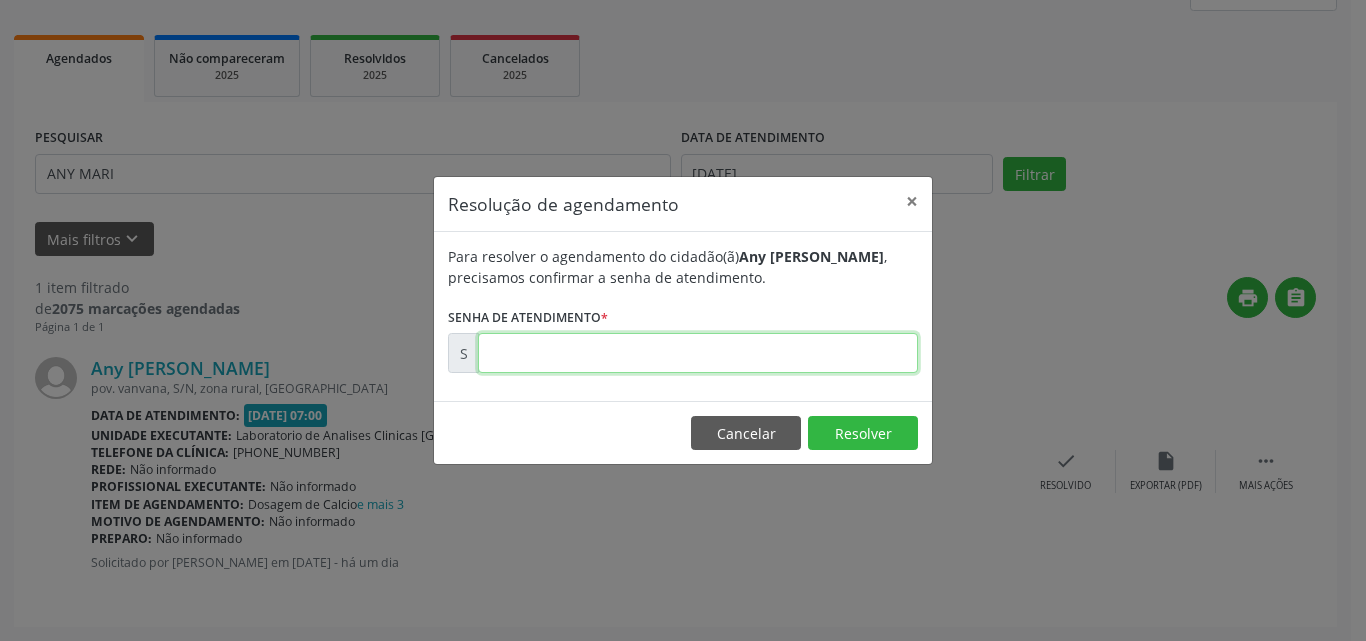 click at bounding box center (698, 353) 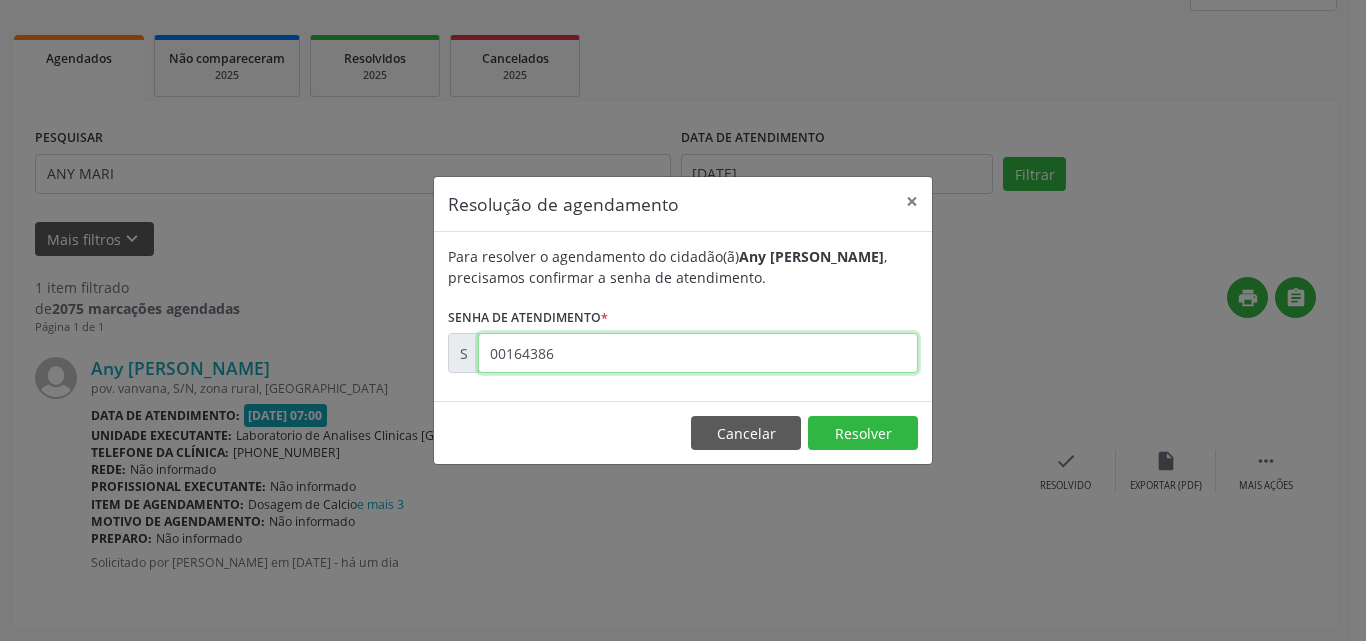 type on "00164386" 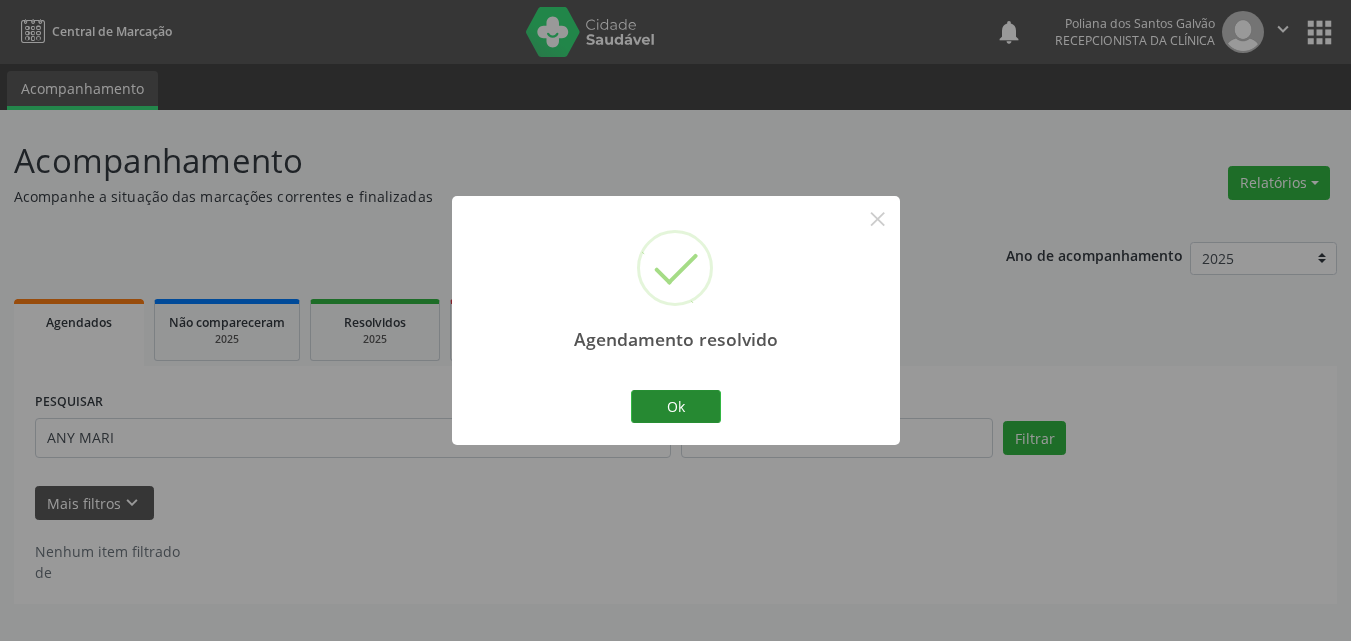 scroll, scrollTop: 0, scrollLeft: 0, axis: both 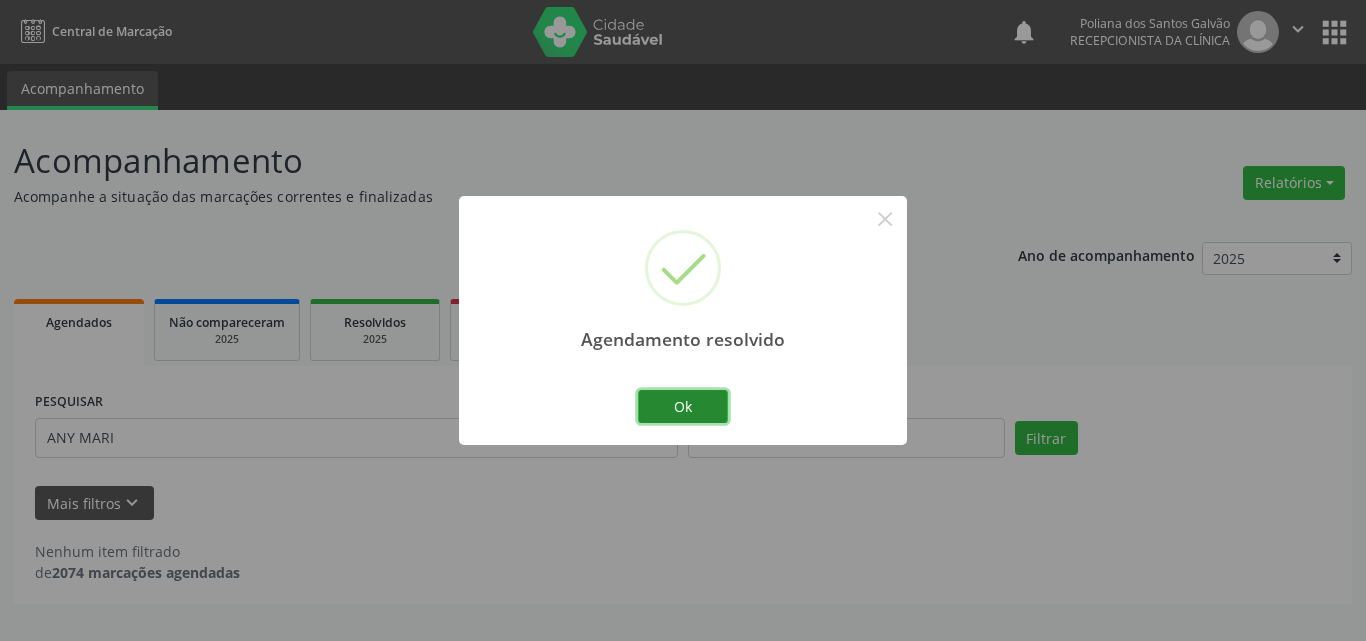 drag, startPoint x: 722, startPoint y: 402, endPoint x: 576, endPoint y: 429, distance: 148.47559 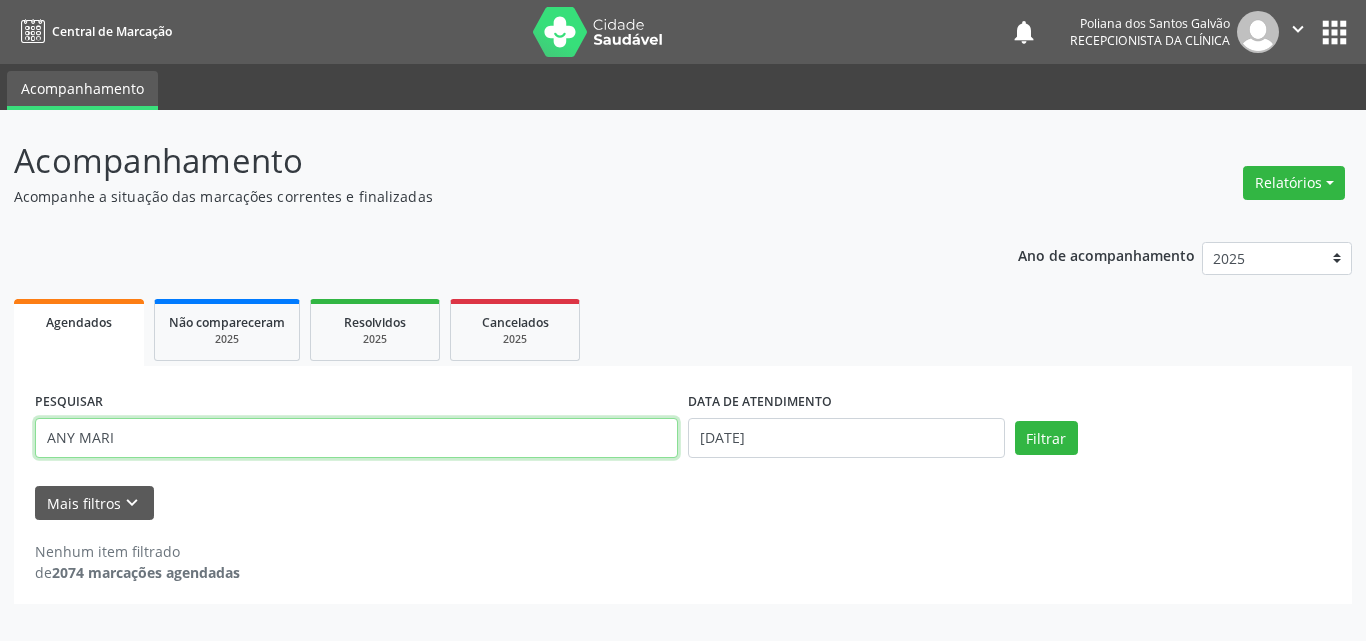 drag, startPoint x: 558, startPoint y: 437, endPoint x: 0, endPoint y: 143, distance: 630.71387 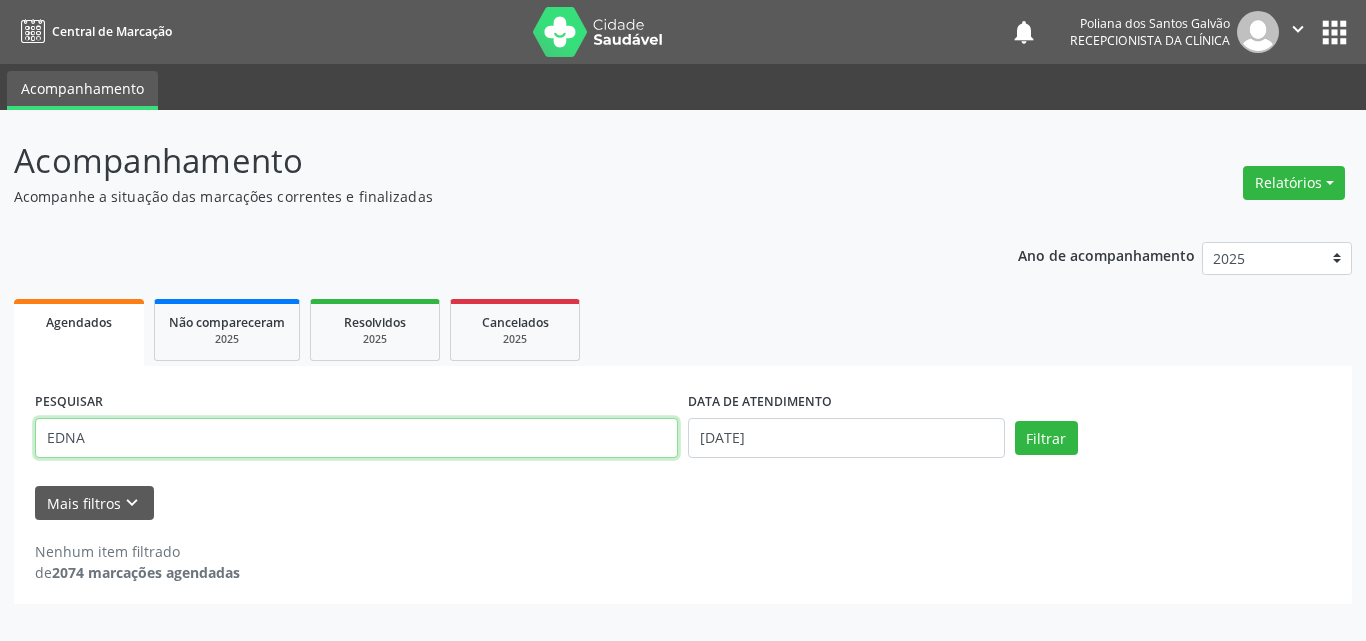 type on "EDNA" 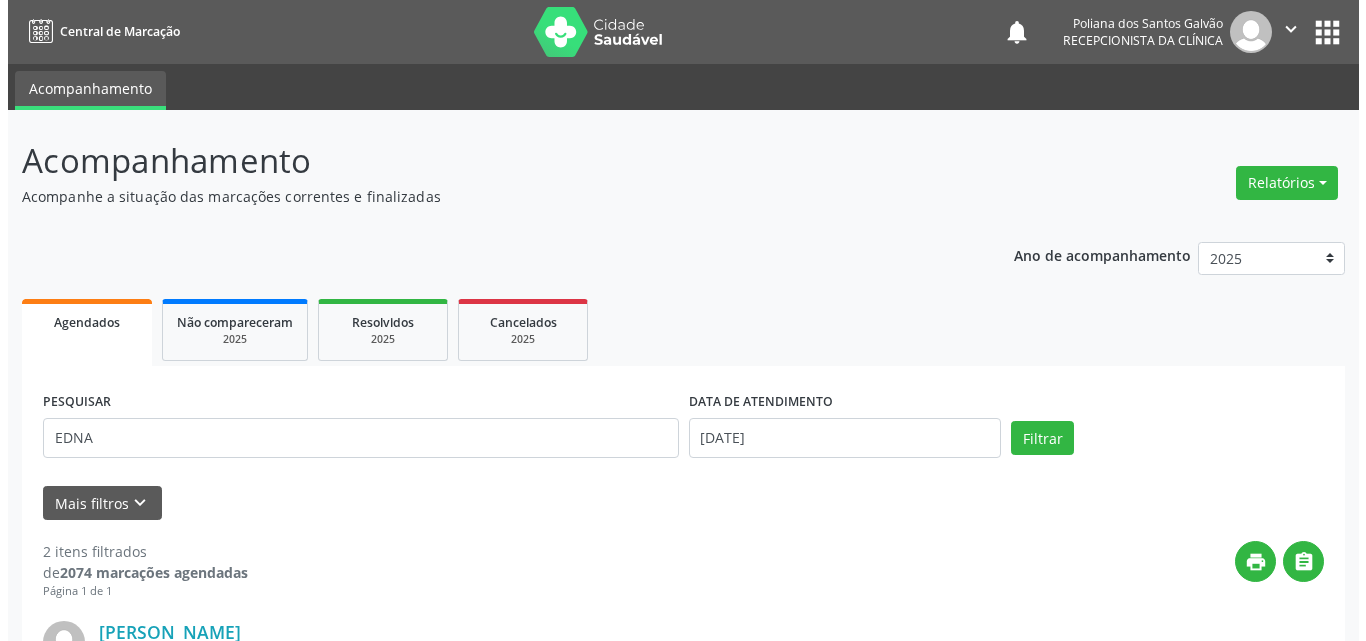 scroll, scrollTop: 400, scrollLeft: 0, axis: vertical 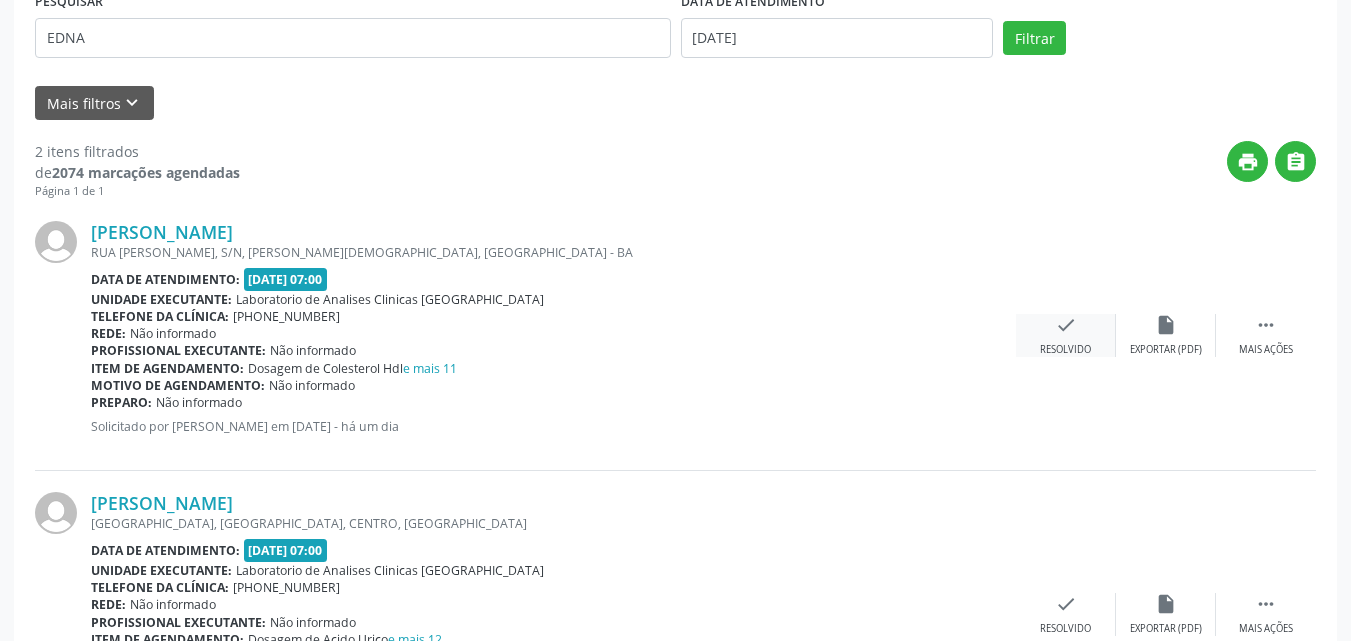 click on "check" at bounding box center (1066, 325) 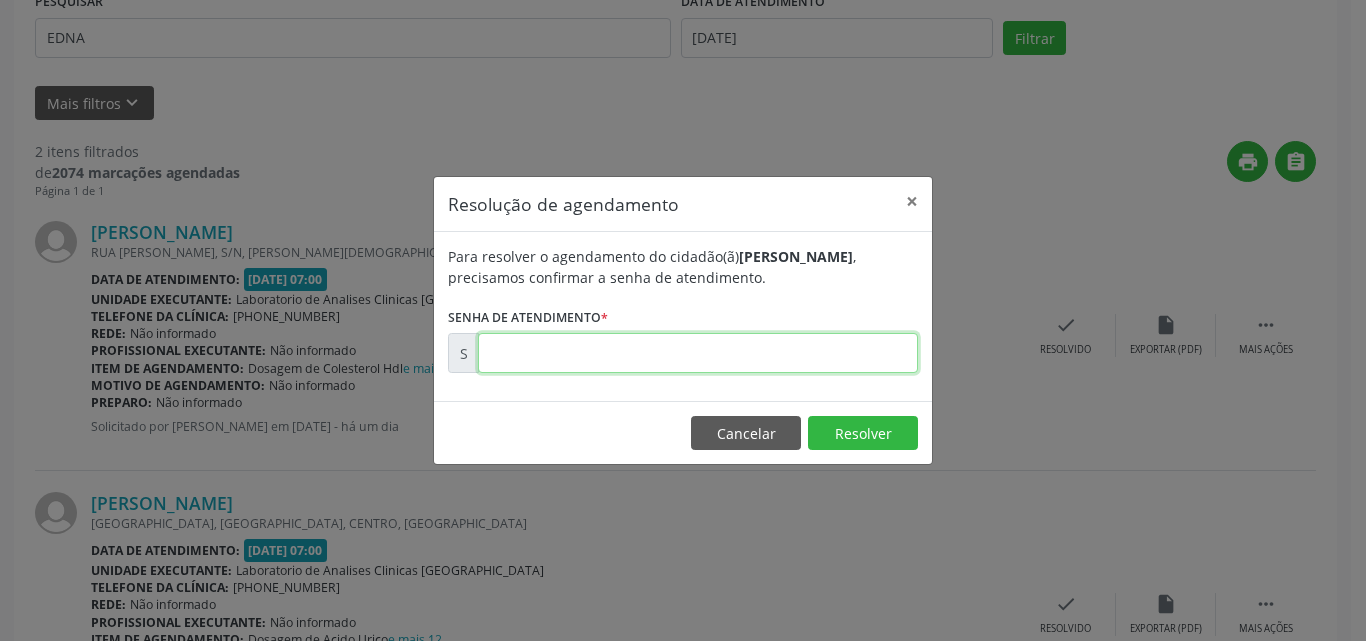 click at bounding box center (698, 353) 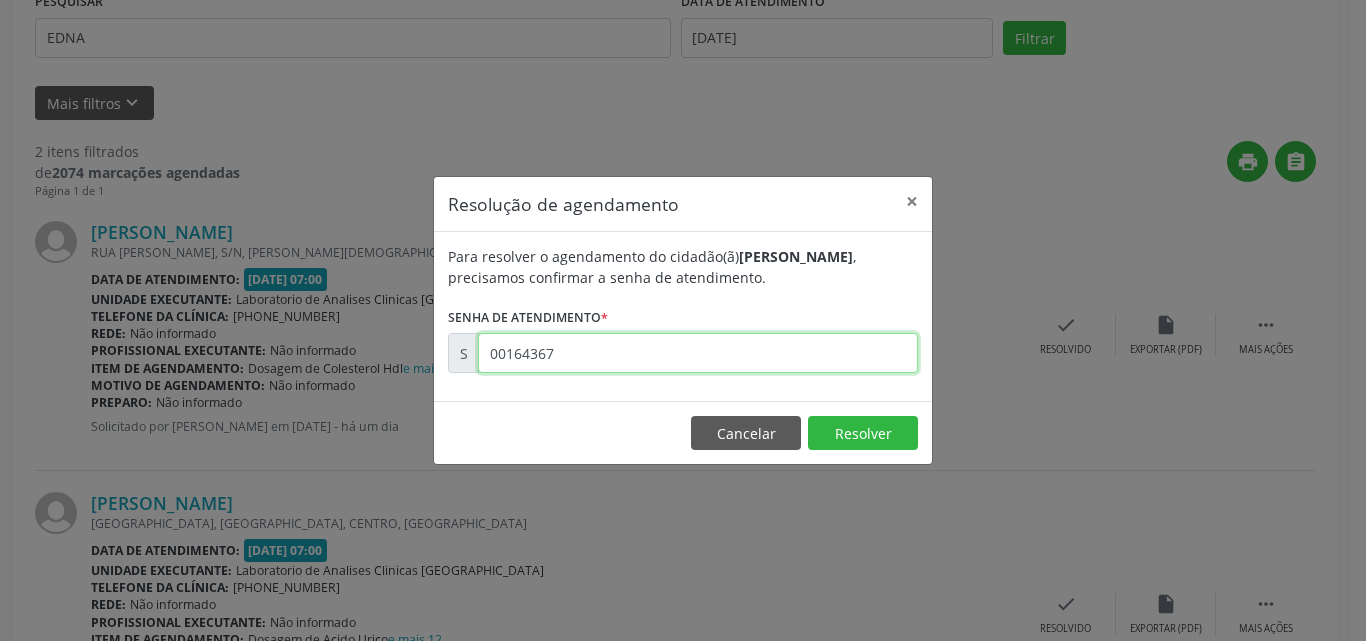 type on "00164367" 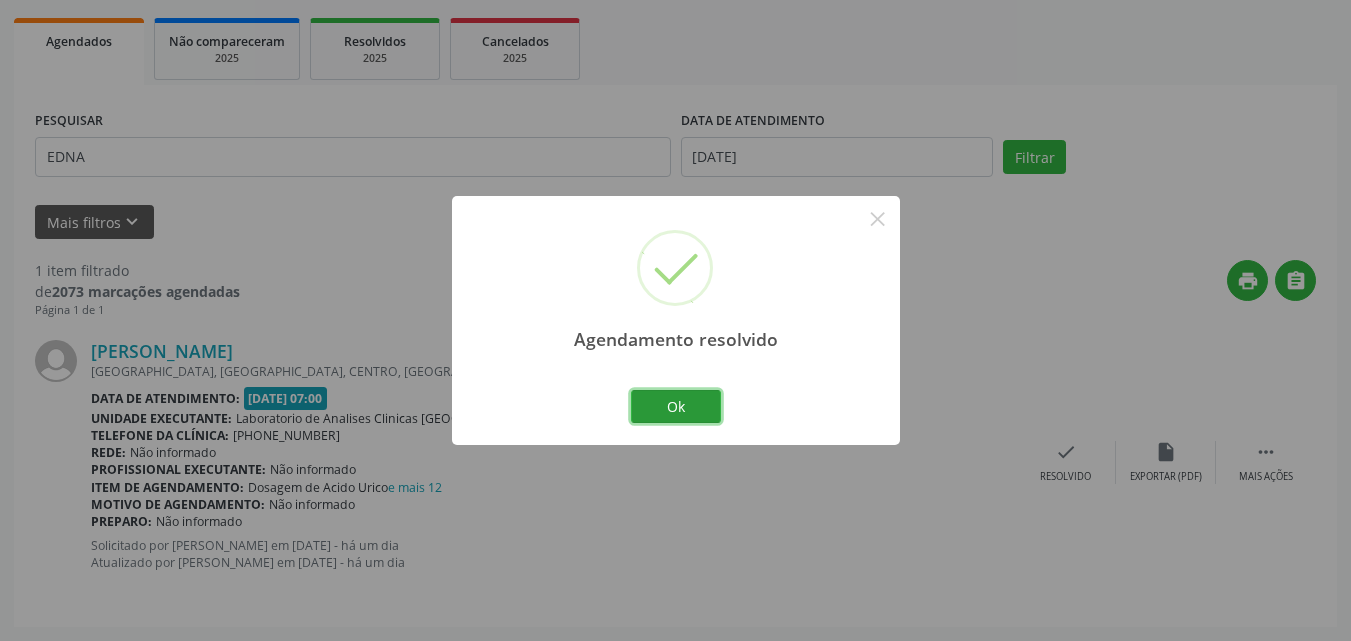 drag, startPoint x: 705, startPoint y: 398, endPoint x: 596, endPoint y: 404, distance: 109.165016 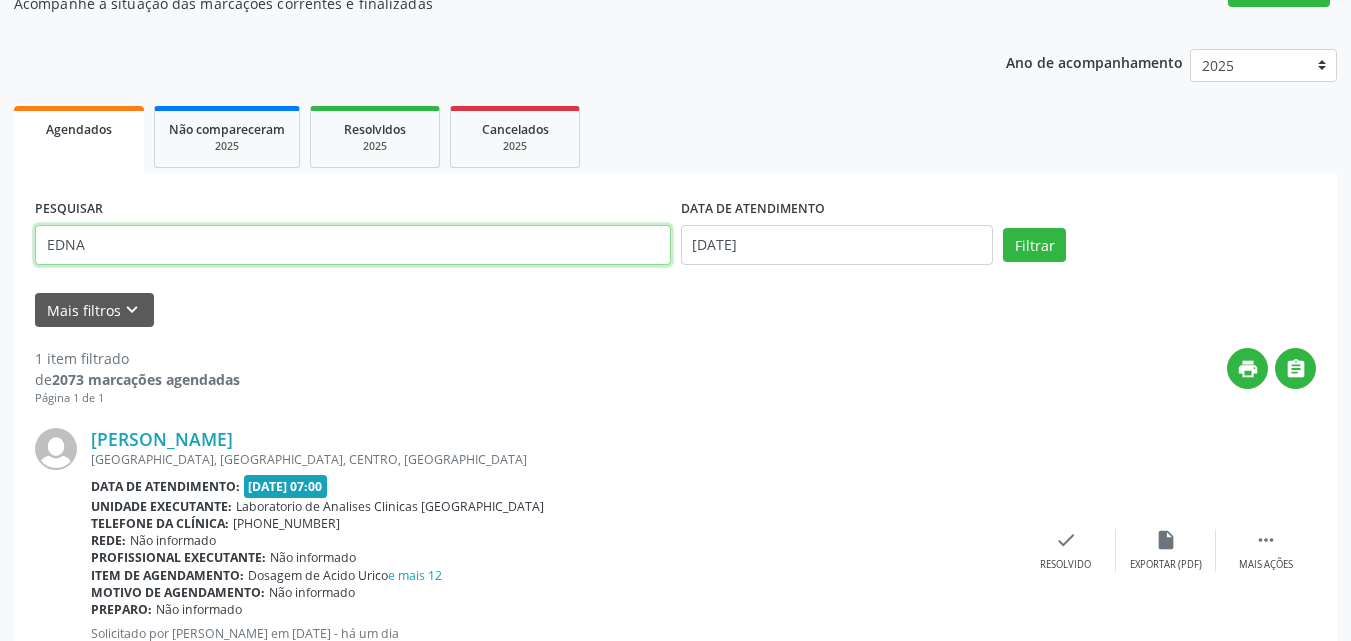 drag, startPoint x: 475, startPoint y: 160, endPoint x: 0, endPoint y: -79, distance: 531.73865 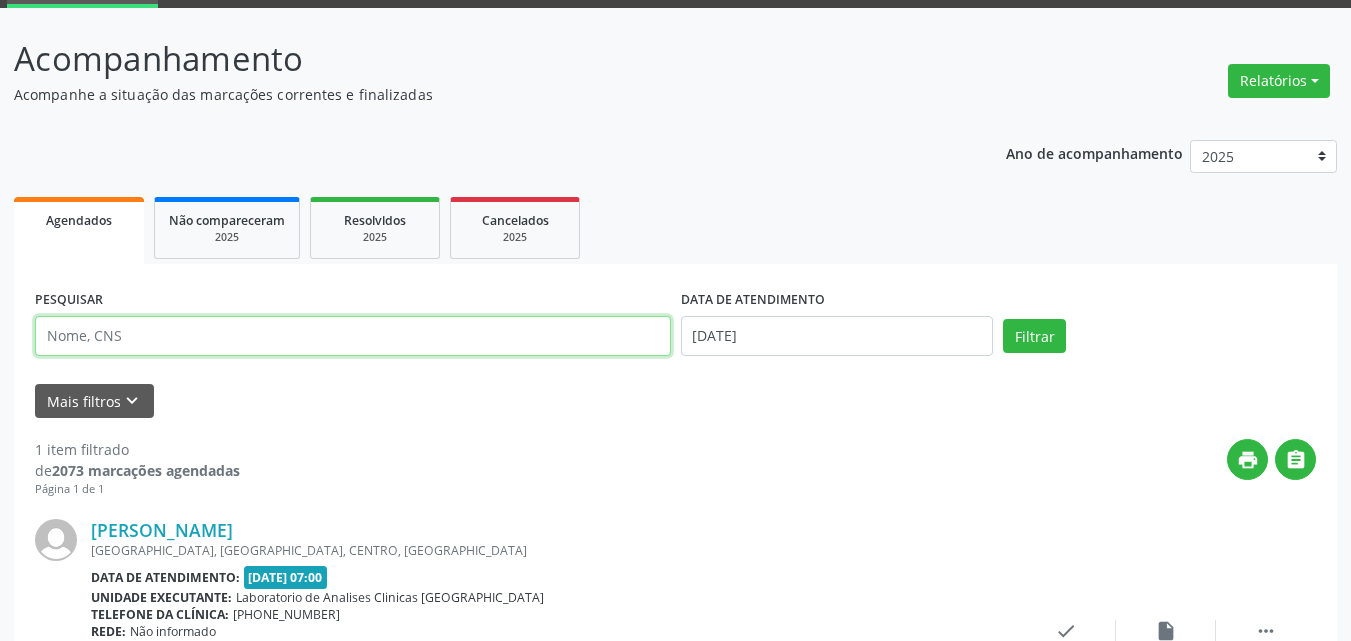 type 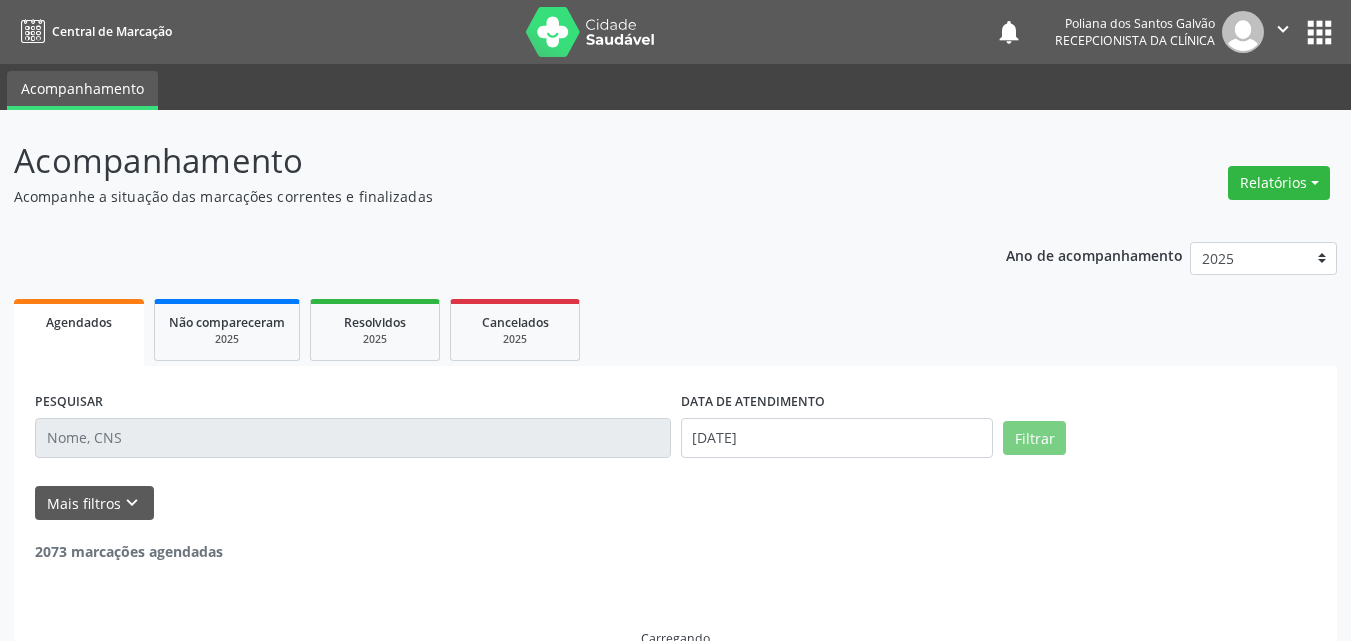 scroll, scrollTop: 0, scrollLeft: 0, axis: both 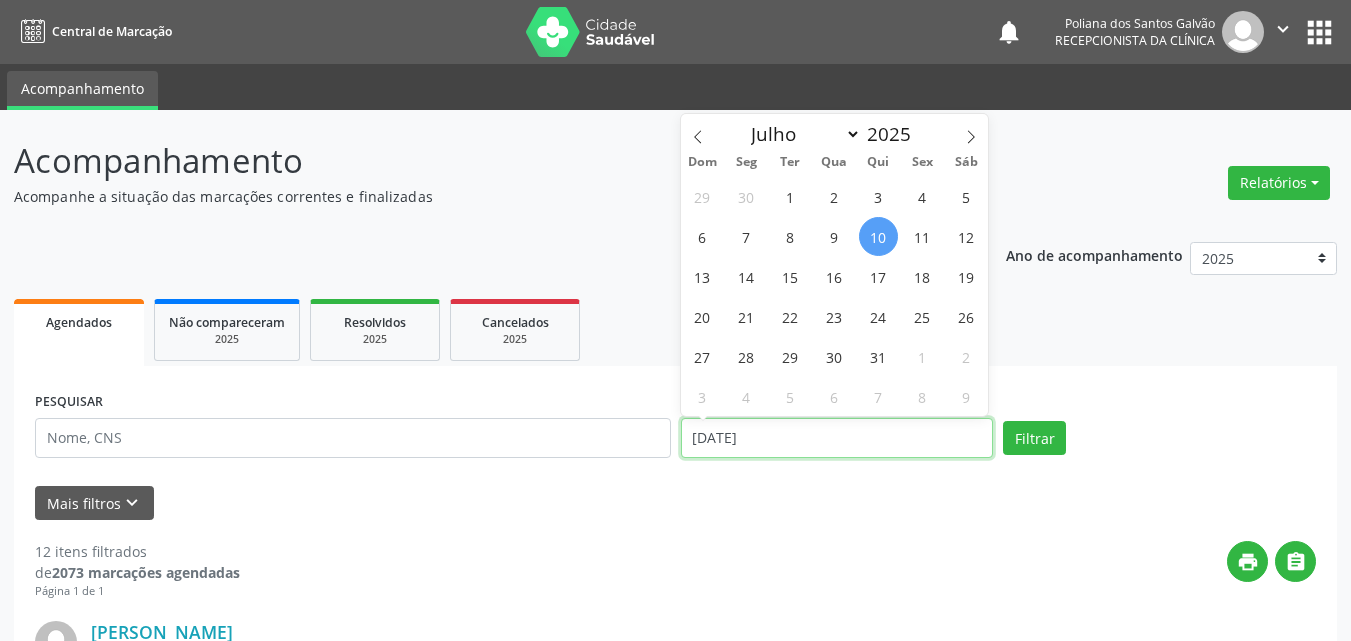 click on "[DATE]" at bounding box center (837, 438) 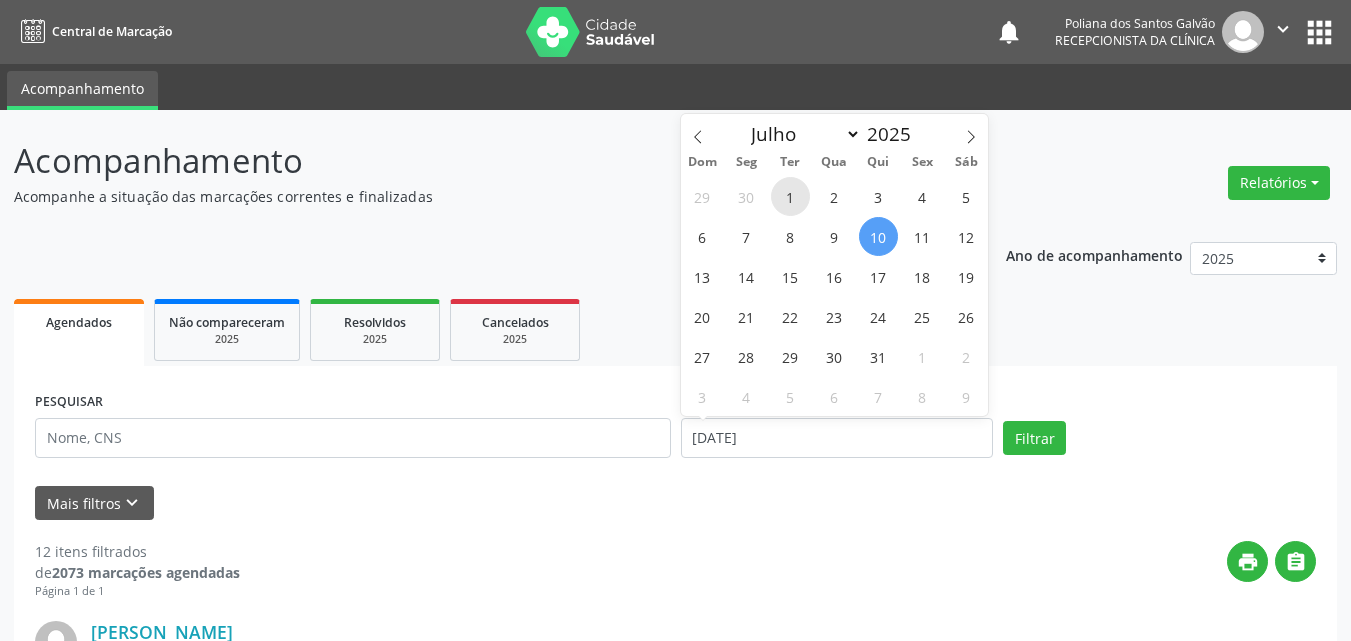 click on "1" at bounding box center [790, 196] 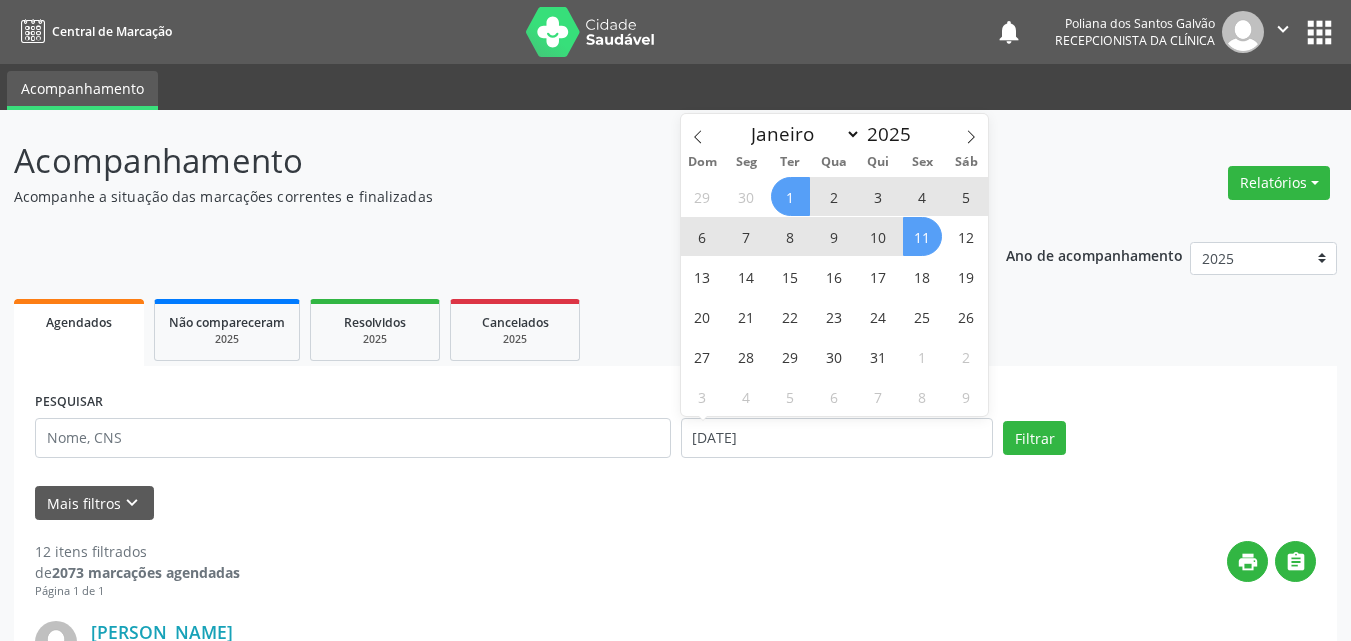 click on "11" at bounding box center [922, 236] 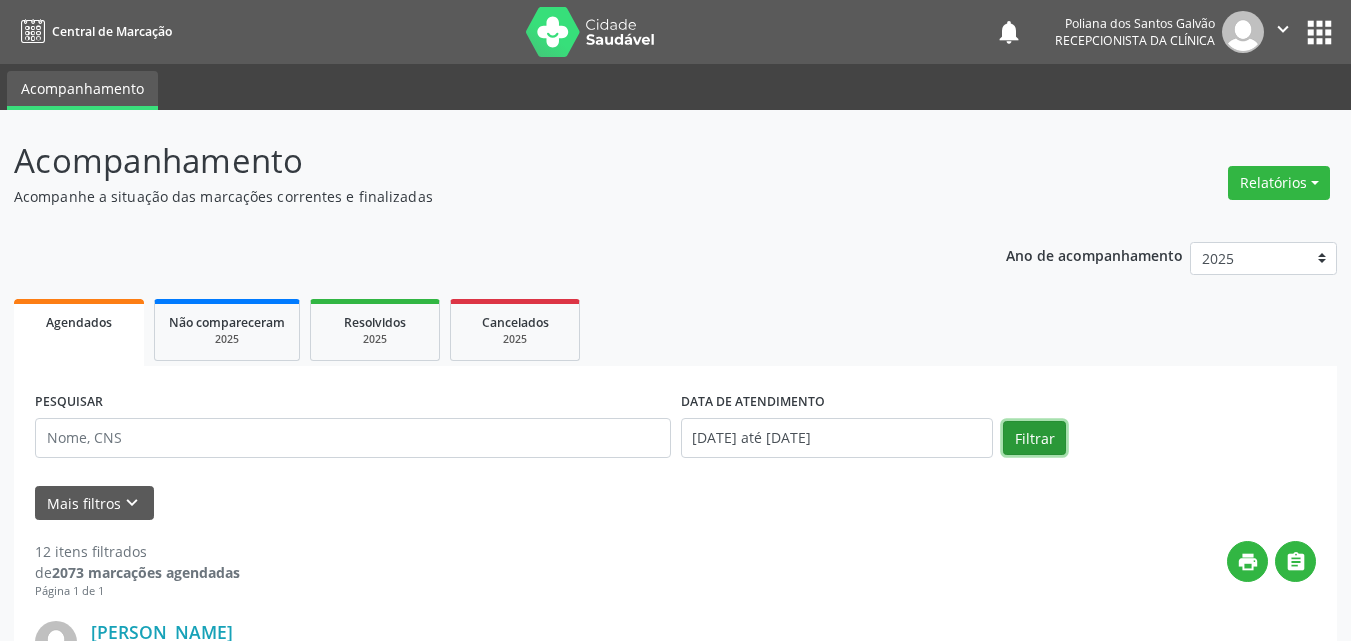 click on "Filtrar" at bounding box center [1034, 438] 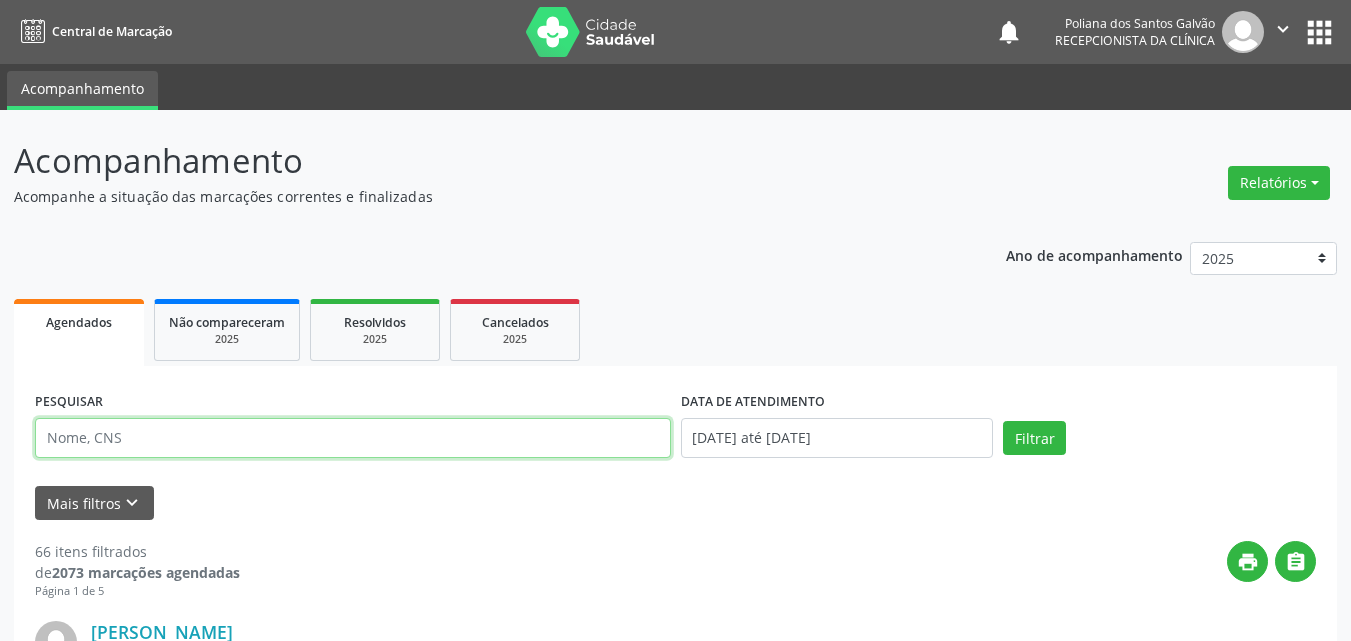 click at bounding box center [353, 438] 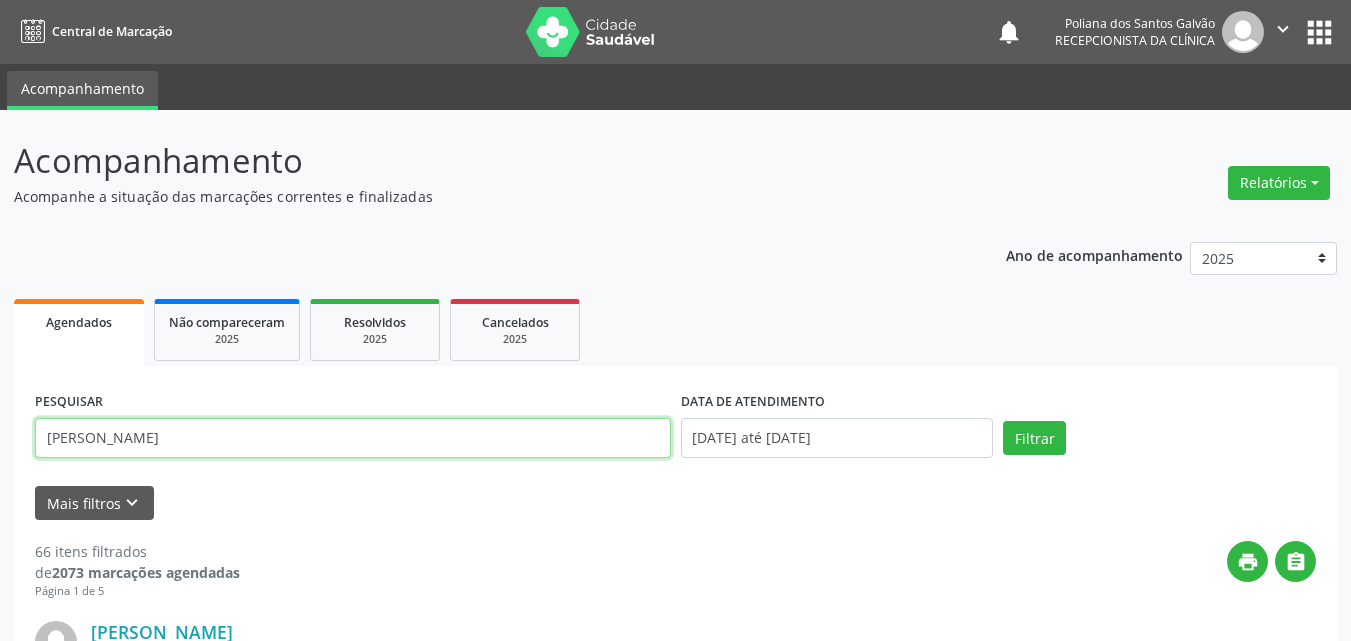 type on "ruth maria" 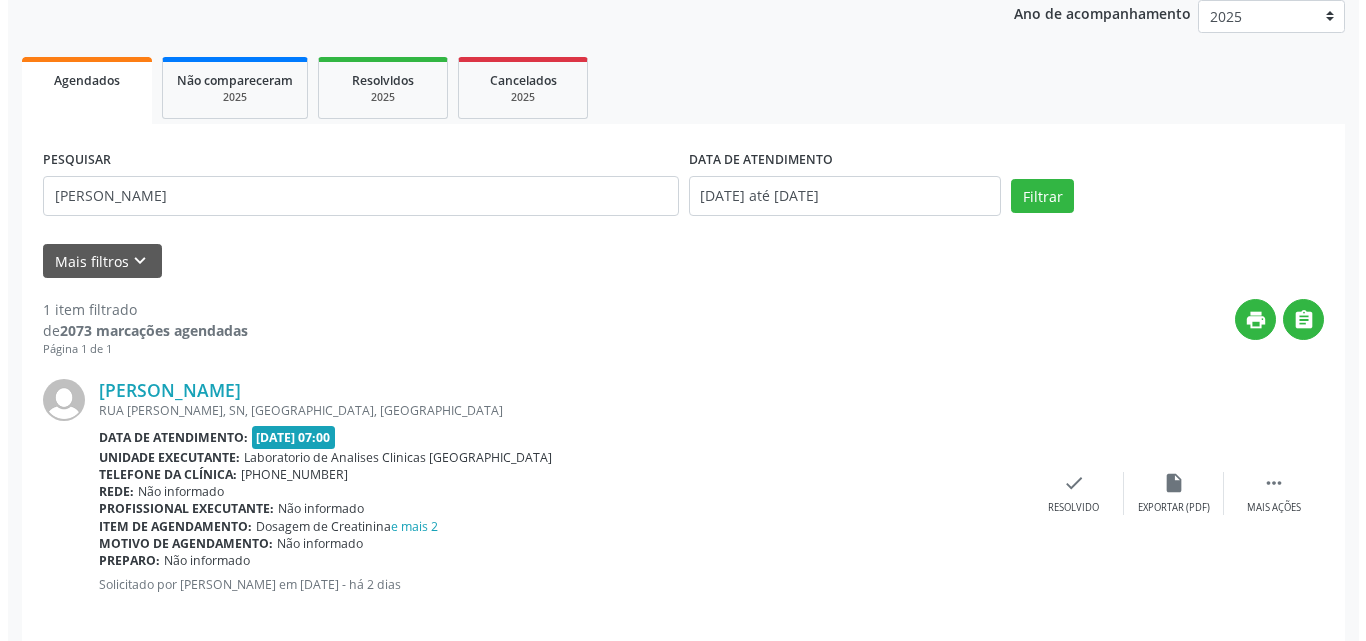 scroll, scrollTop: 264, scrollLeft: 0, axis: vertical 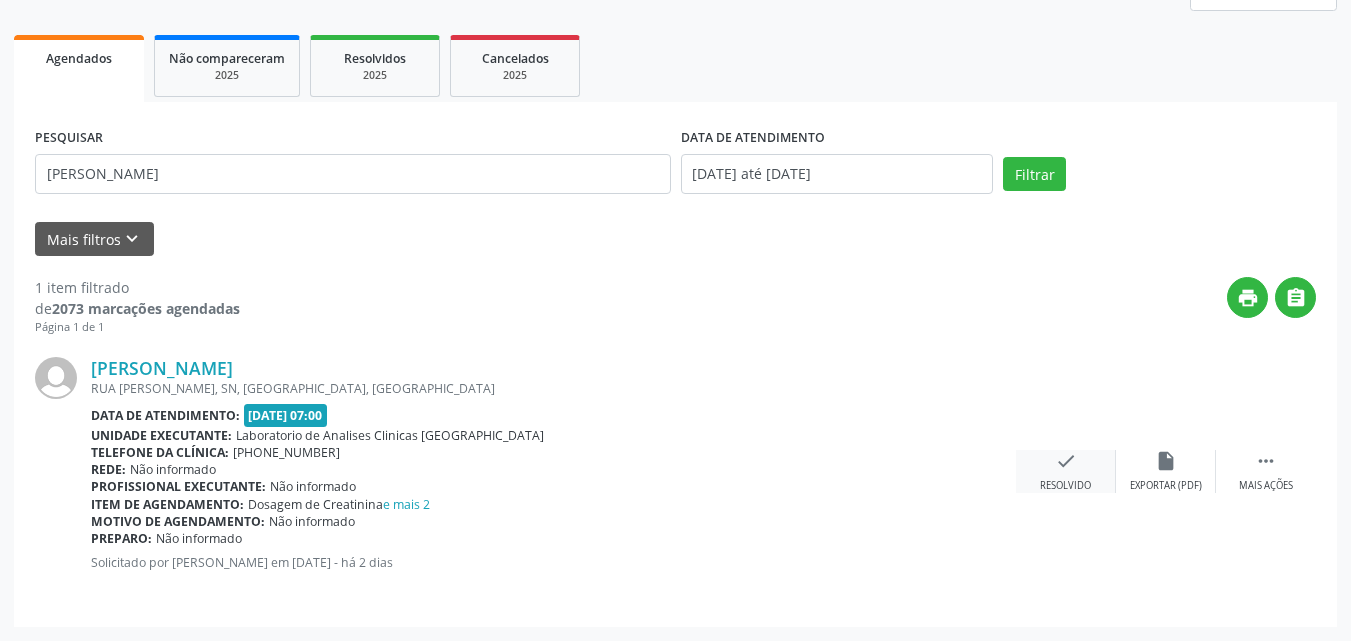 click on "check
Resolvido" at bounding box center (1066, 471) 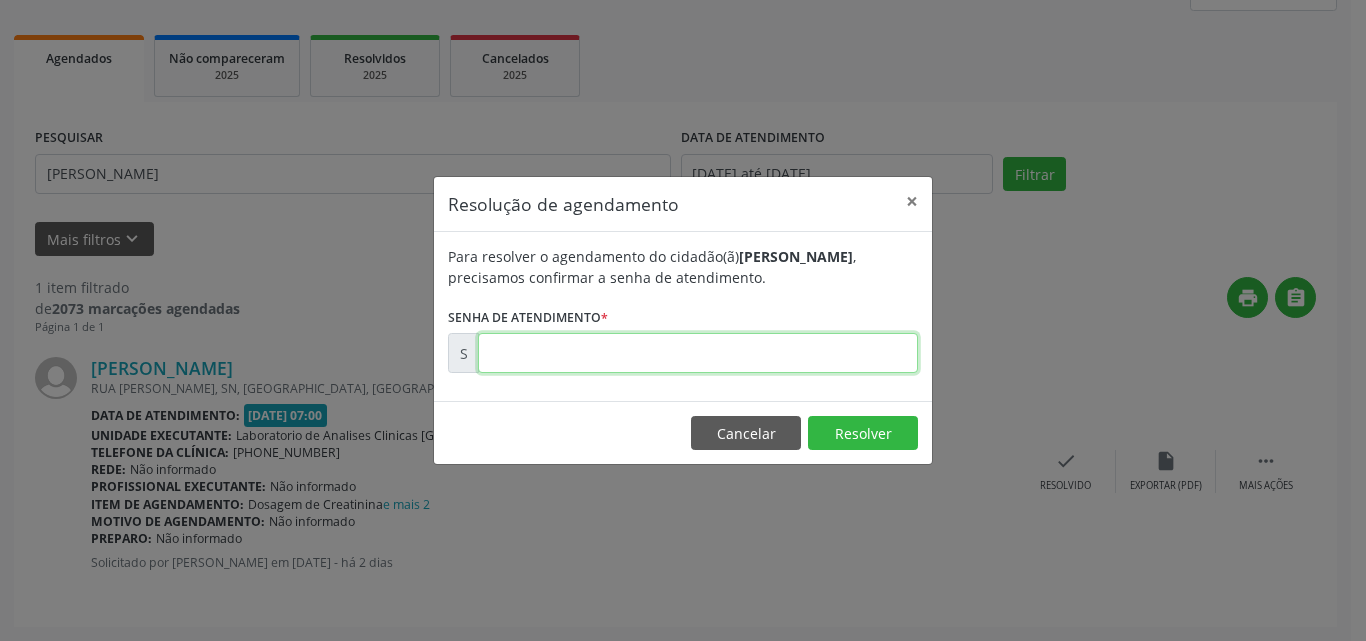 drag, startPoint x: 765, startPoint y: 336, endPoint x: 765, endPoint y: 316, distance: 20 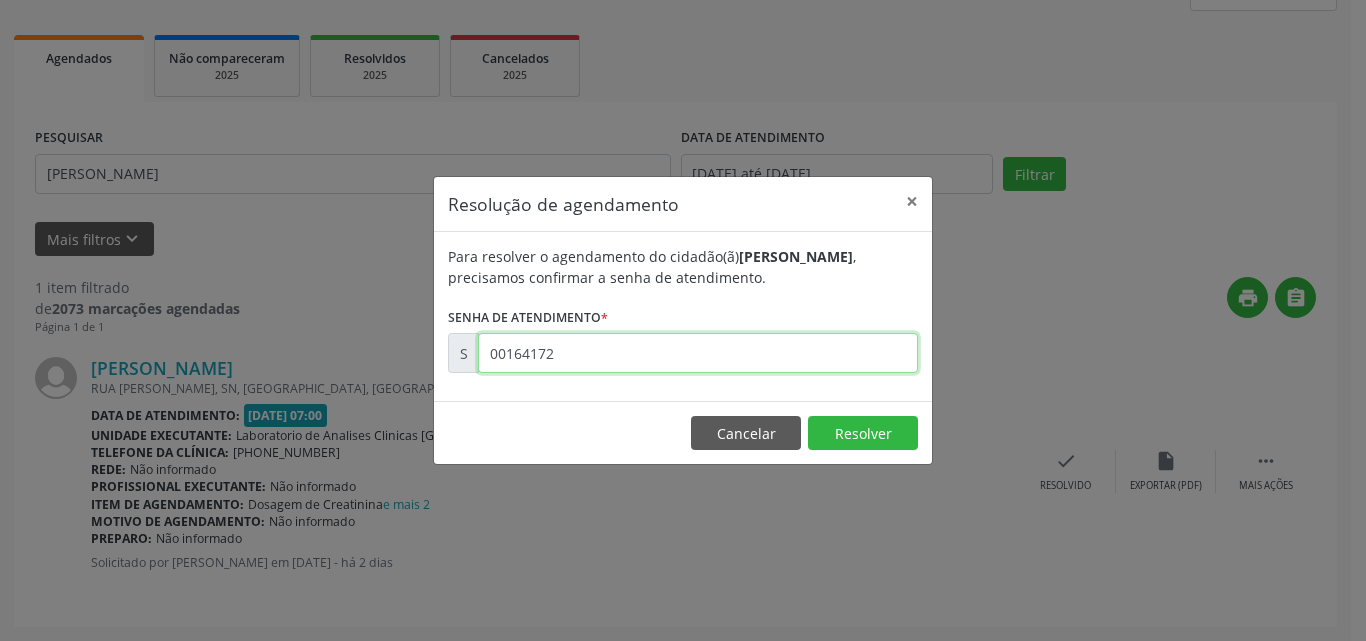 type on "00164172" 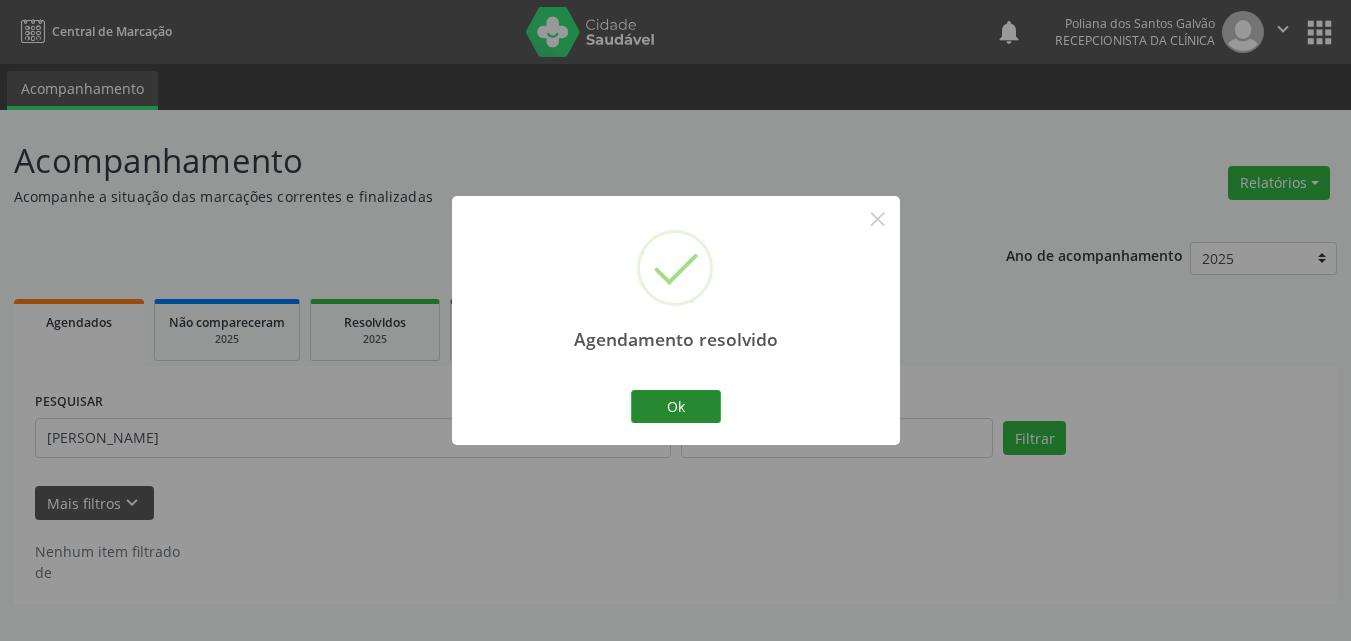 scroll, scrollTop: 0, scrollLeft: 0, axis: both 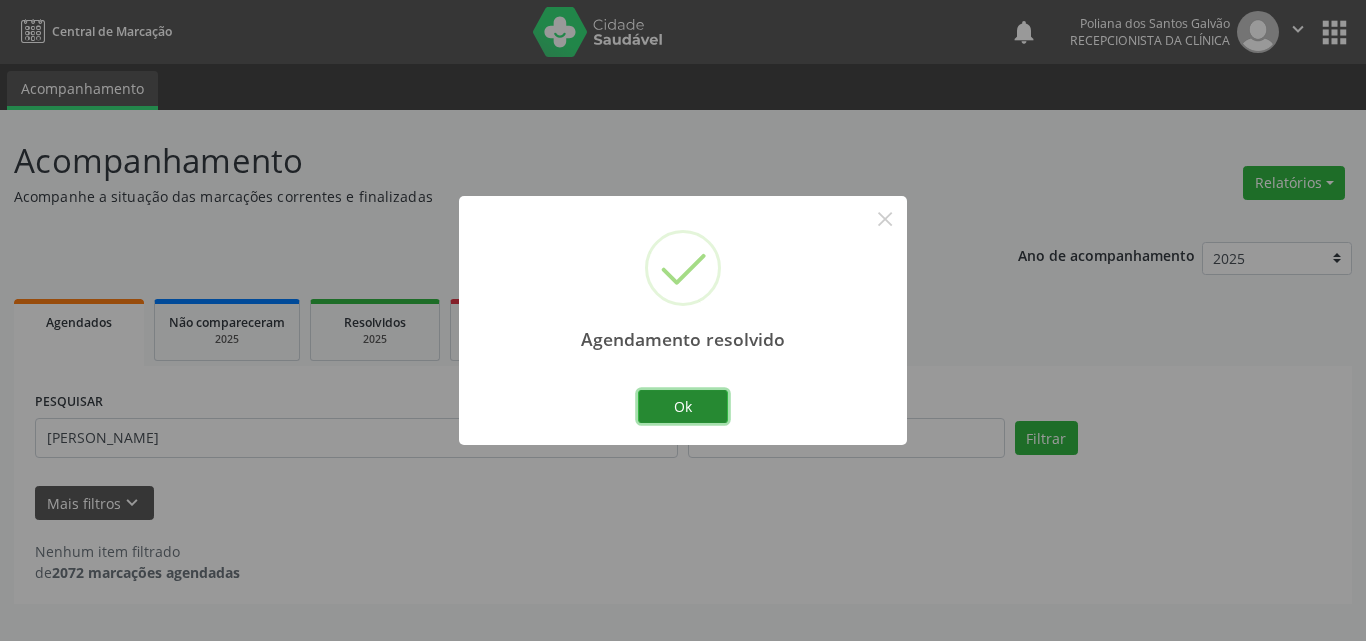 click on "Ok" at bounding box center (683, 407) 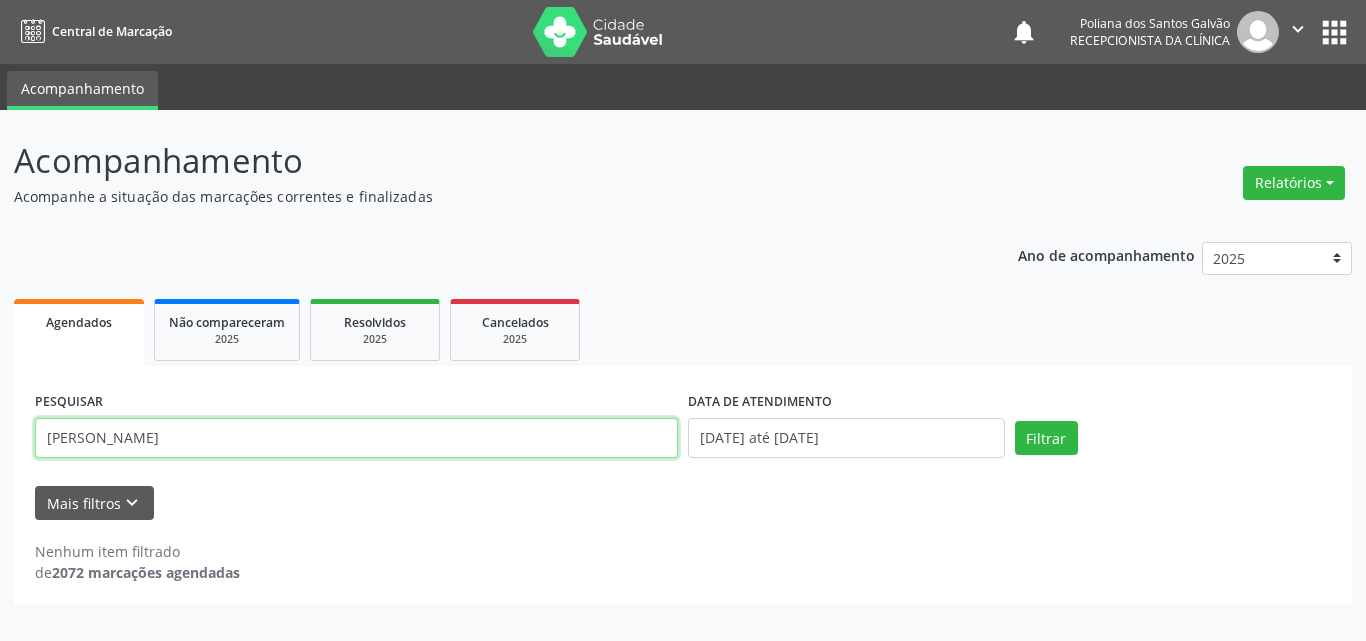 drag, startPoint x: 530, startPoint y: 439, endPoint x: 0, endPoint y: 391, distance: 532.1691 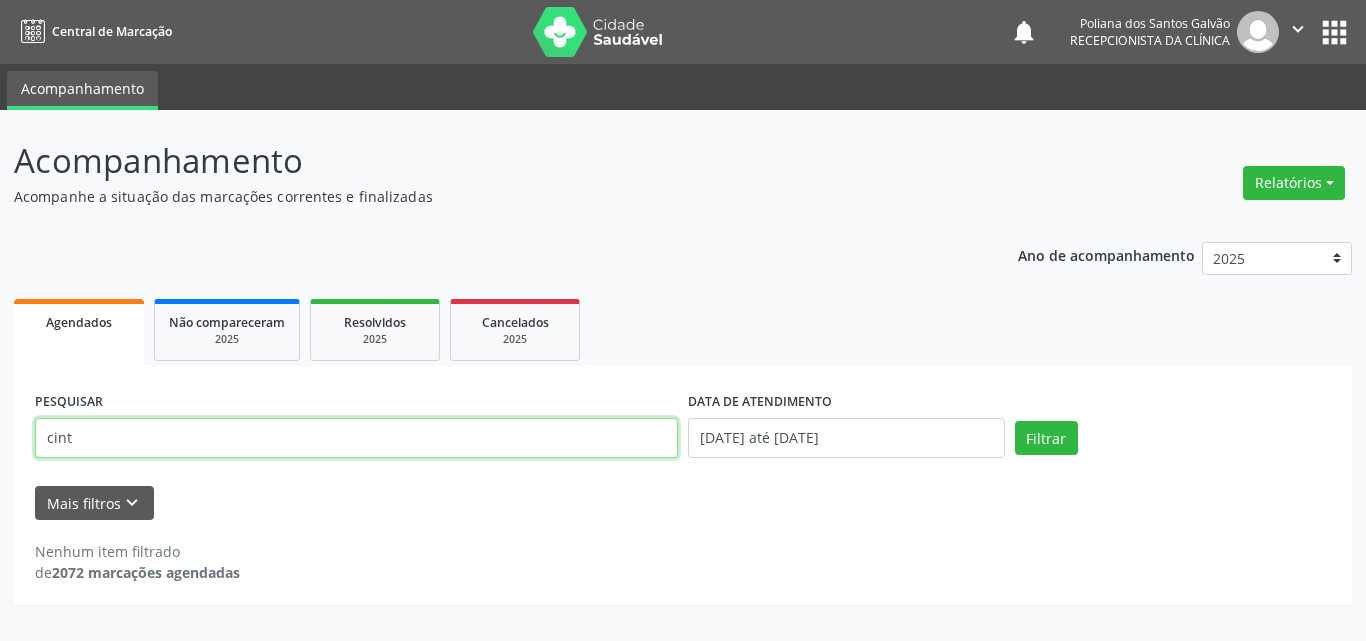 type on "cint" 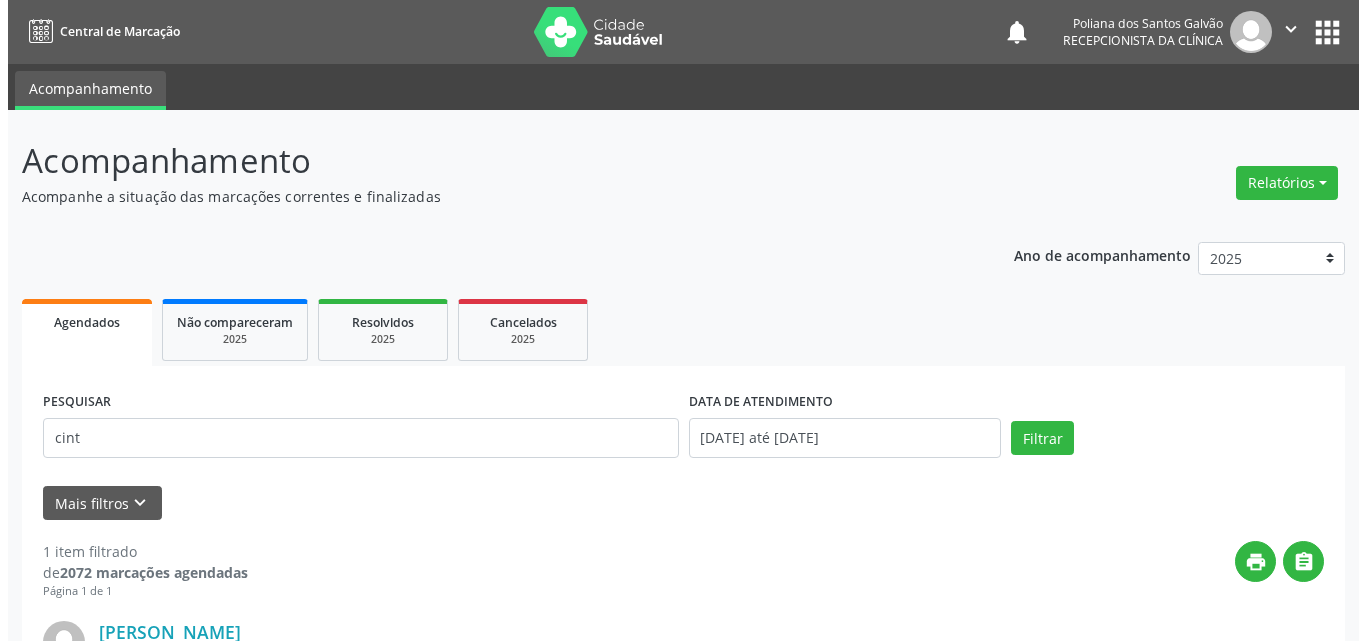 scroll, scrollTop: 264, scrollLeft: 0, axis: vertical 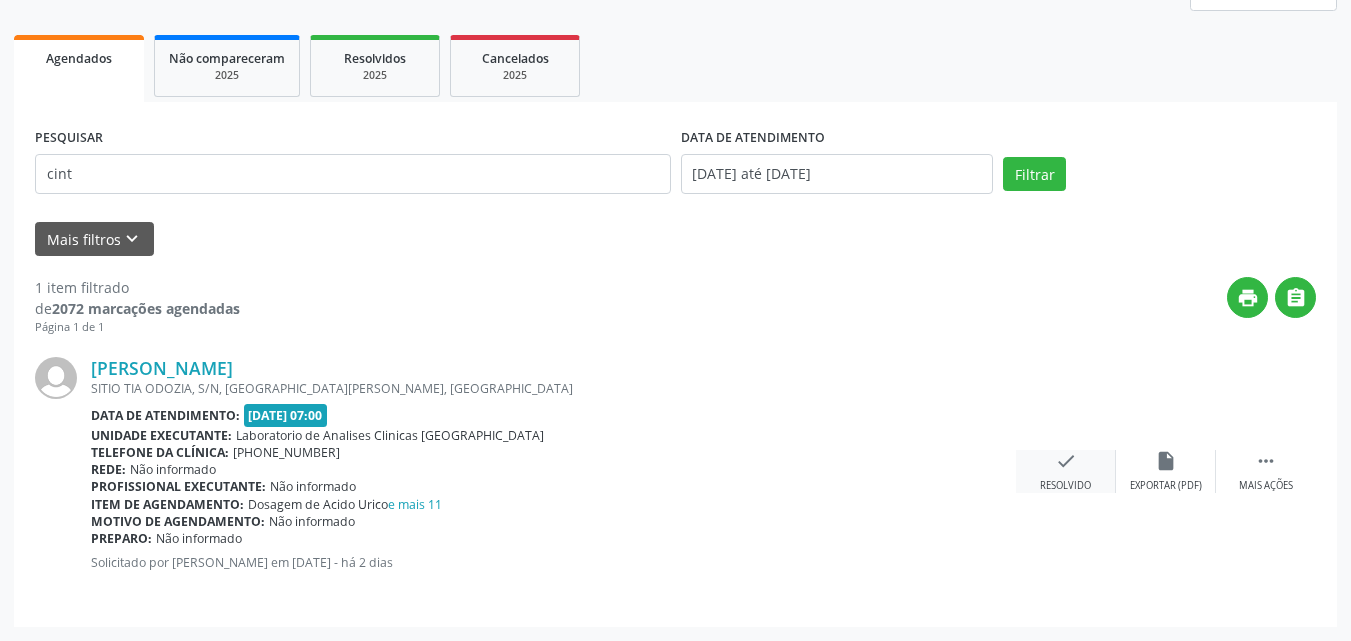 click on "check" at bounding box center (1066, 461) 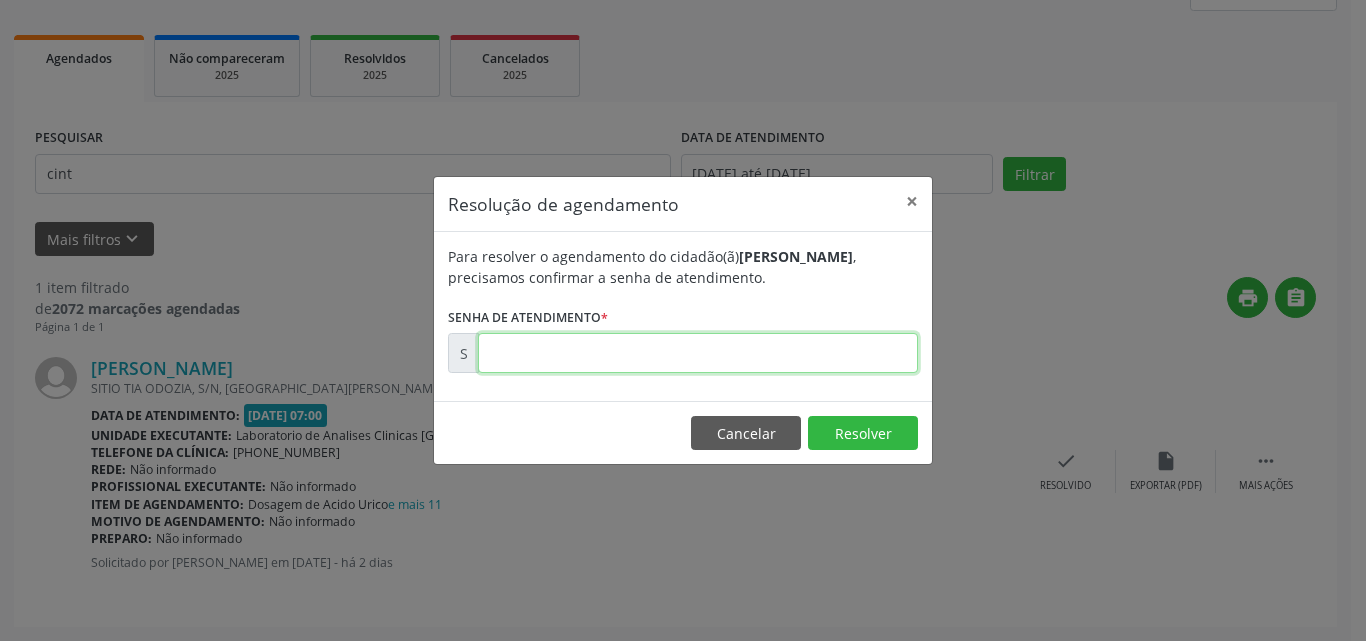 click at bounding box center (698, 353) 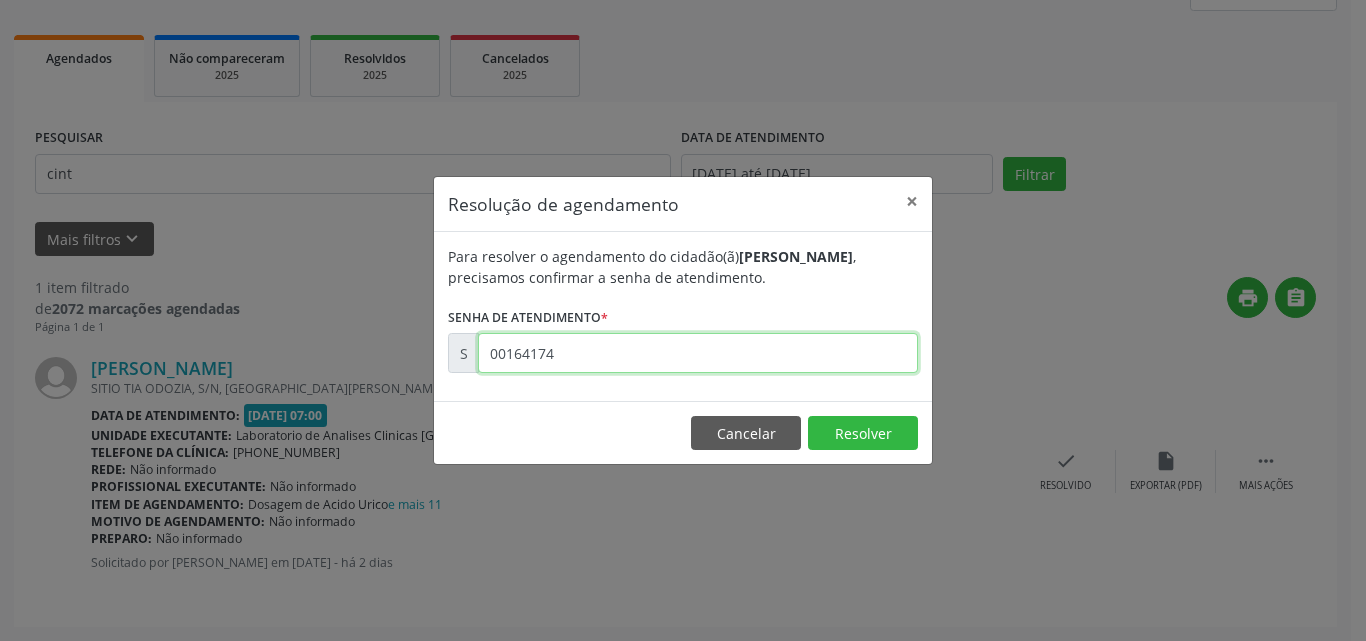 type on "00164174" 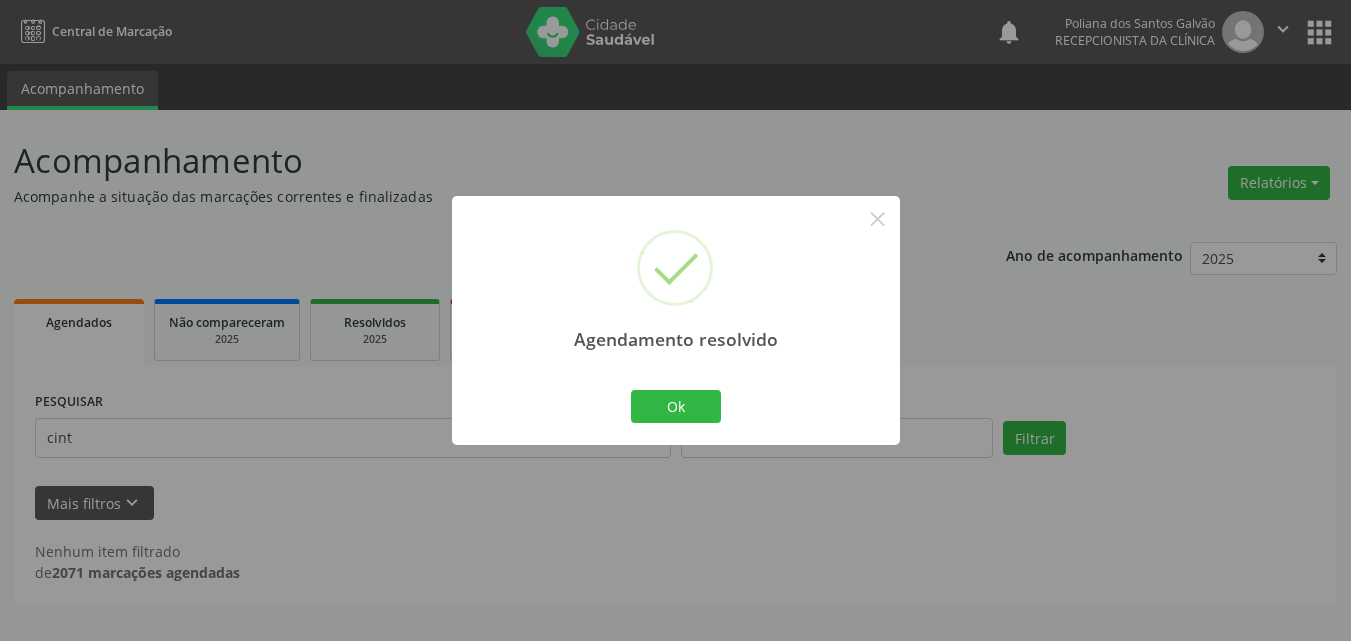 scroll, scrollTop: 0, scrollLeft: 0, axis: both 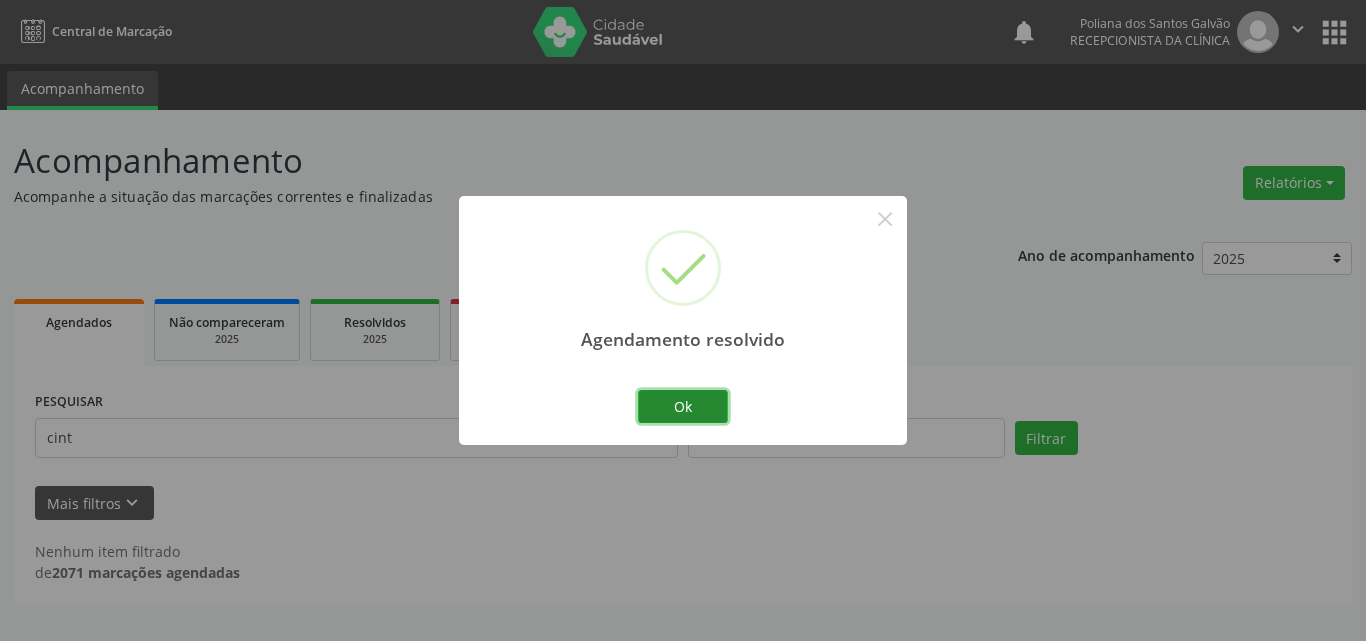 drag, startPoint x: 709, startPoint y: 408, endPoint x: 613, endPoint y: 431, distance: 98.71677 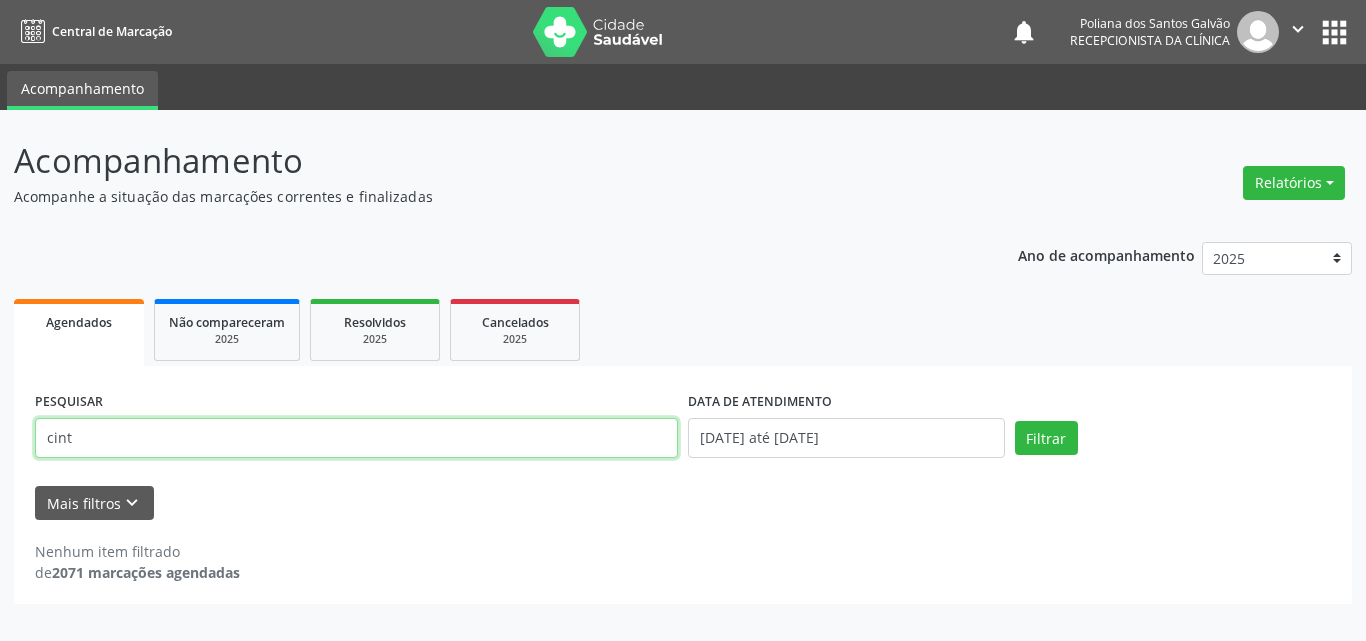 drag, startPoint x: 515, startPoint y: 438, endPoint x: 0, endPoint y: 183, distance: 574.6738 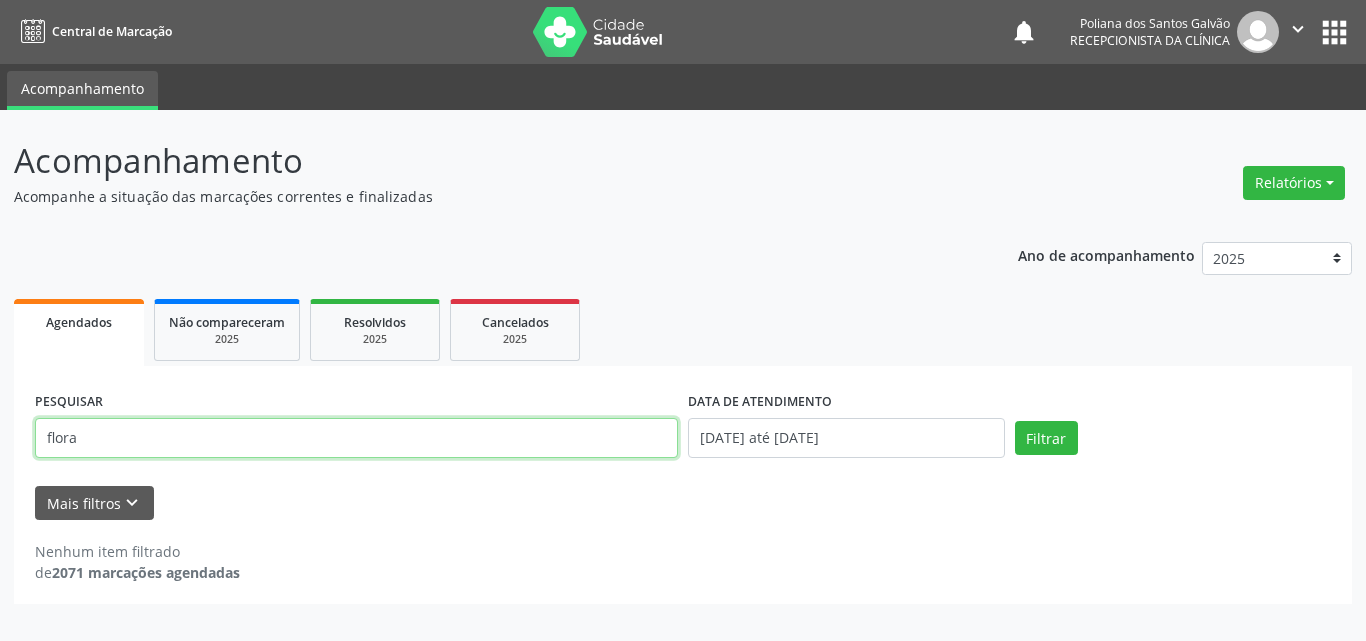 type on "flora" 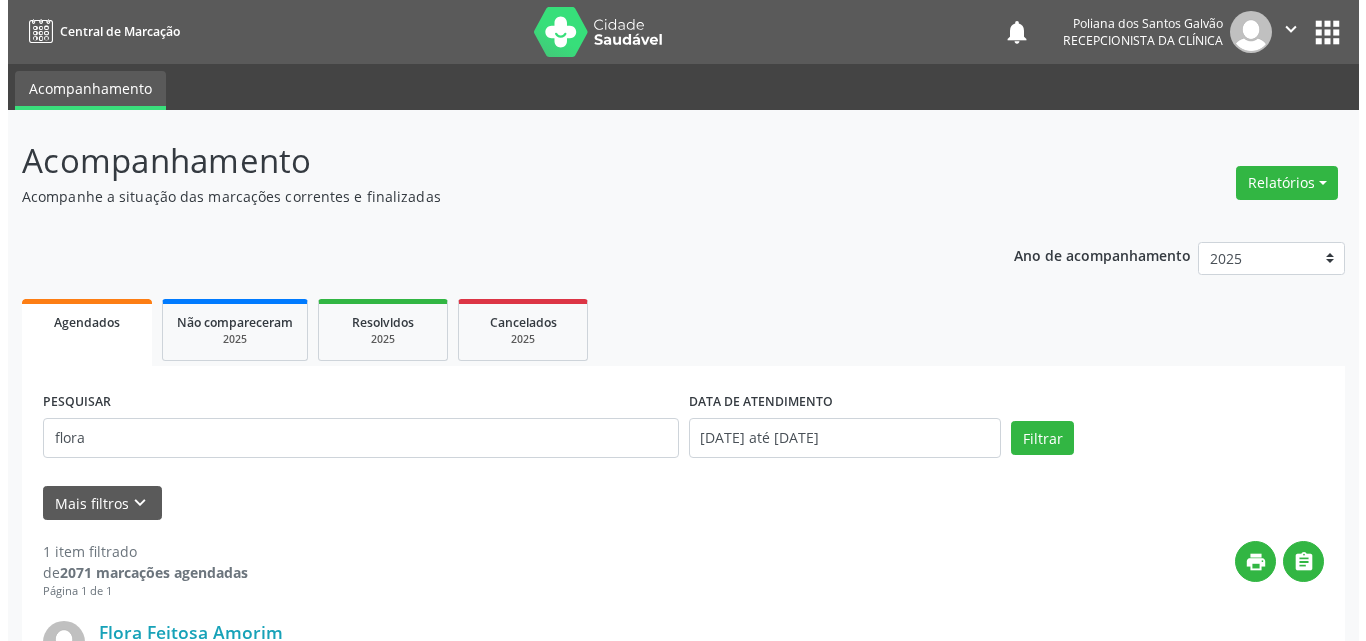 scroll, scrollTop: 264, scrollLeft: 0, axis: vertical 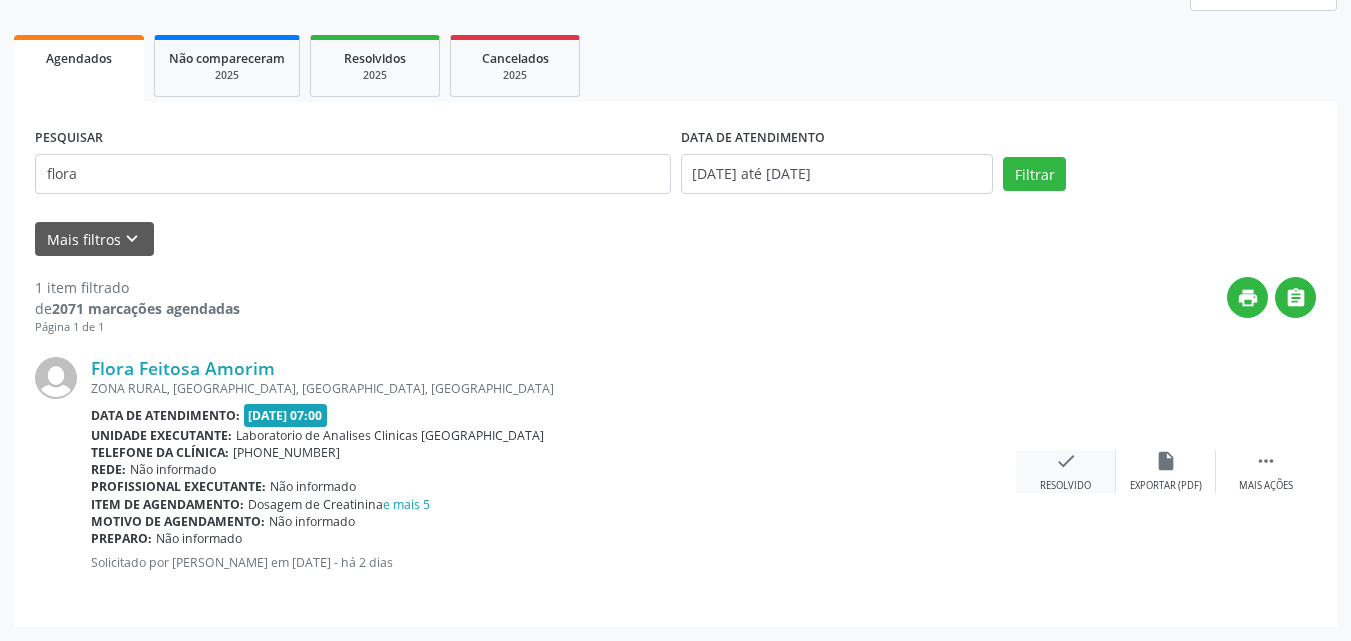 click on "check
Resolvido" at bounding box center (1066, 471) 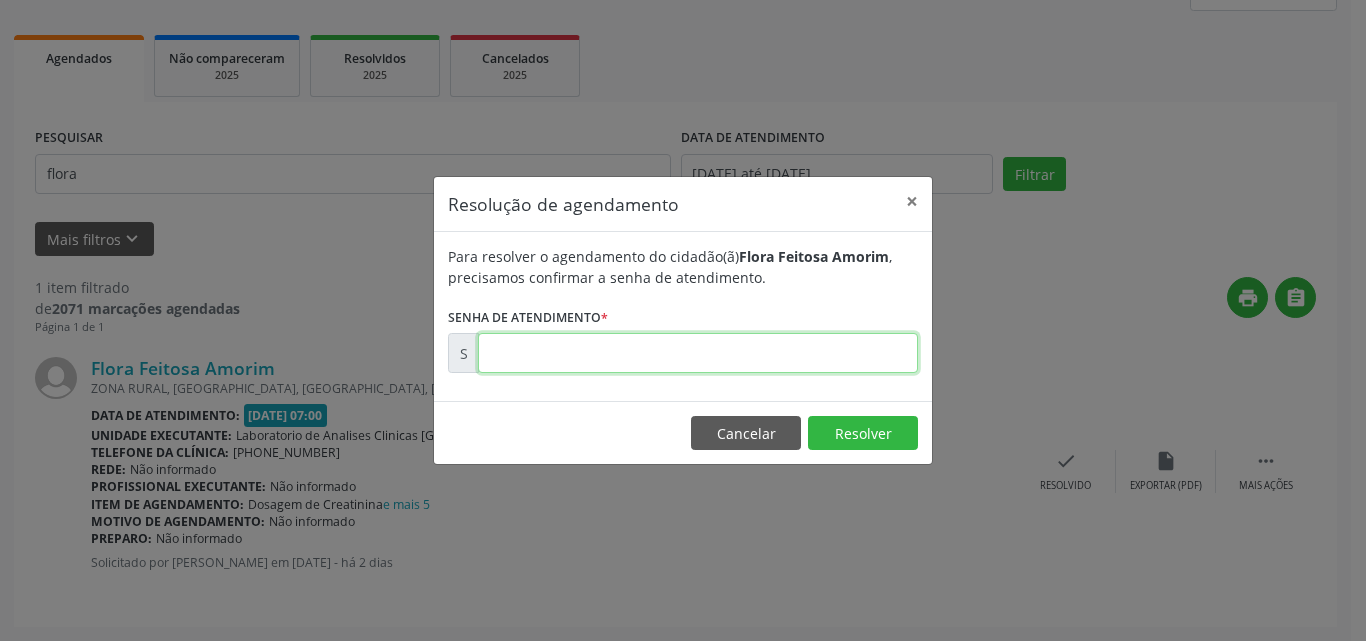 click at bounding box center [698, 353] 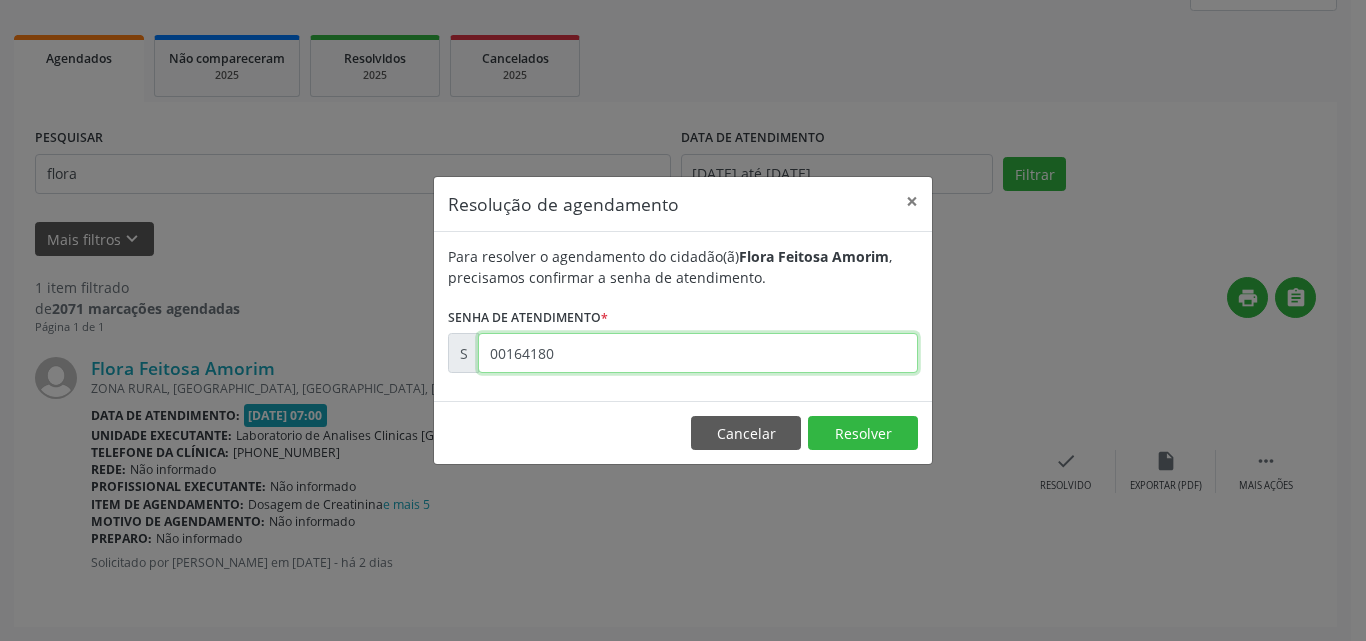 type on "00164180" 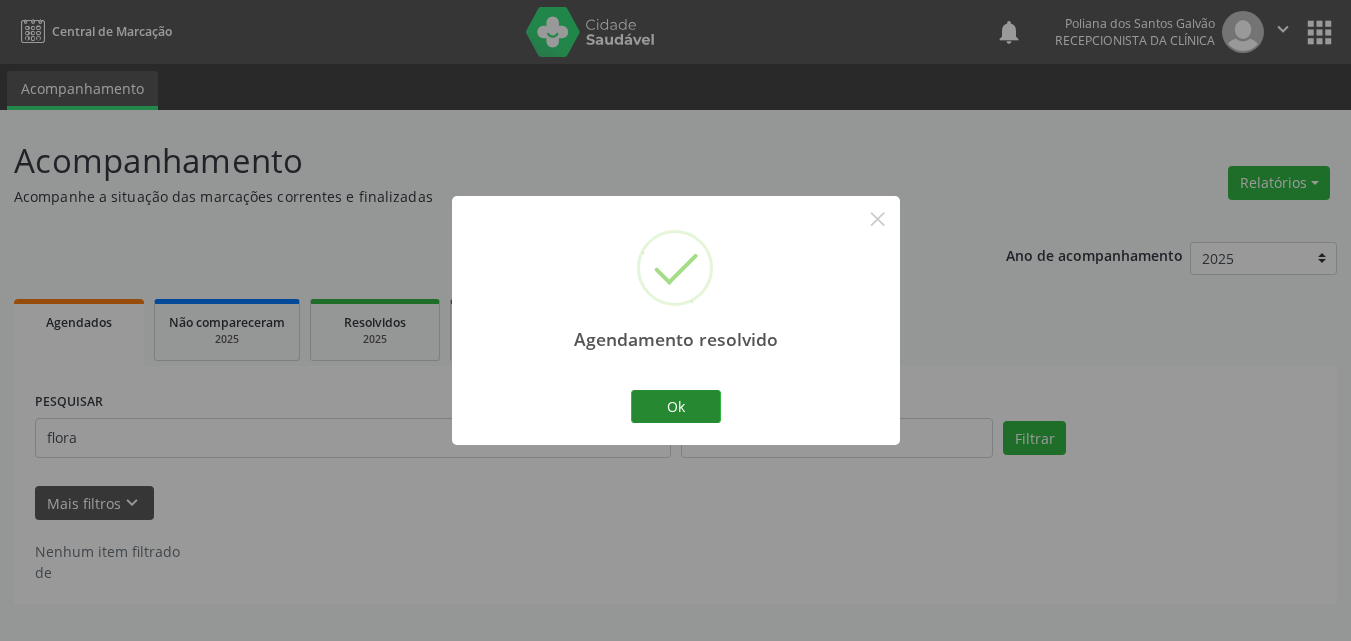 scroll, scrollTop: 0, scrollLeft: 0, axis: both 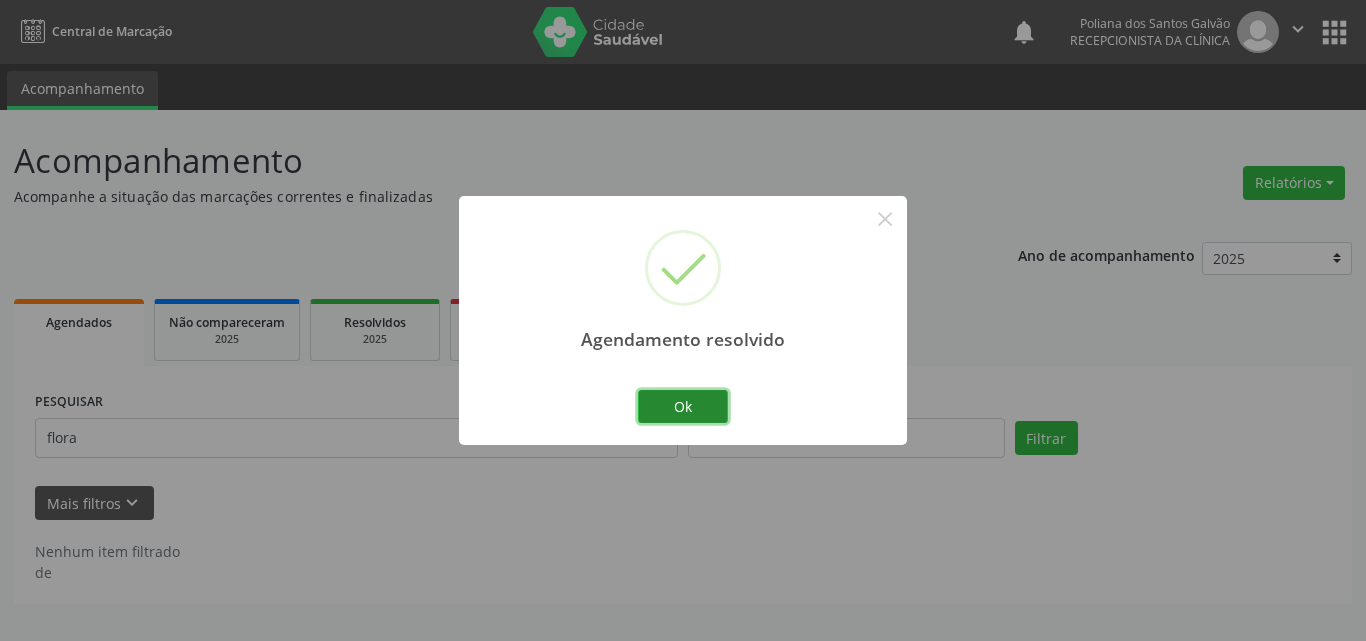 click on "Ok" at bounding box center (683, 407) 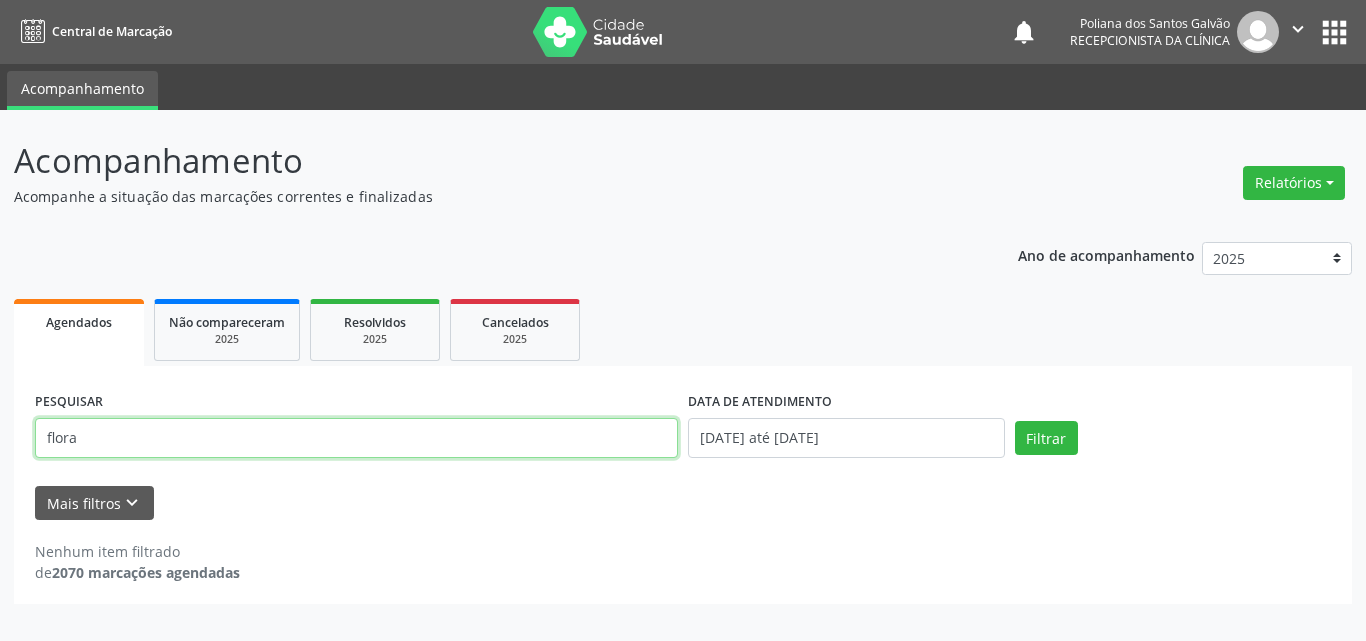 drag, startPoint x: 0, startPoint y: 162, endPoint x: 0, endPoint y: 113, distance: 49 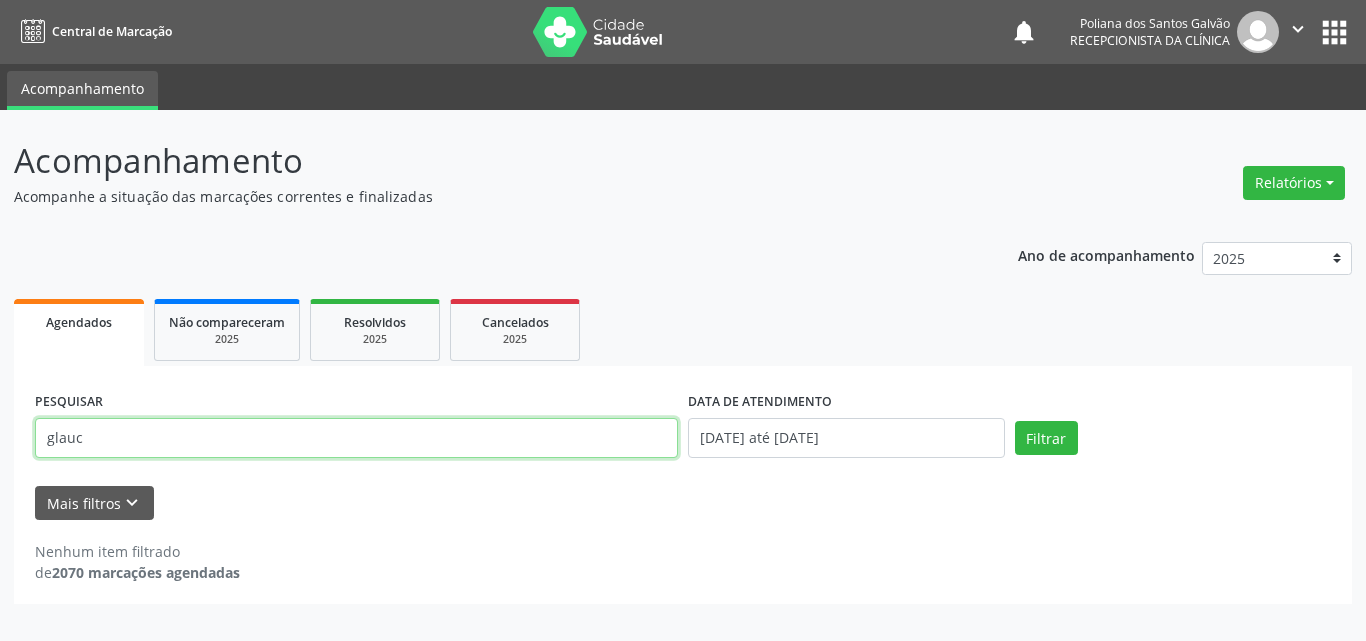 type on "glauc" 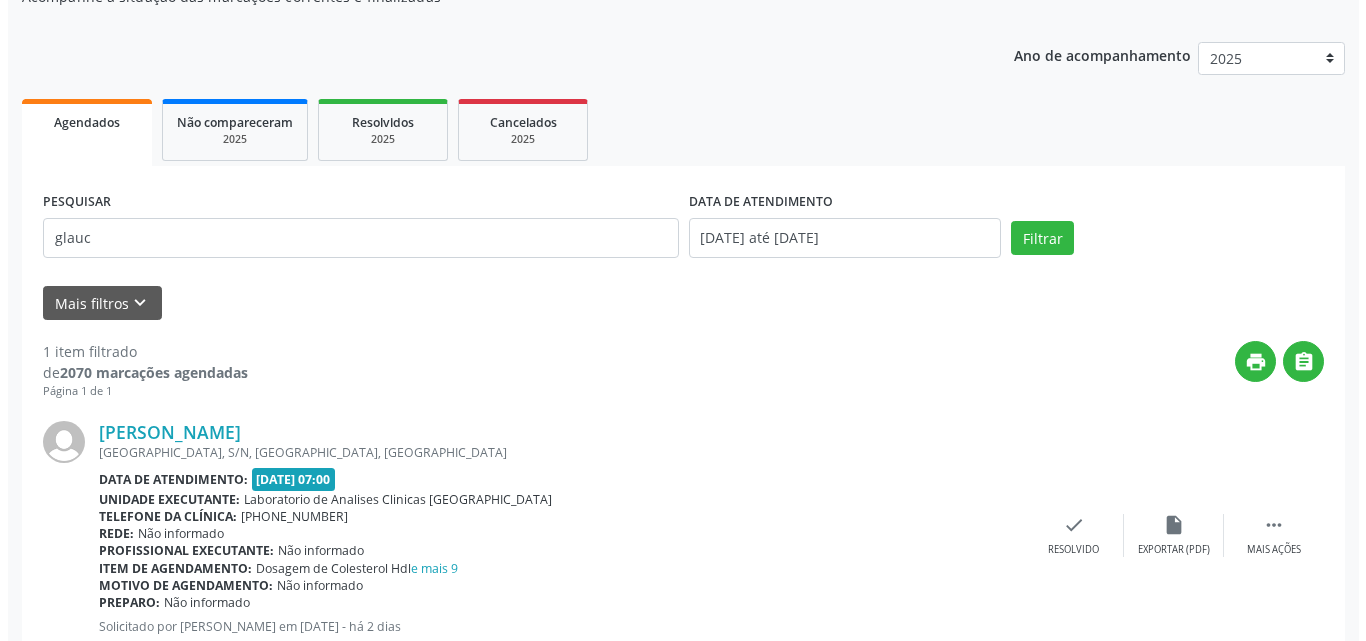 scroll, scrollTop: 264, scrollLeft: 0, axis: vertical 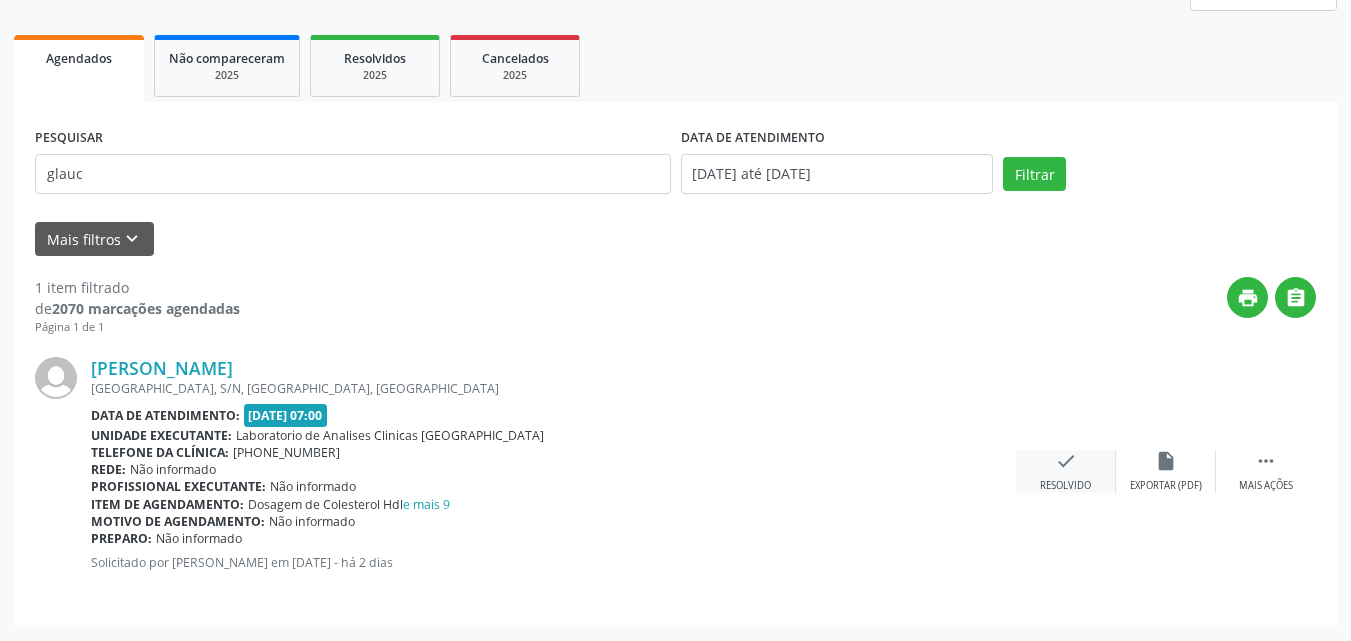 click on "check
Resolvido" at bounding box center (1066, 471) 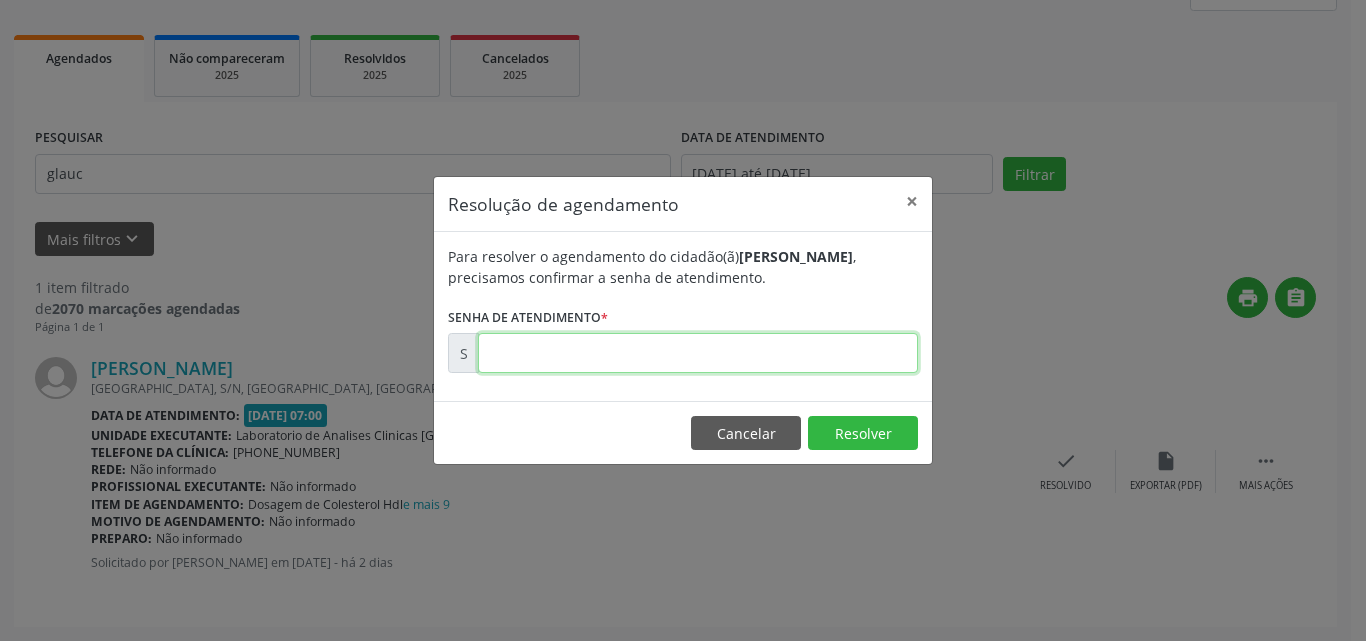 click at bounding box center [698, 353] 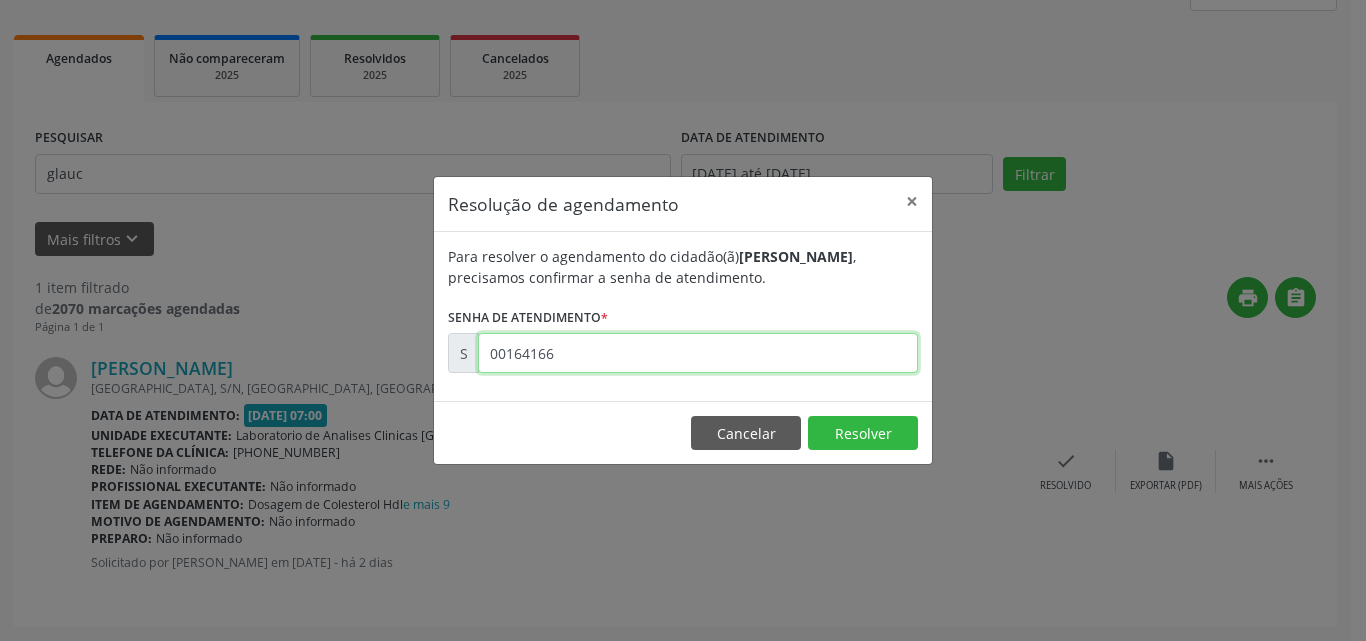type on "00164166" 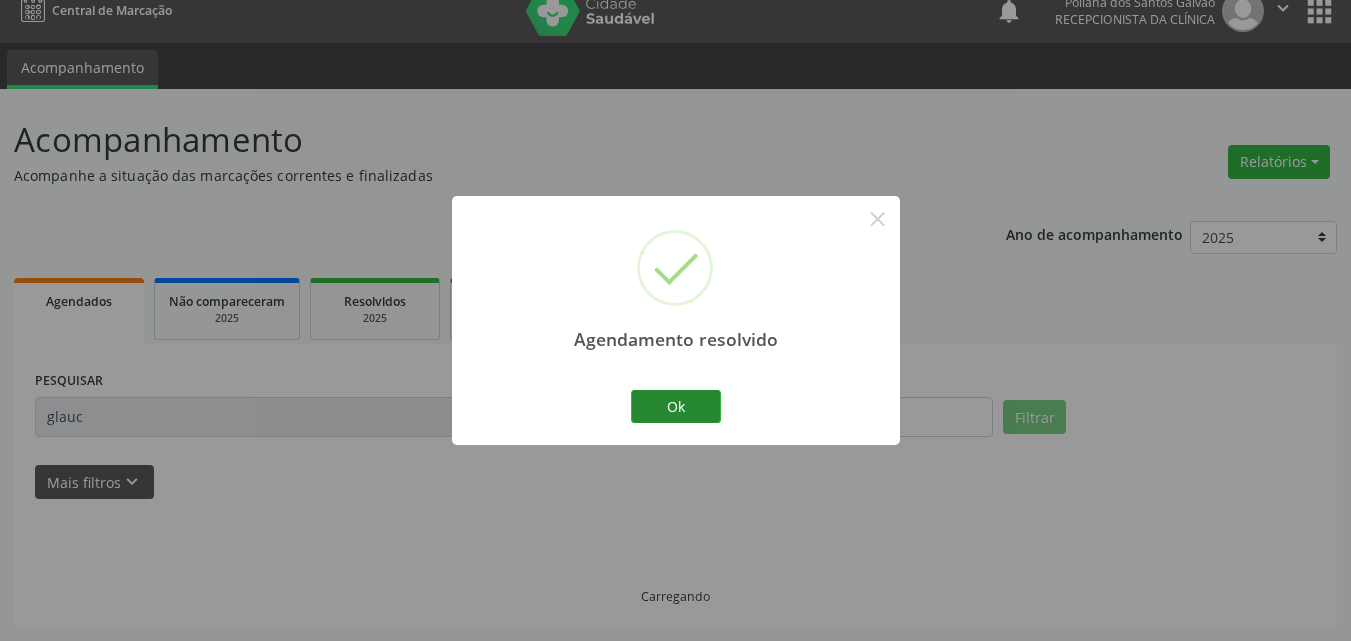 scroll, scrollTop: 0, scrollLeft: 0, axis: both 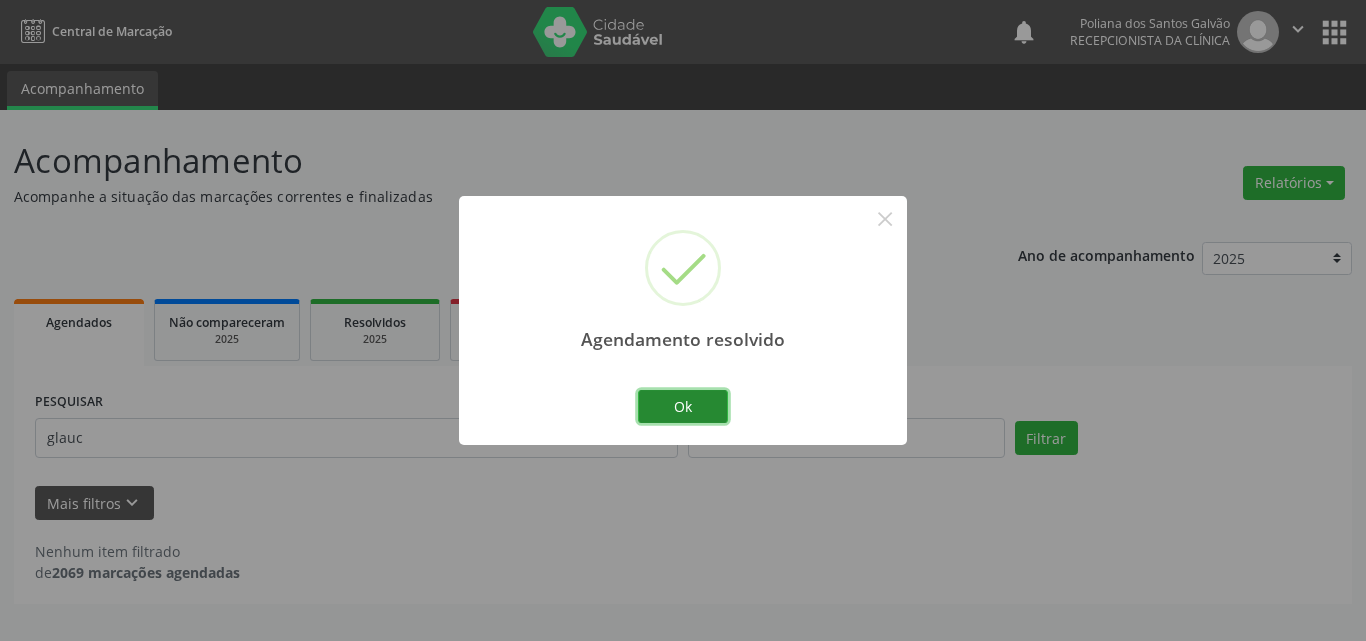 click on "Ok" at bounding box center [683, 407] 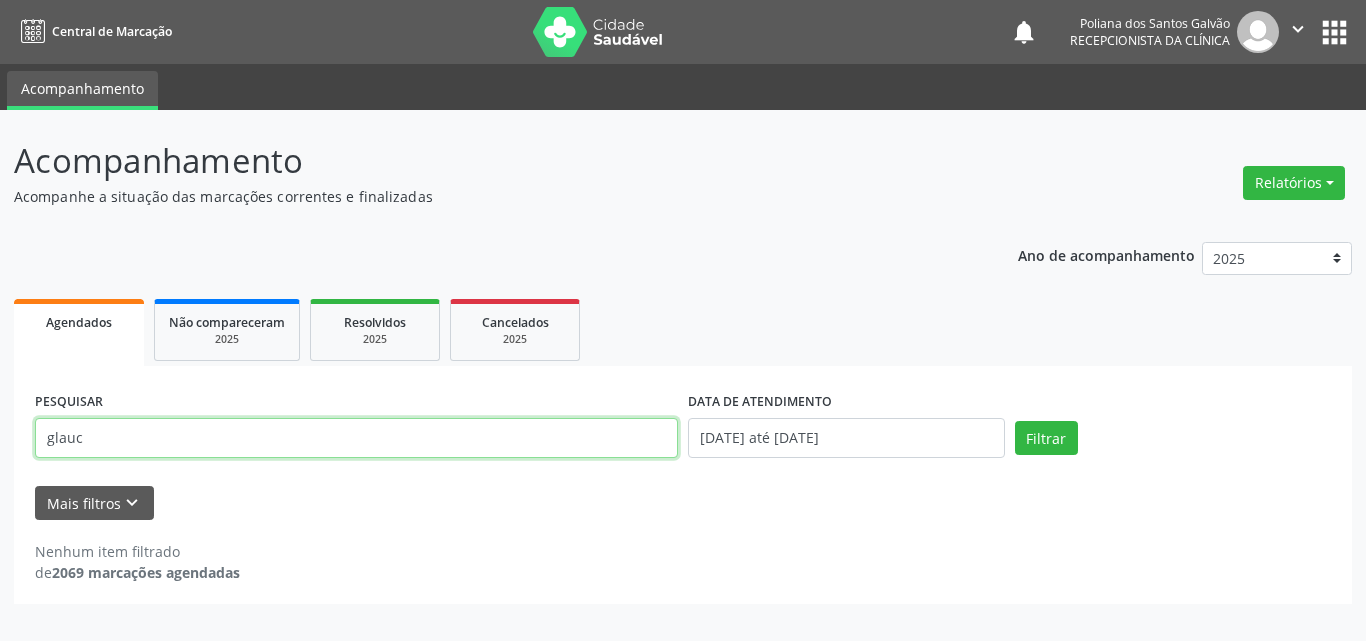 drag, startPoint x: 586, startPoint y: 435, endPoint x: 0, endPoint y: 38, distance: 707.8171 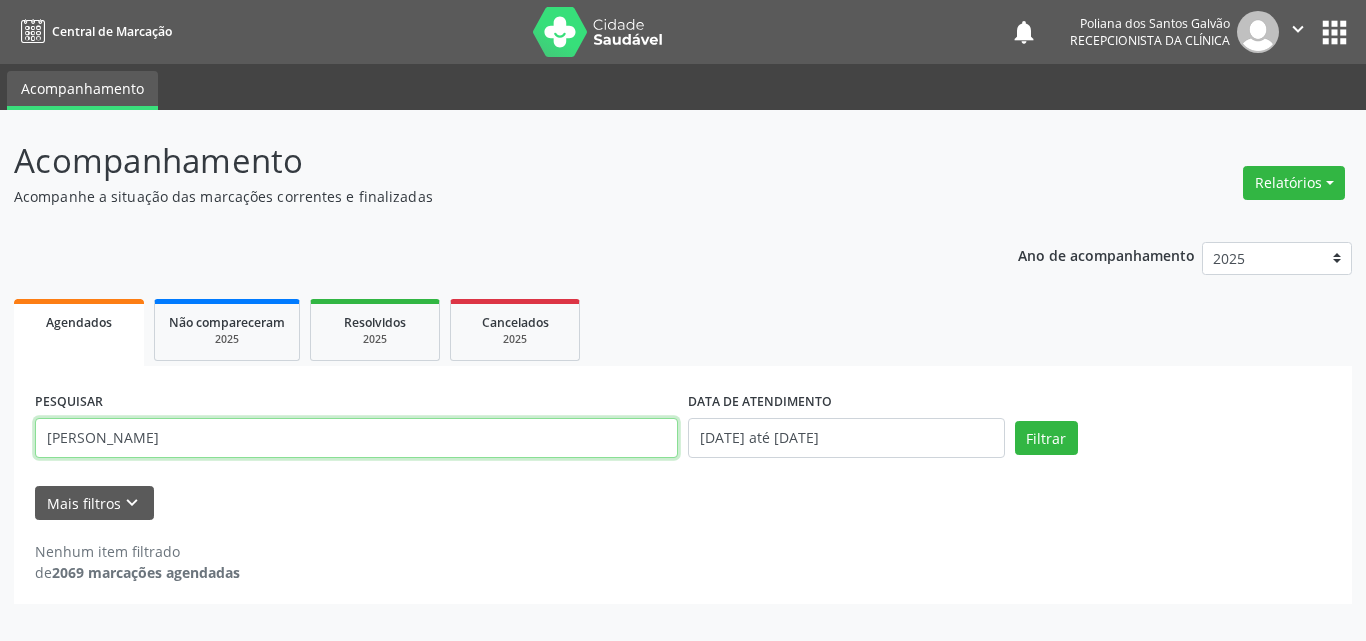 type on "antonio luc" 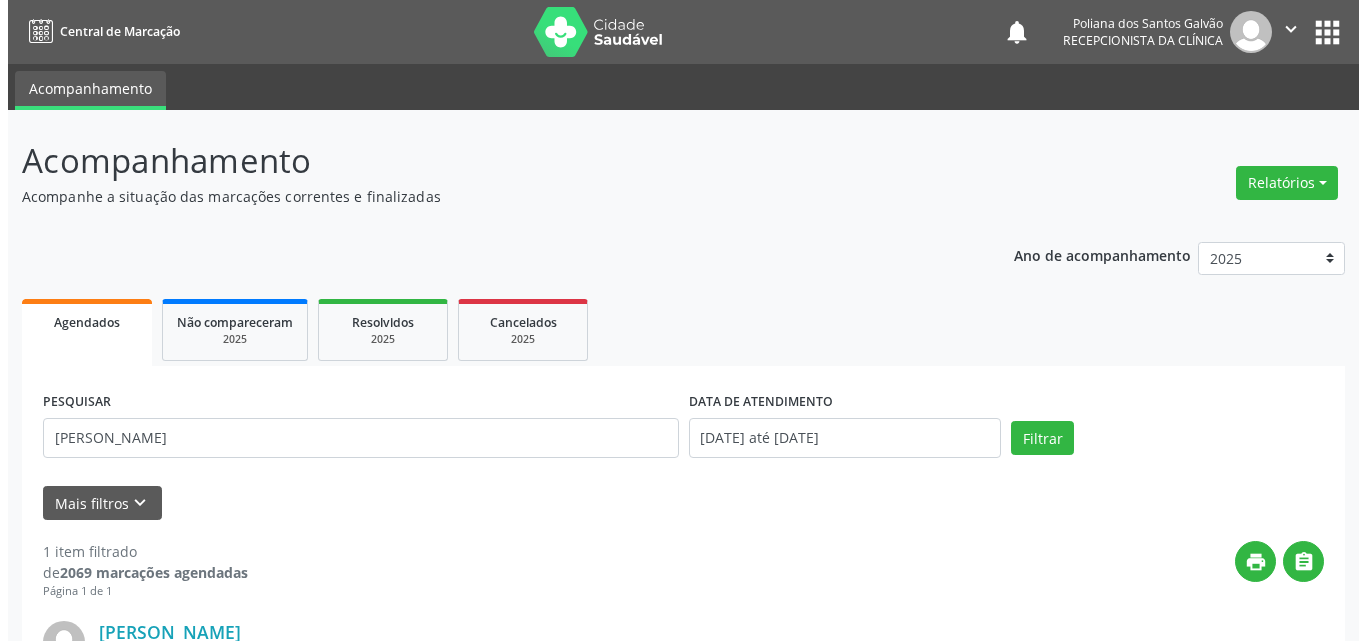 scroll, scrollTop: 264, scrollLeft: 0, axis: vertical 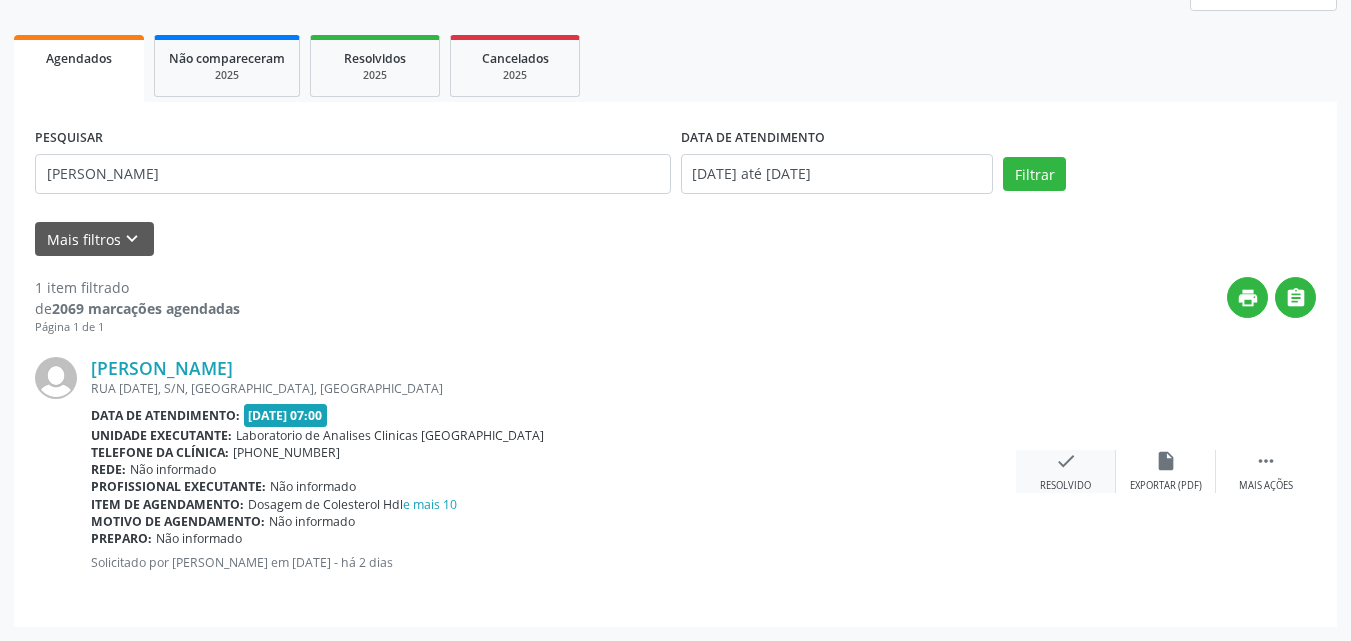 click on "check" at bounding box center [1066, 461] 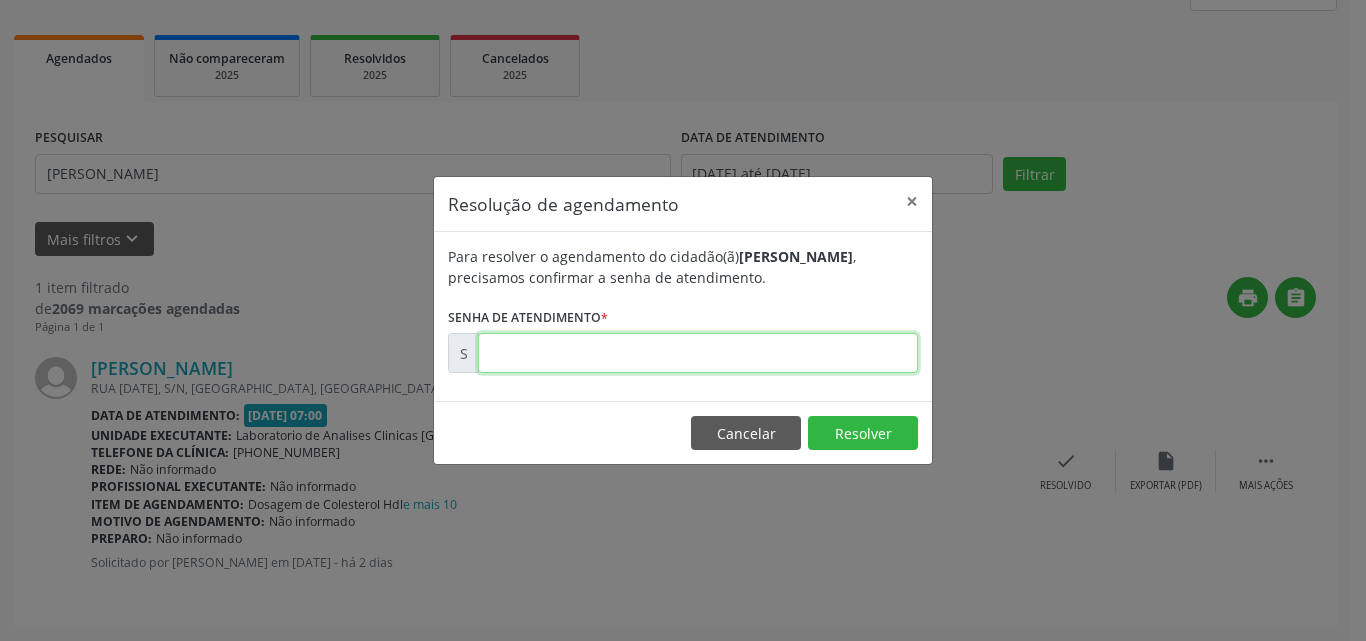 click at bounding box center (698, 353) 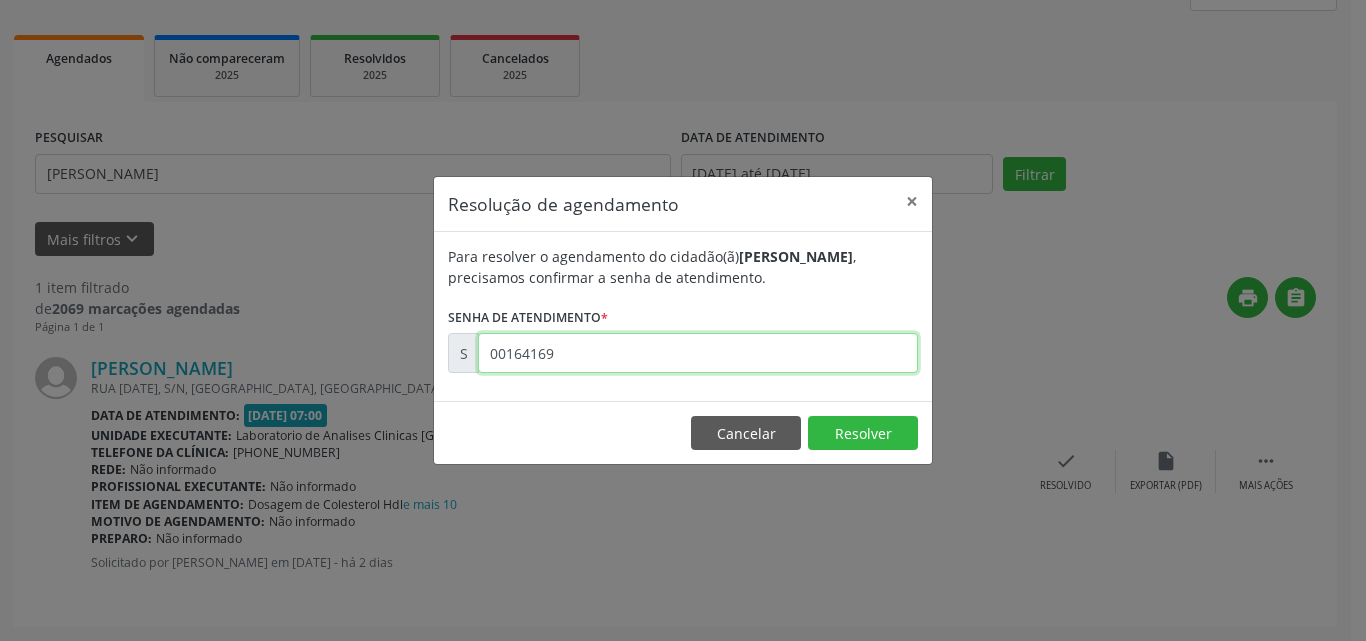 type on "00164169" 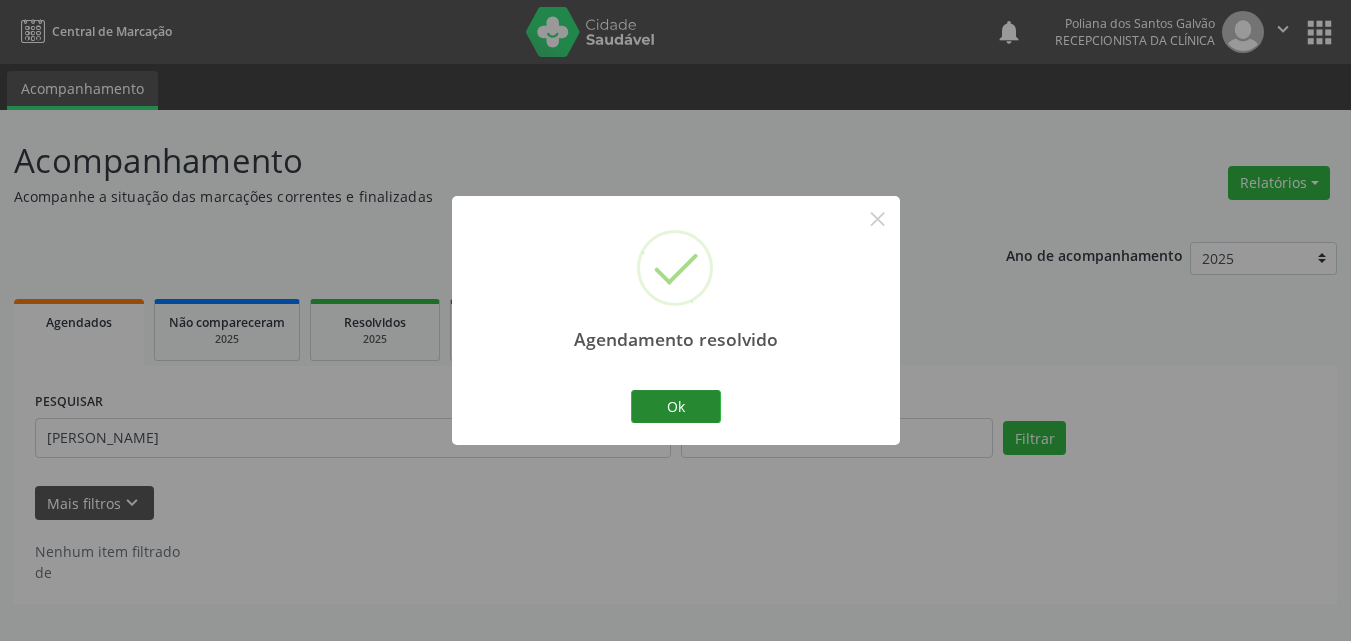 scroll, scrollTop: 0, scrollLeft: 0, axis: both 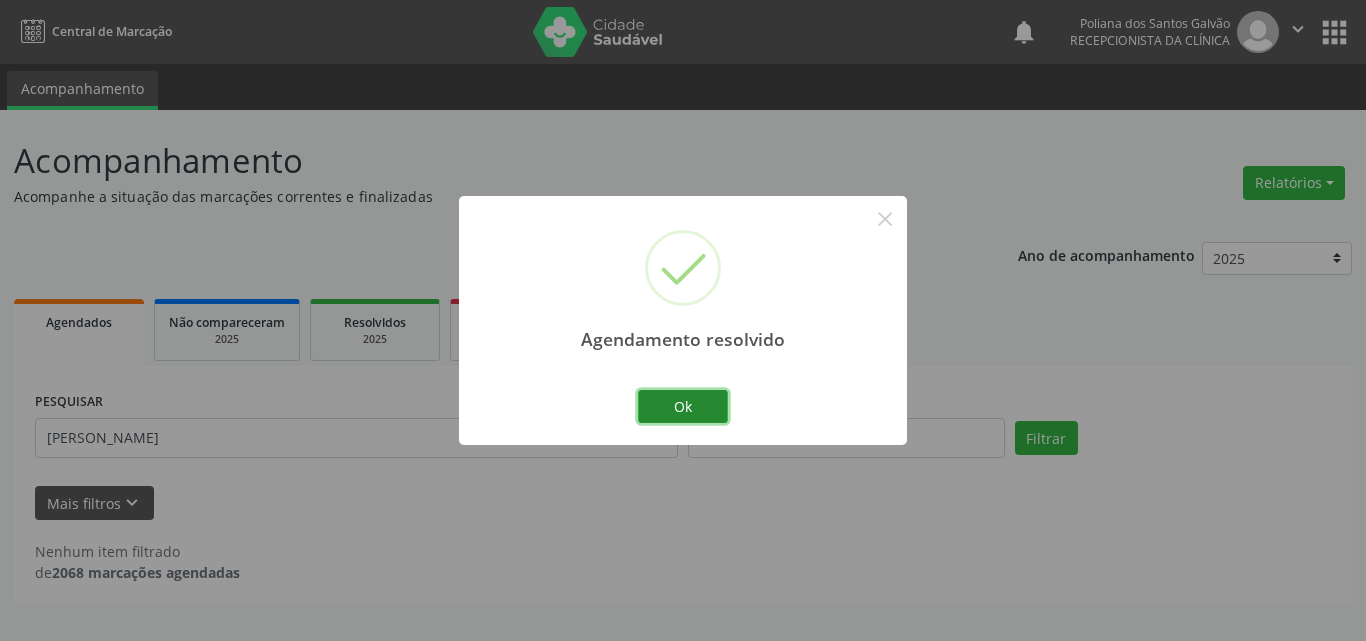 click on "Ok" at bounding box center (683, 407) 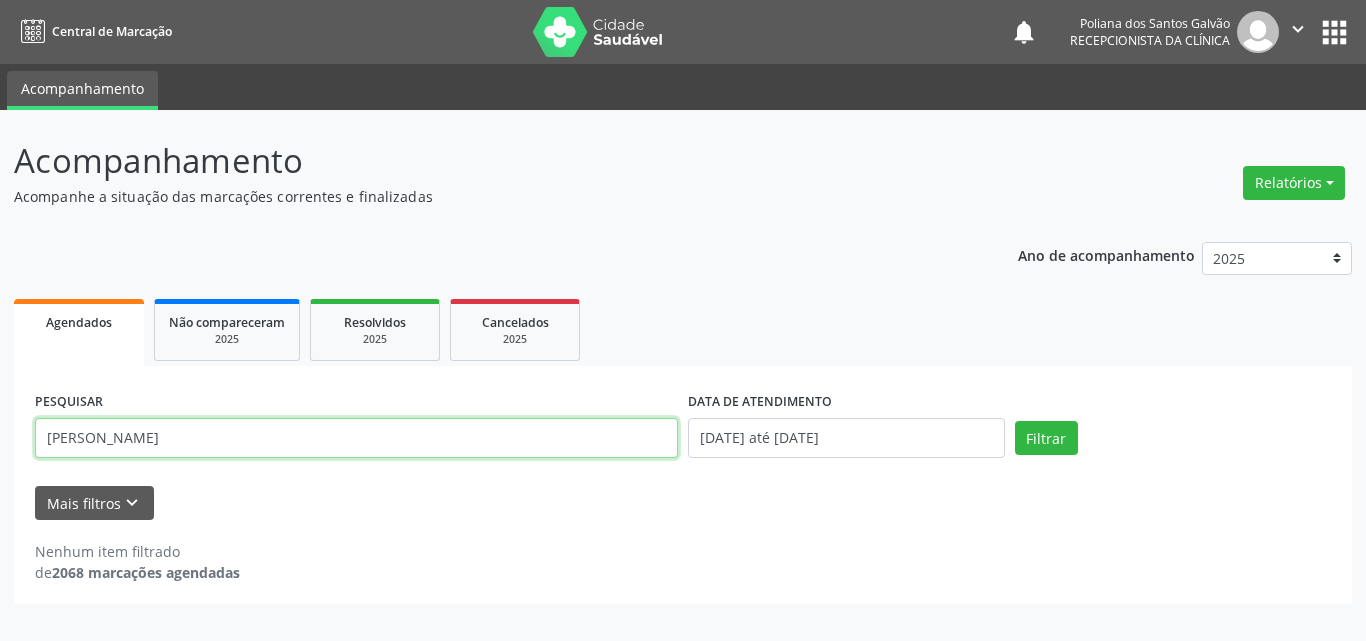 drag, startPoint x: 0, startPoint y: 367, endPoint x: 0, endPoint y: 190, distance: 177 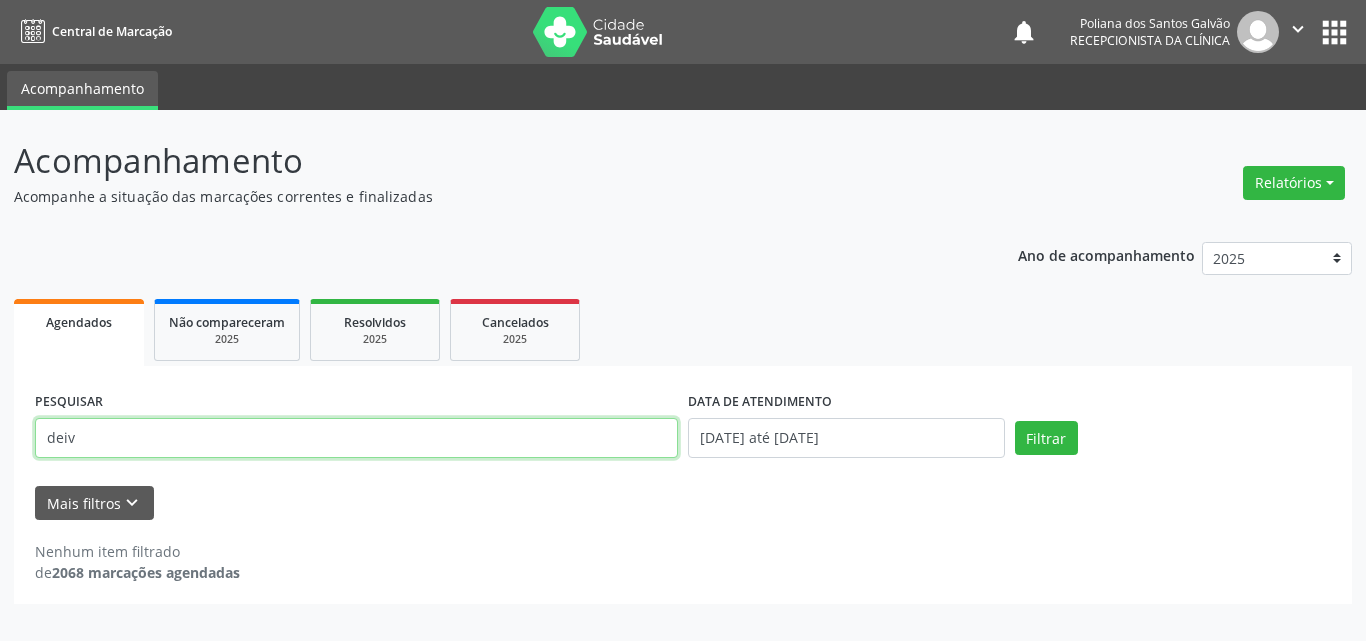 type on "deiv" 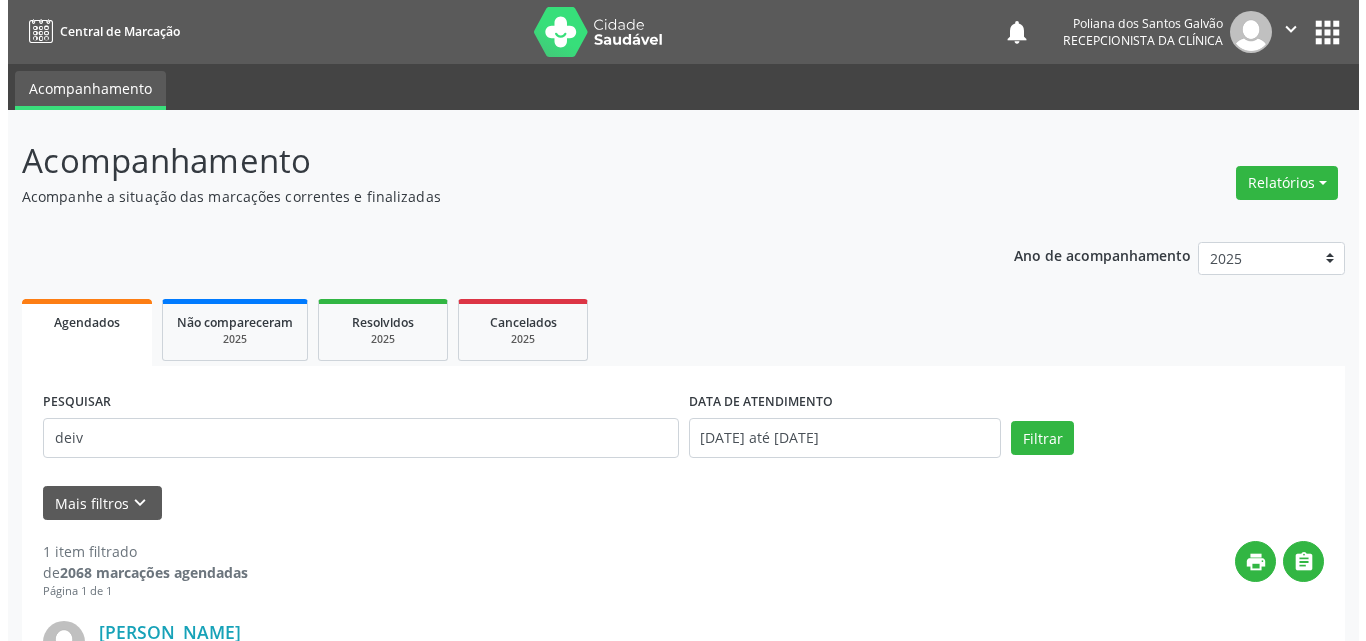 scroll, scrollTop: 264, scrollLeft: 0, axis: vertical 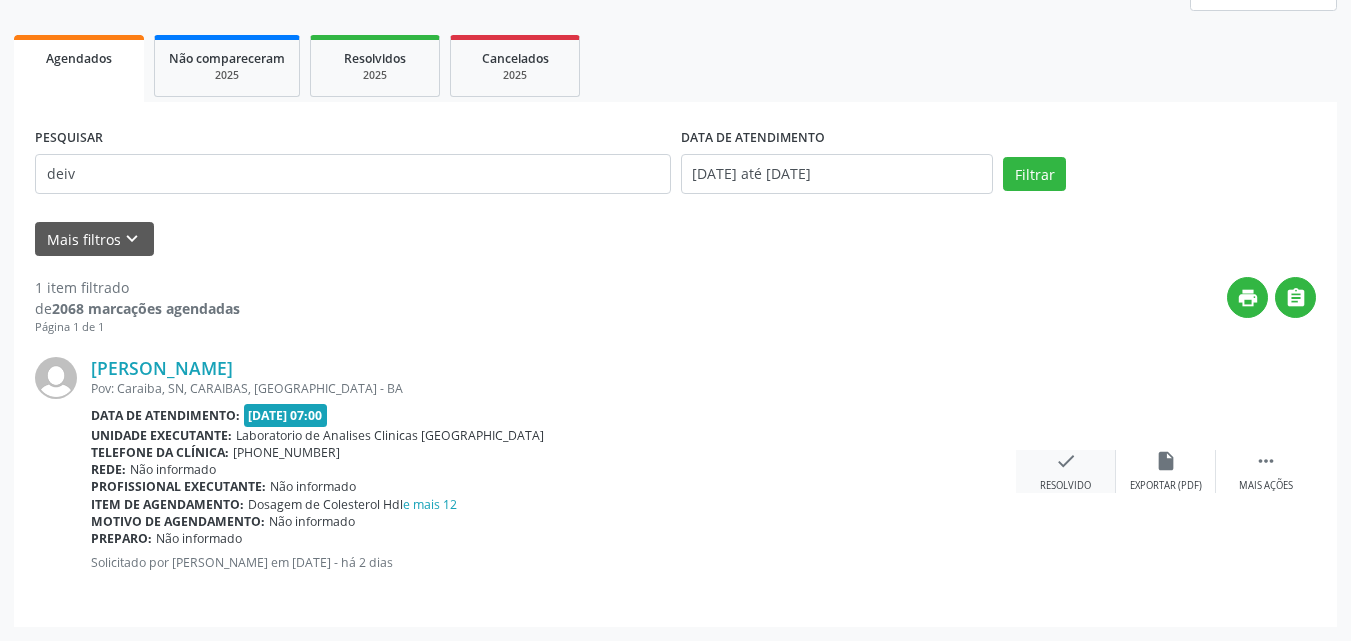 click on "check" at bounding box center [1066, 461] 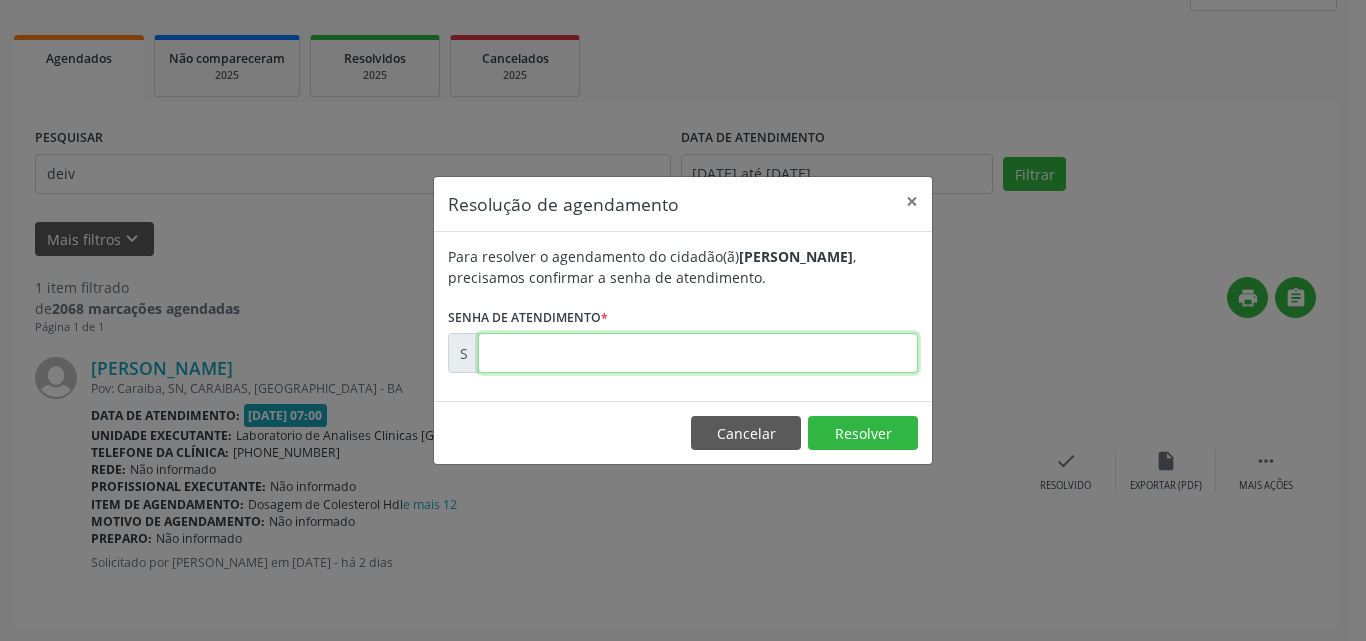 click at bounding box center [698, 353] 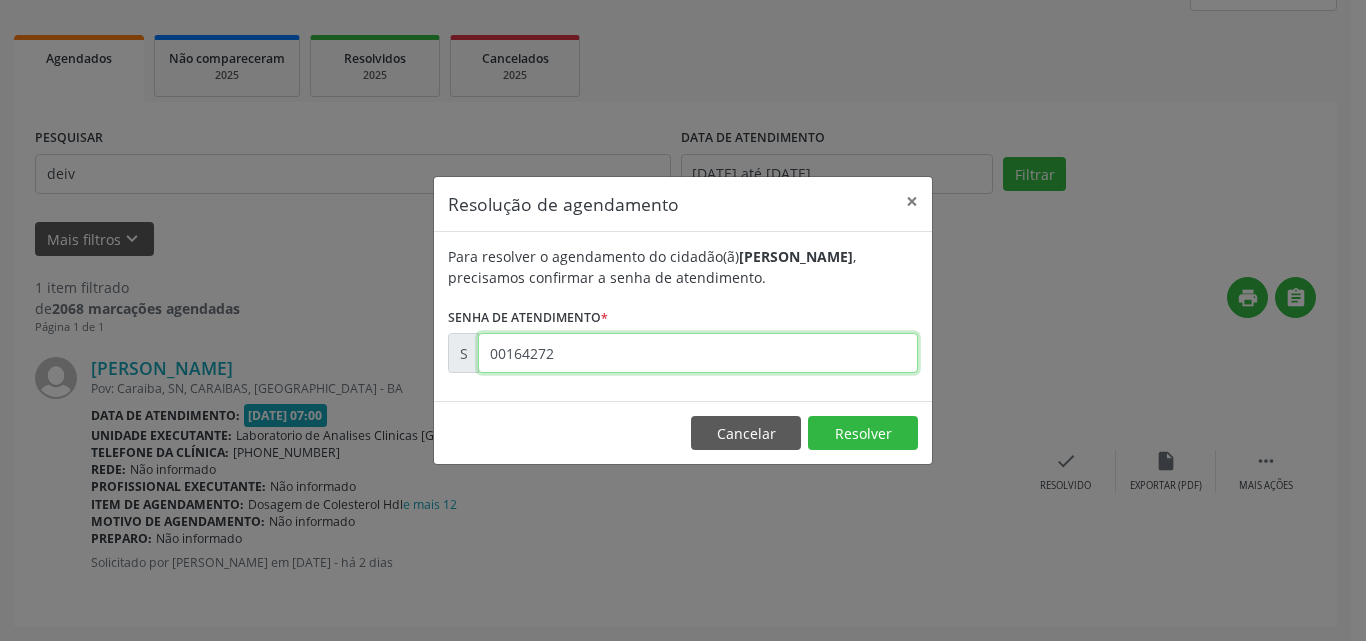 type on "00164272" 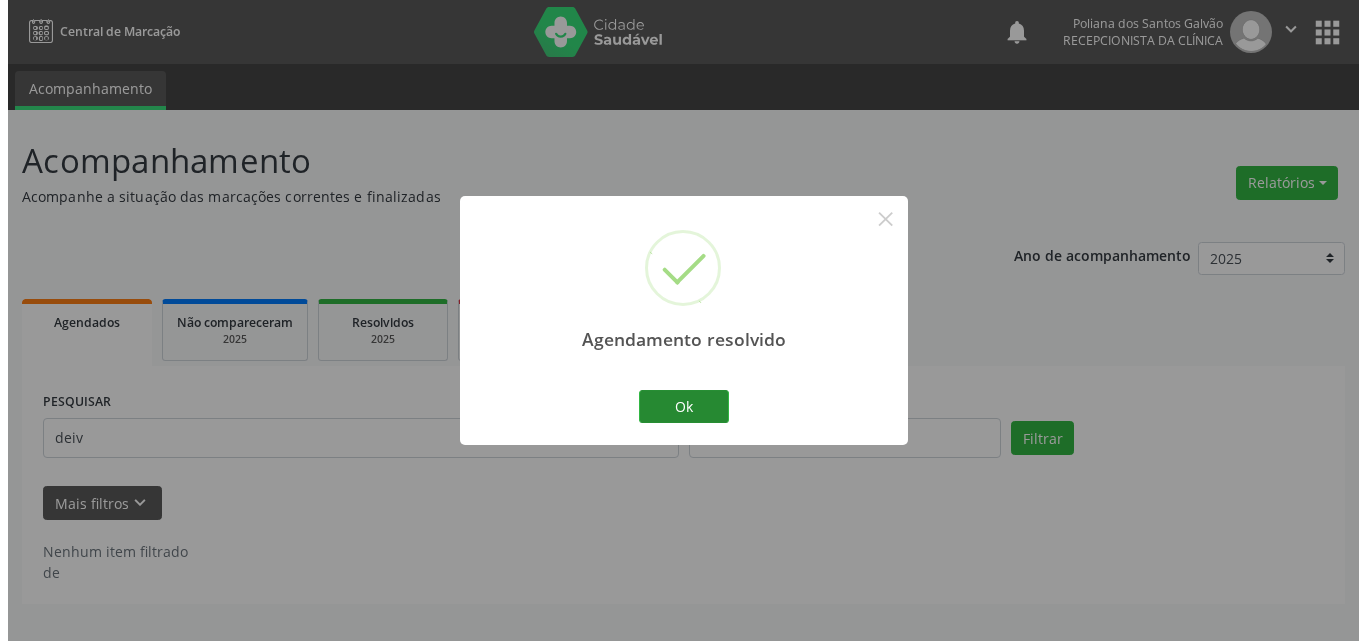 scroll, scrollTop: 0, scrollLeft: 0, axis: both 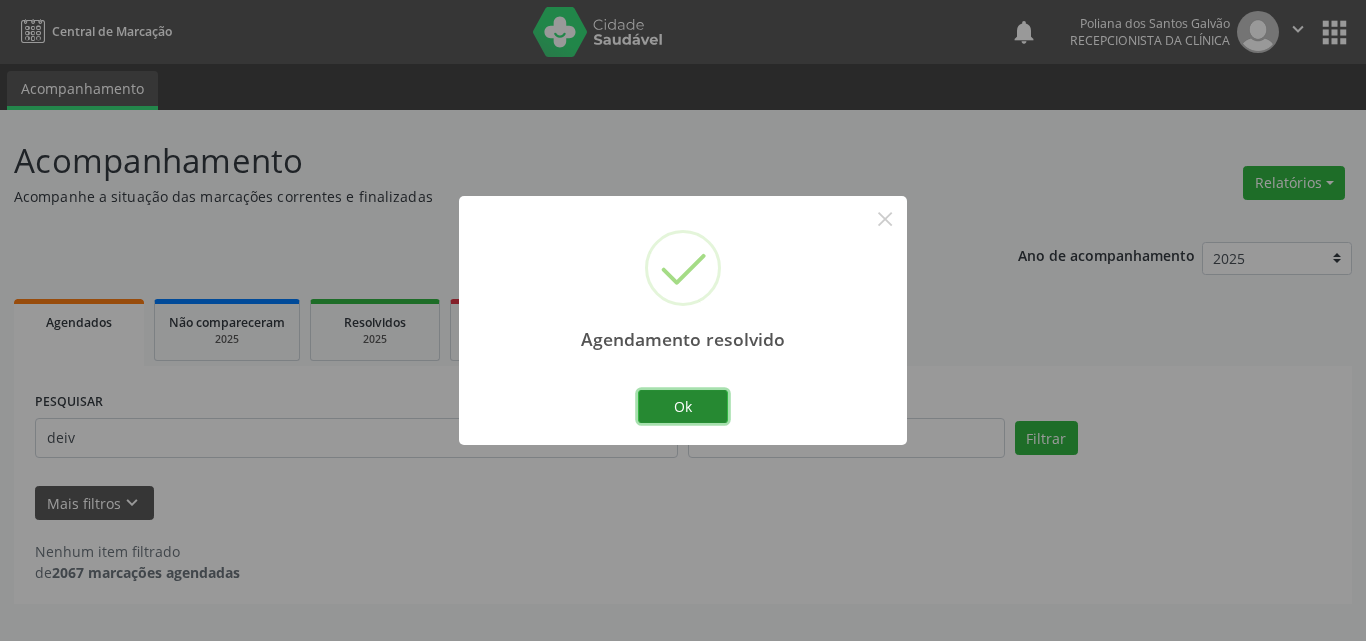drag, startPoint x: 678, startPoint y: 421, endPoint x: 562, endPoint y: 452, distance: 120.070816 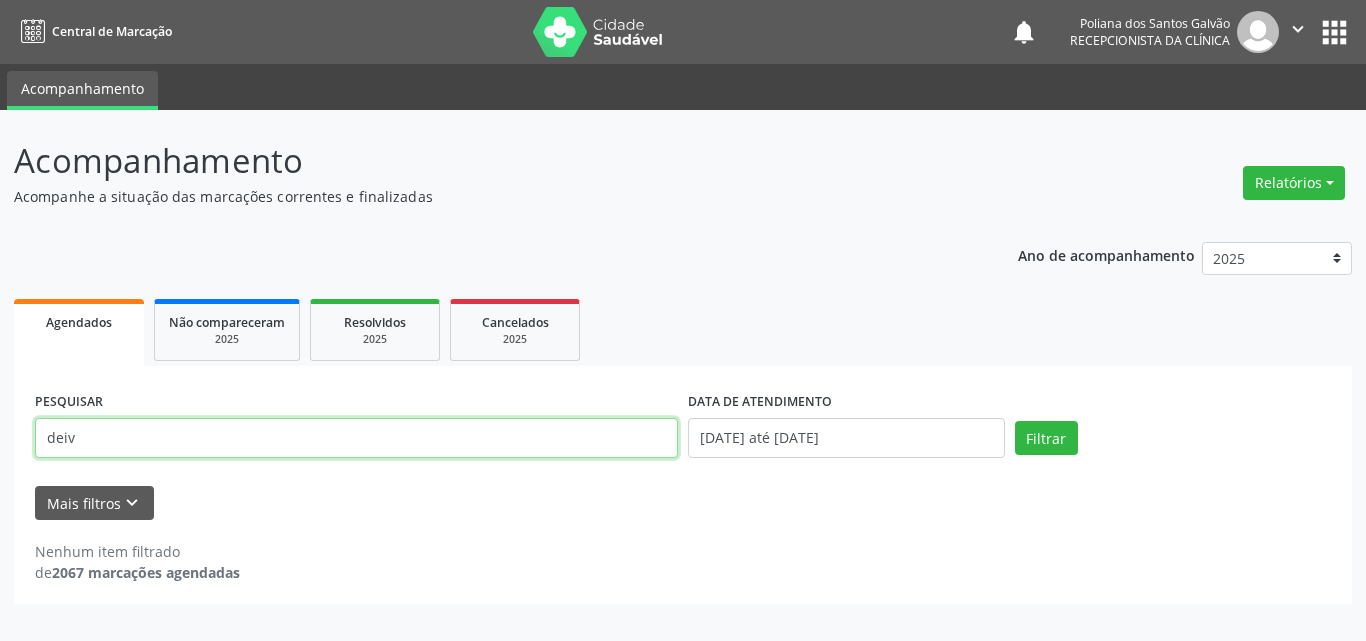 drag, startPoint x: 554, startPoint y: 456, endPoint x: 2, endPoint y: 302, distance: 573.0794 